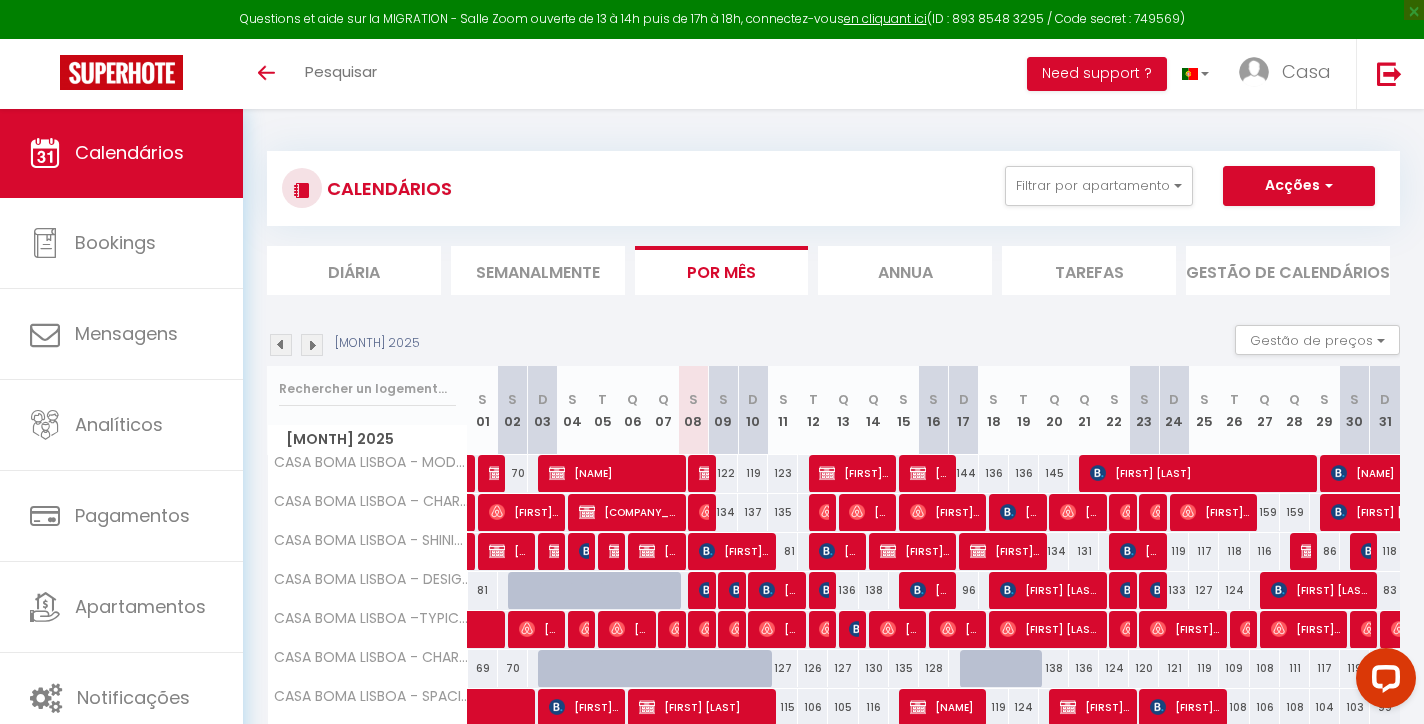 scroll, scrollTop: 0, scrollLeft: 0, axis: both 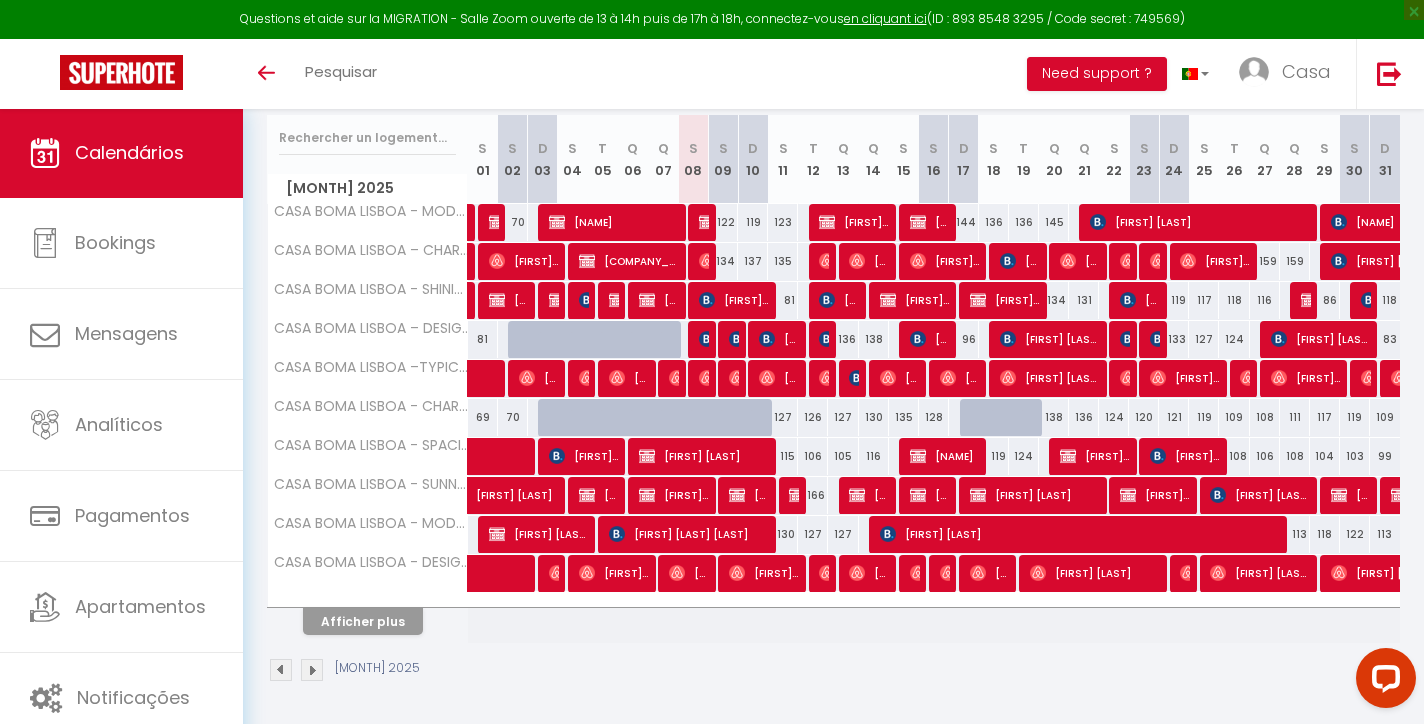 click on "Afficher plus" at bounding box center (363, 621) 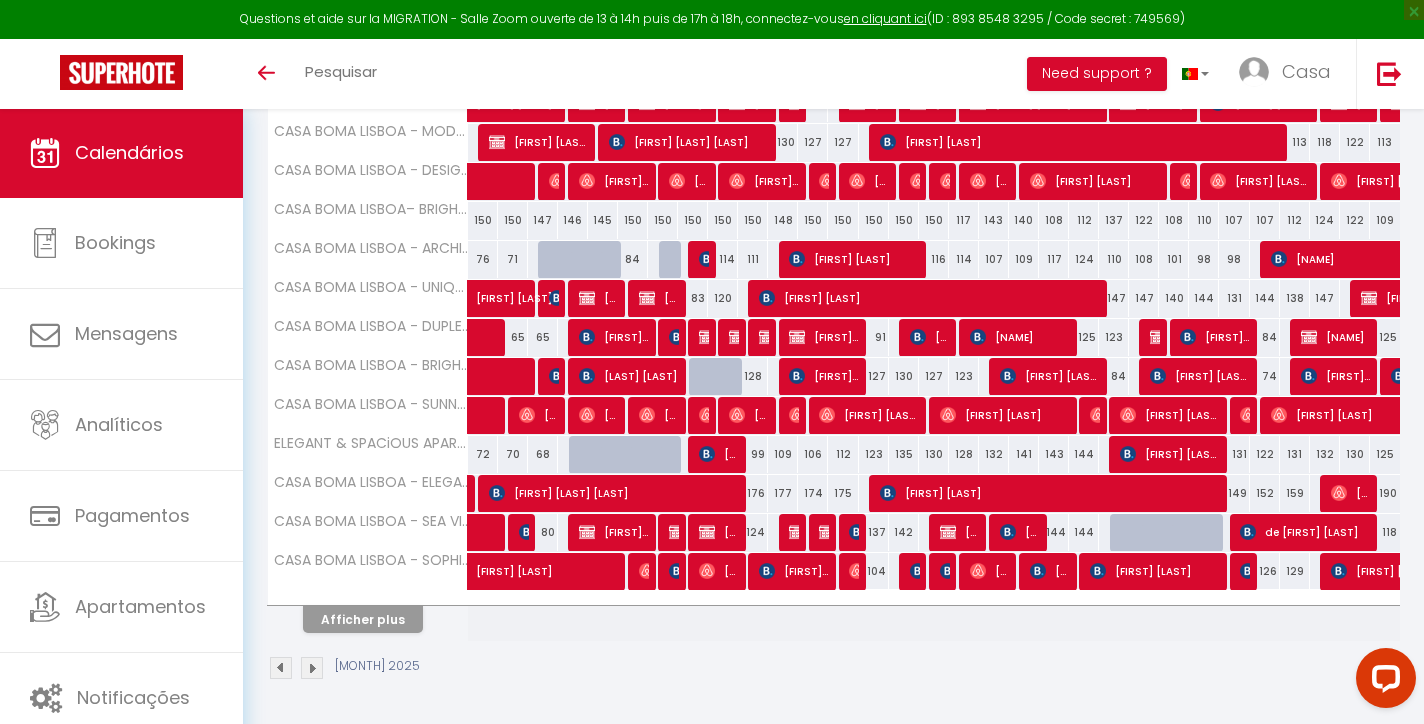 scroll, scrollTop: 641, scrollLeft: 0, axis: vertical 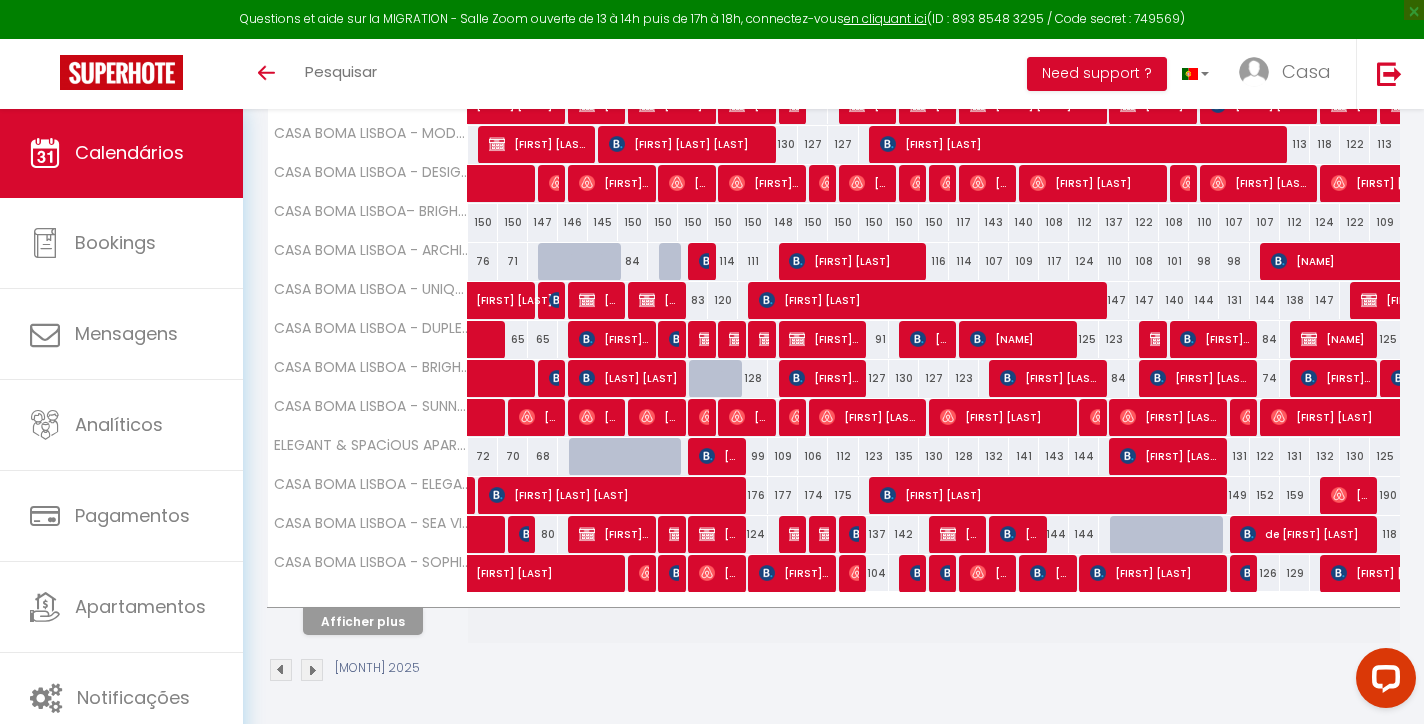 click on "Afficher plus" at bounding box center (363, 621) 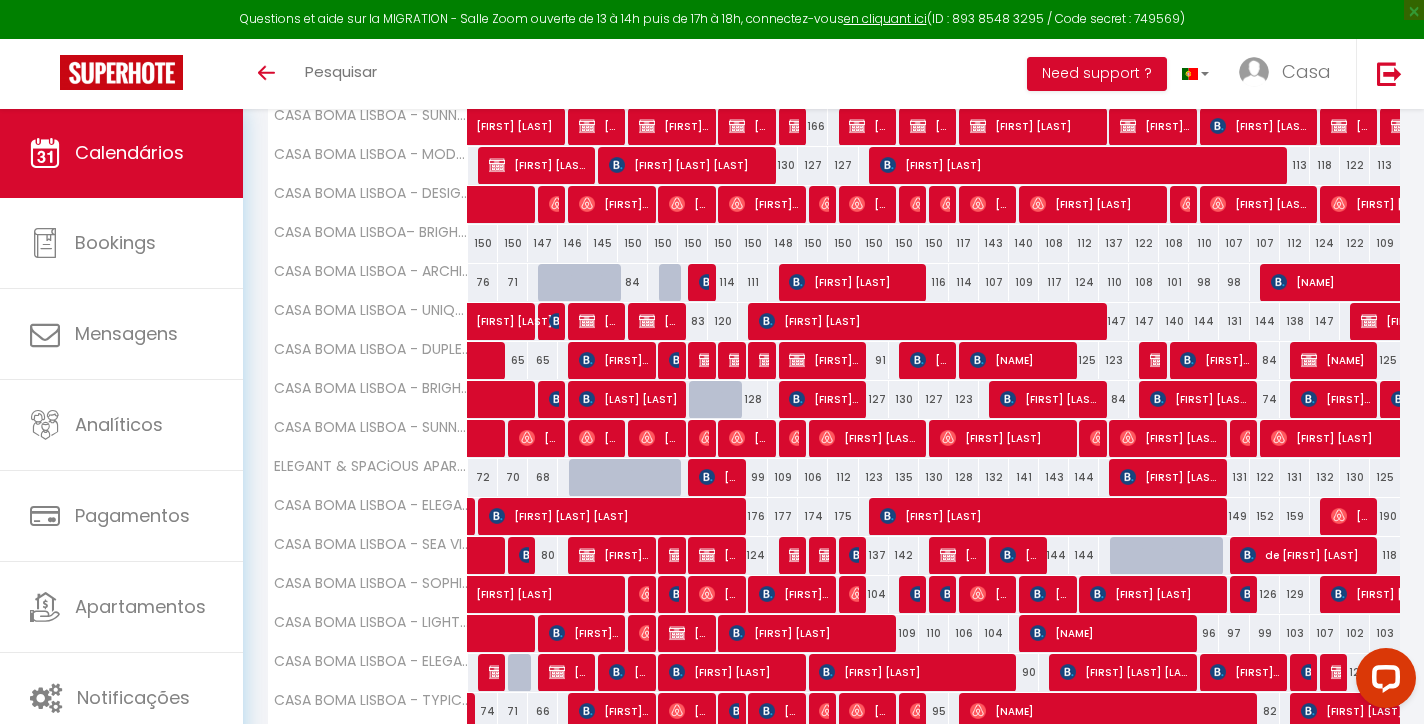 scroll, scrollTop: 576, scrollLeft: 0, axis: vertical 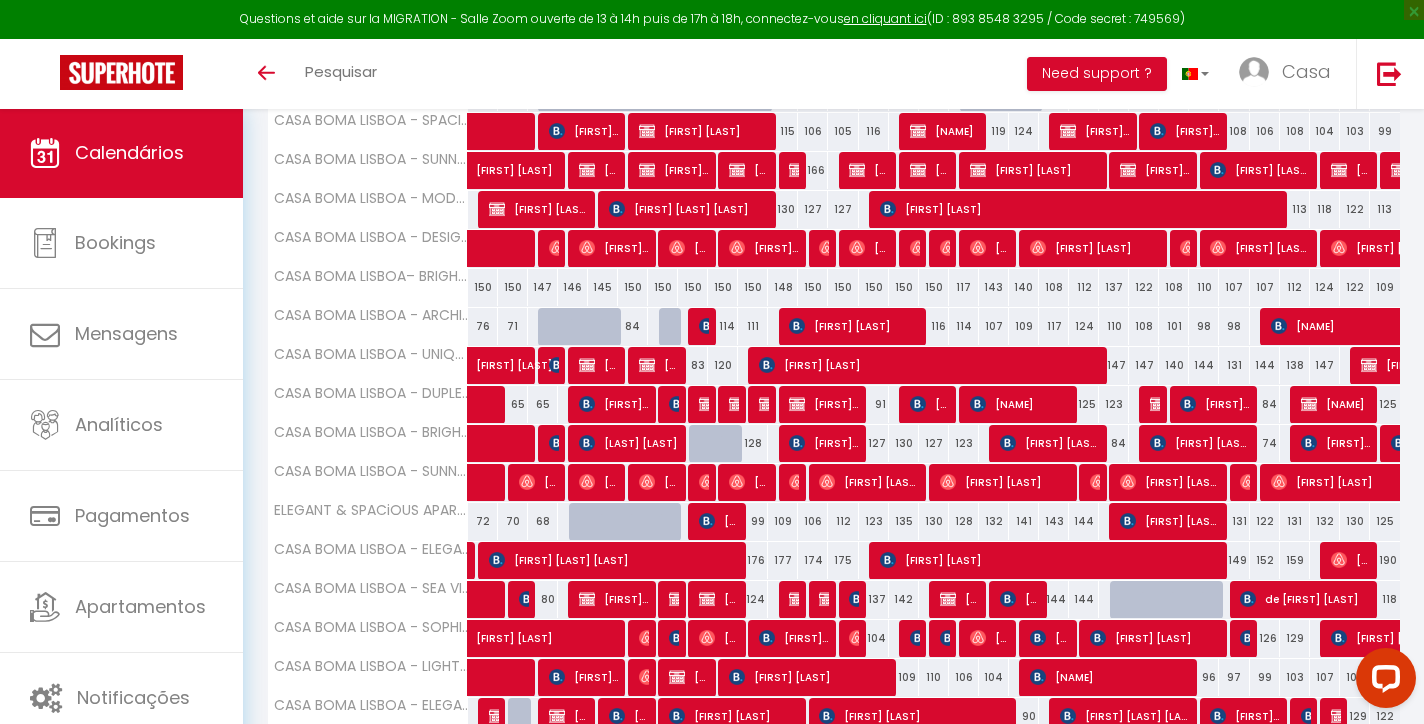 click at bounding box center (704, 444) 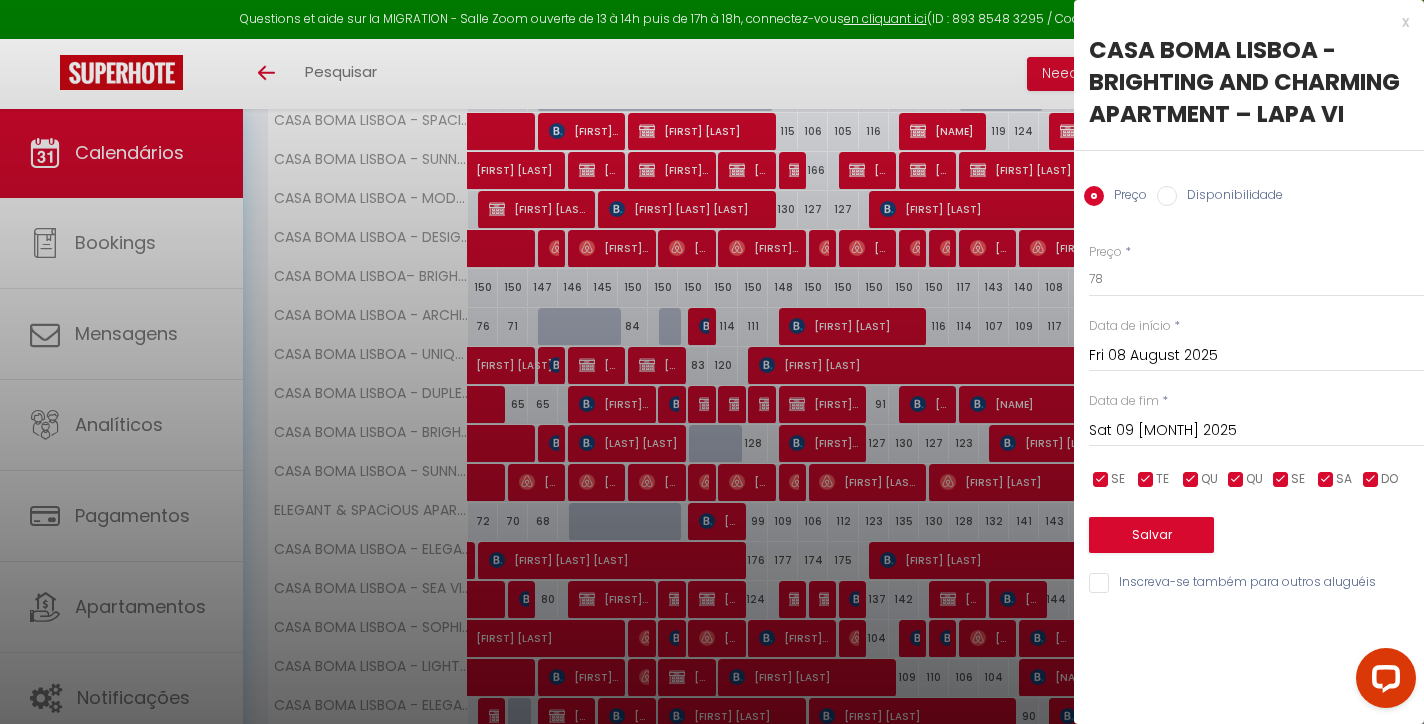 click on "Sat 09 [MONTH] 2025" at bounding box center [1256, 431] 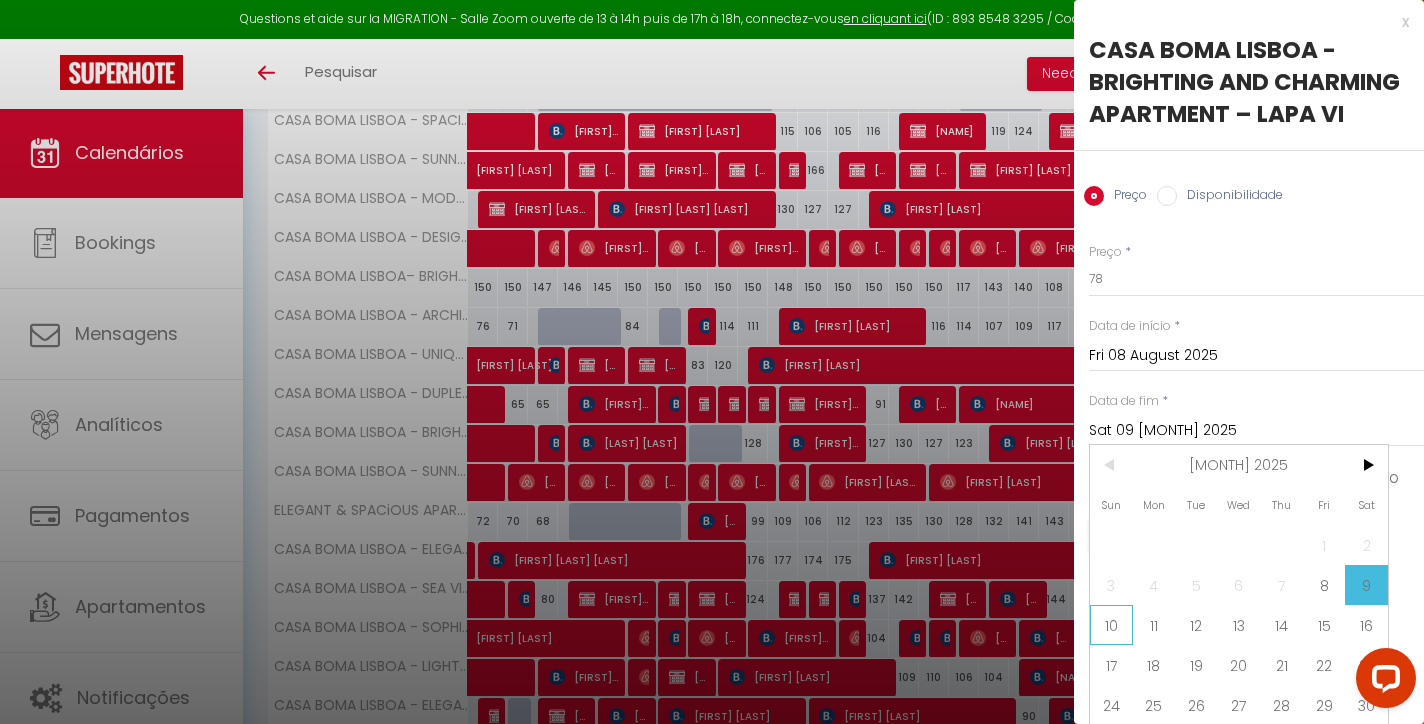 click on "10" at bounding box center (1111, 625) 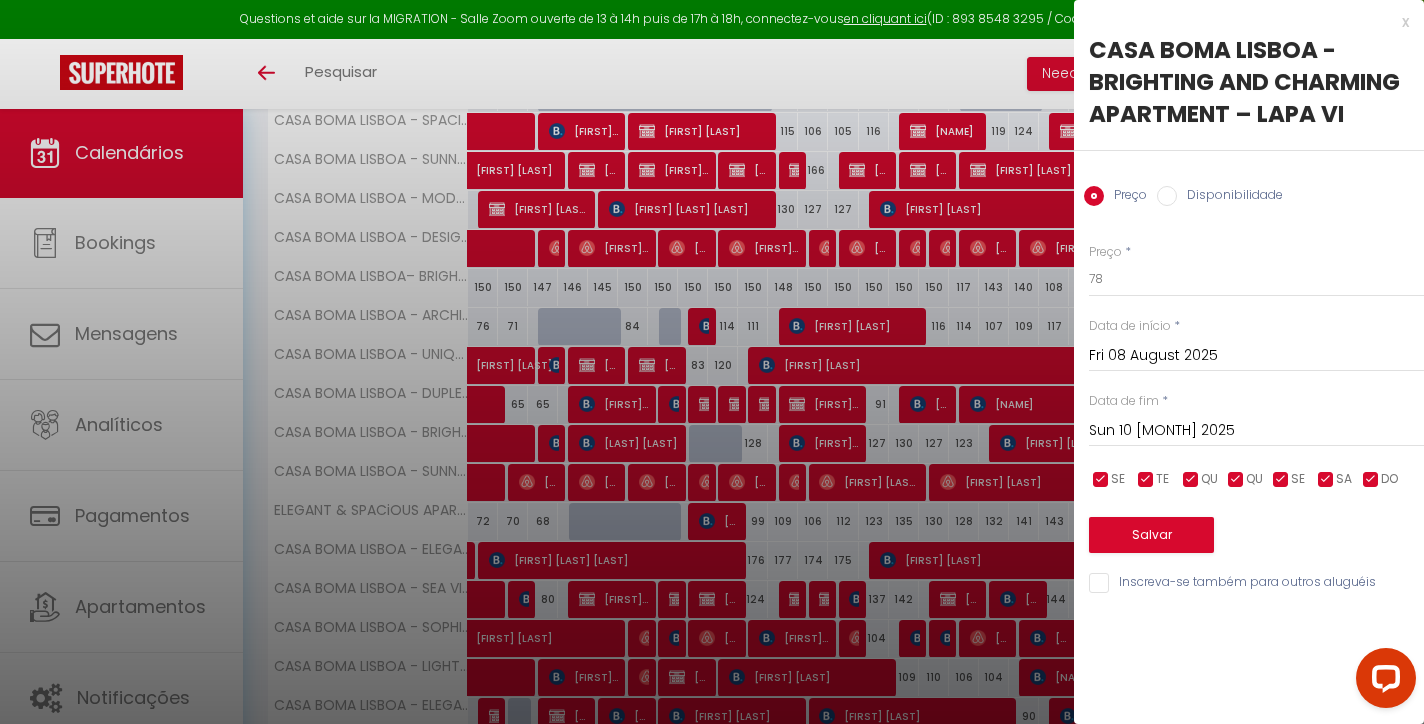 click on "Preço     Disponibilidade" at bounding box center [1249, 184] 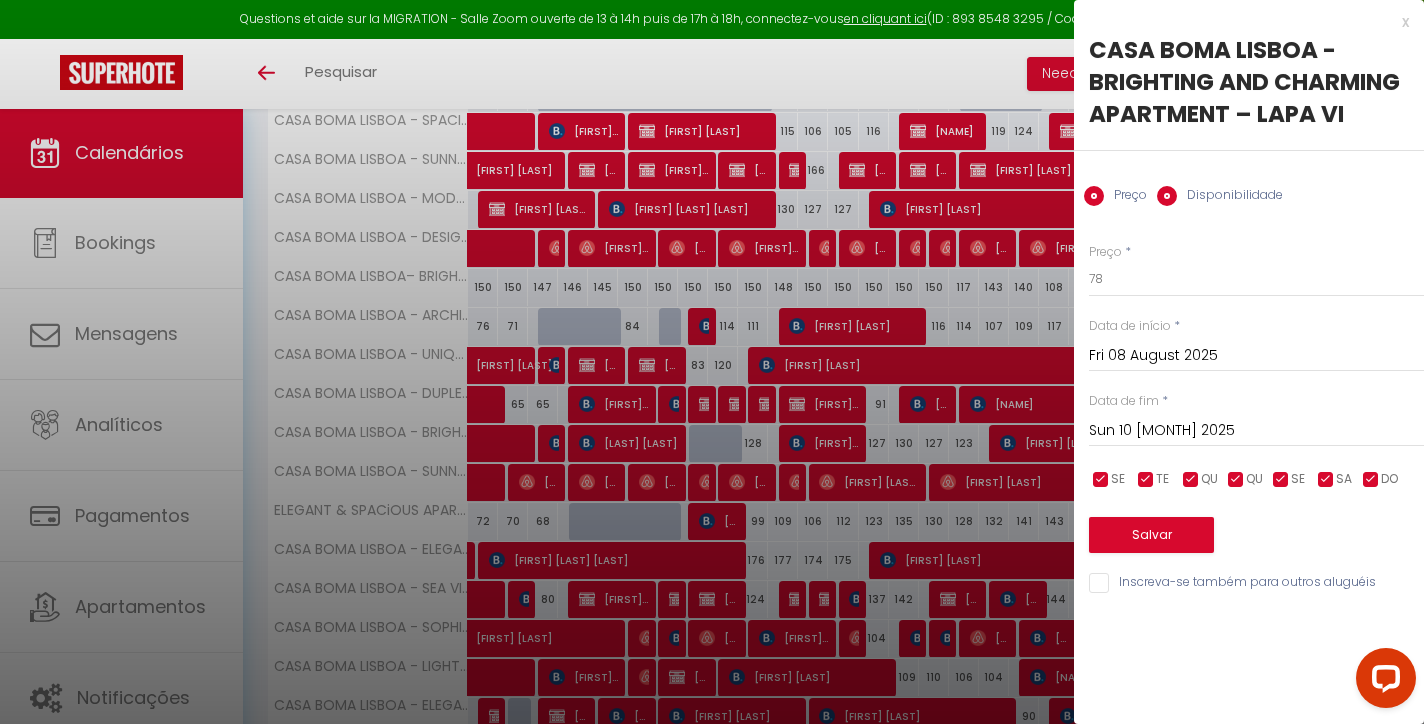 radio on "false" 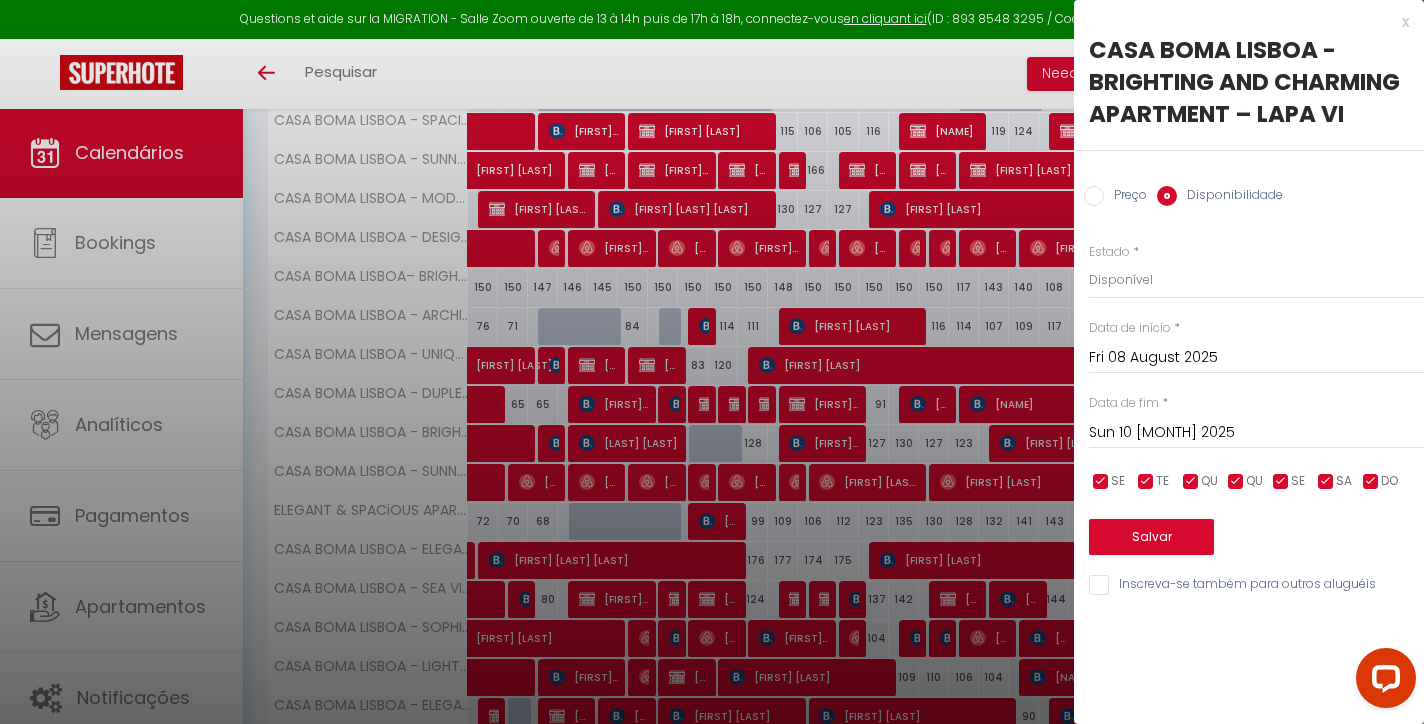 click on "Salvar" at bounding box center (1151, 537) 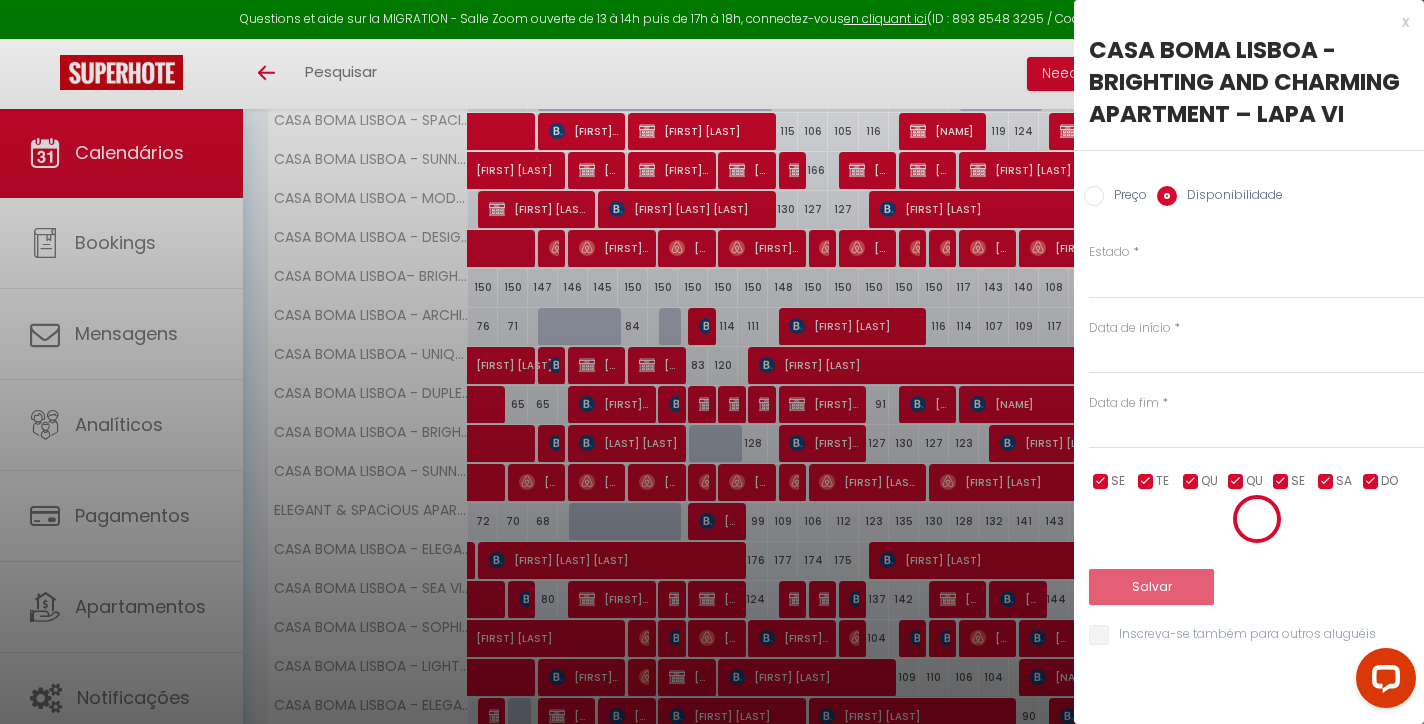 scroll, scrollTop: 108, scrollLeft: 0, axis: vertical 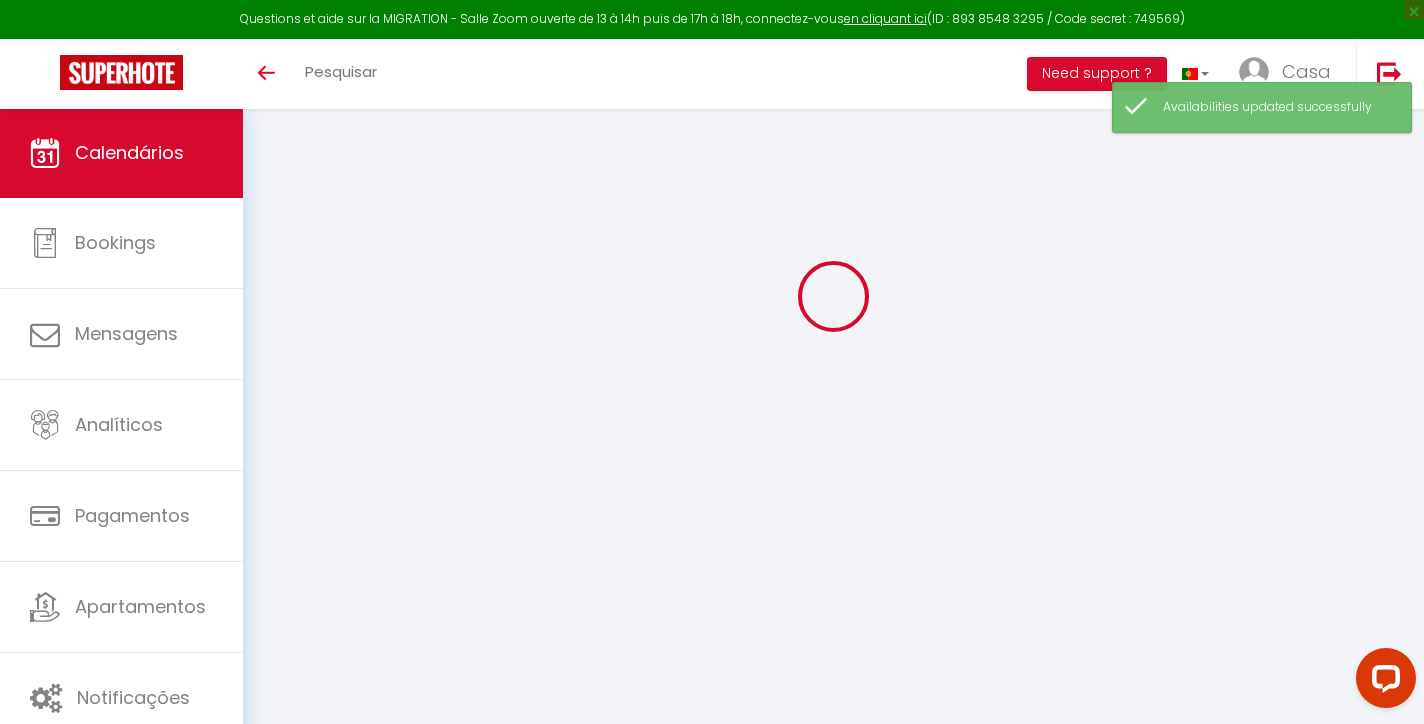 select 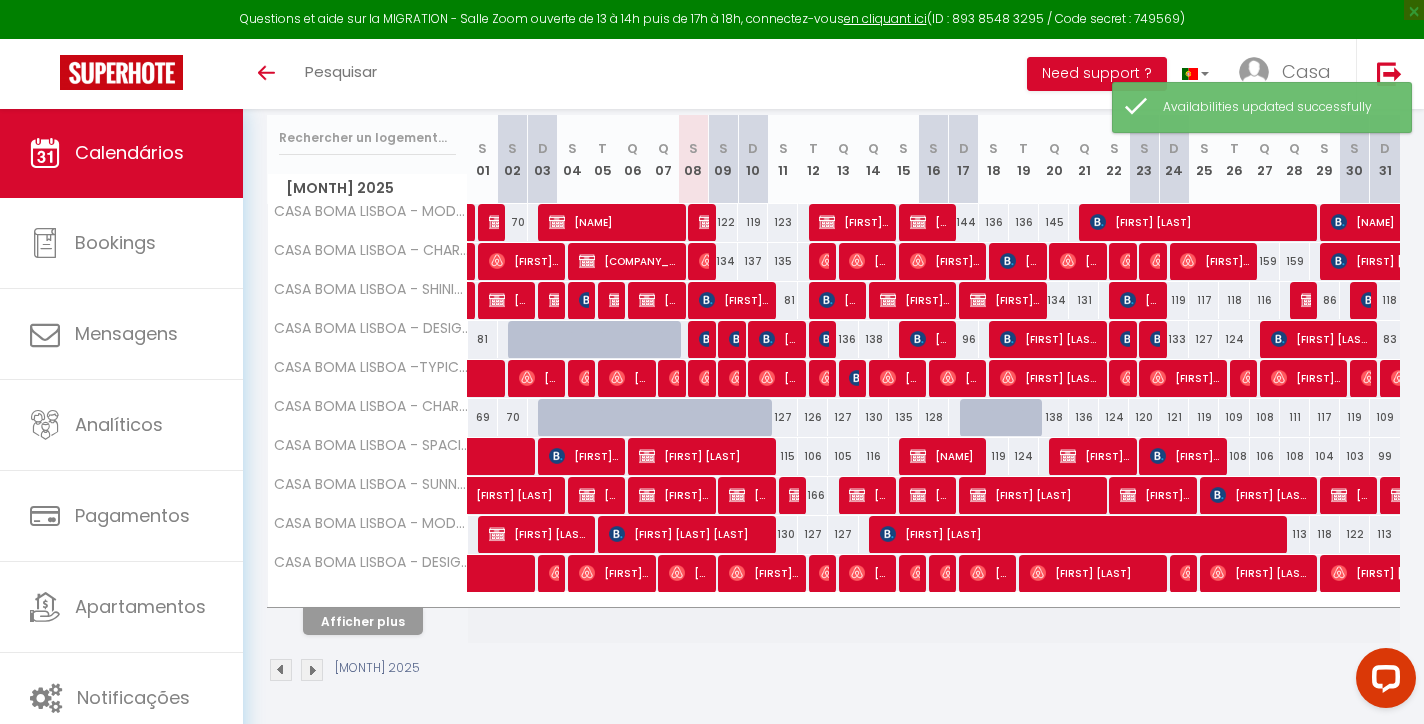 click on "Afficher plus" at bounding box center [363, 621] 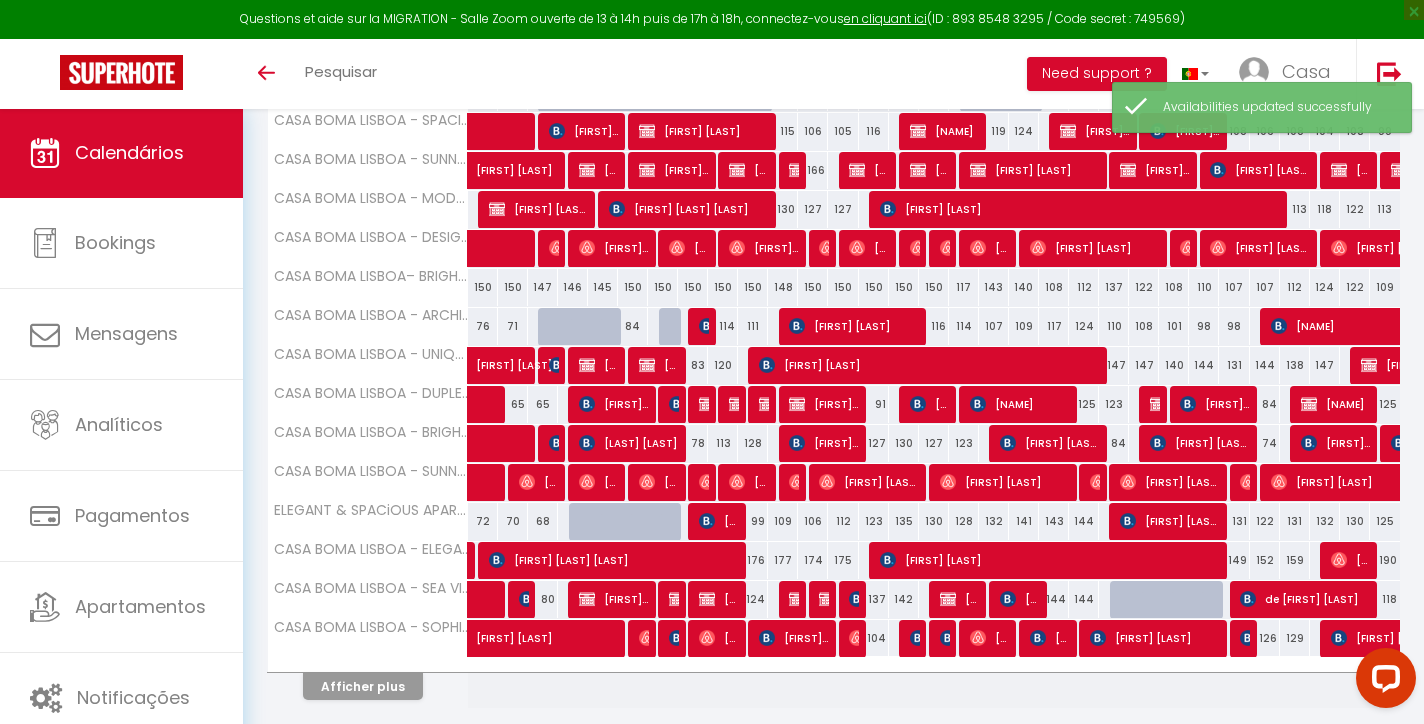 scroll, scrollTop: 614, scrollLeft: 0, axis: vertical 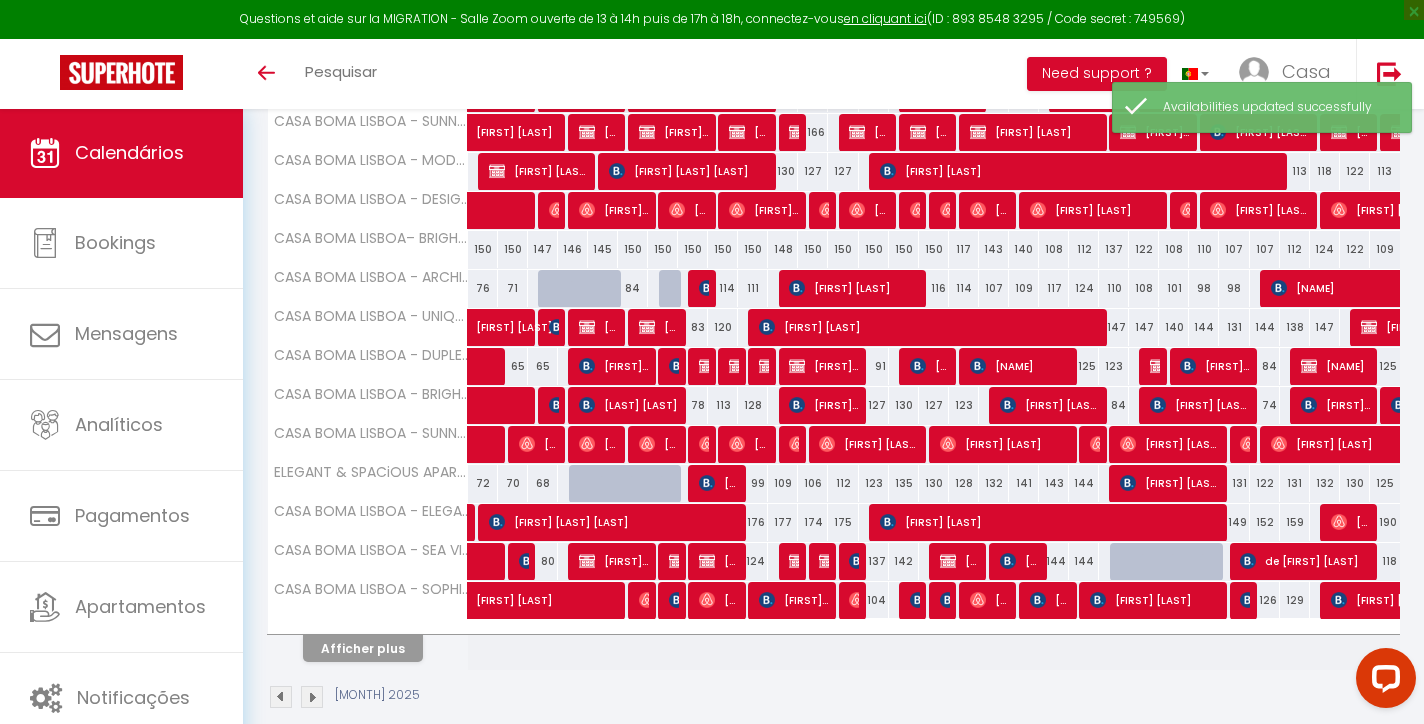 click on "Afficher plus" at bounding box center [363, 648] 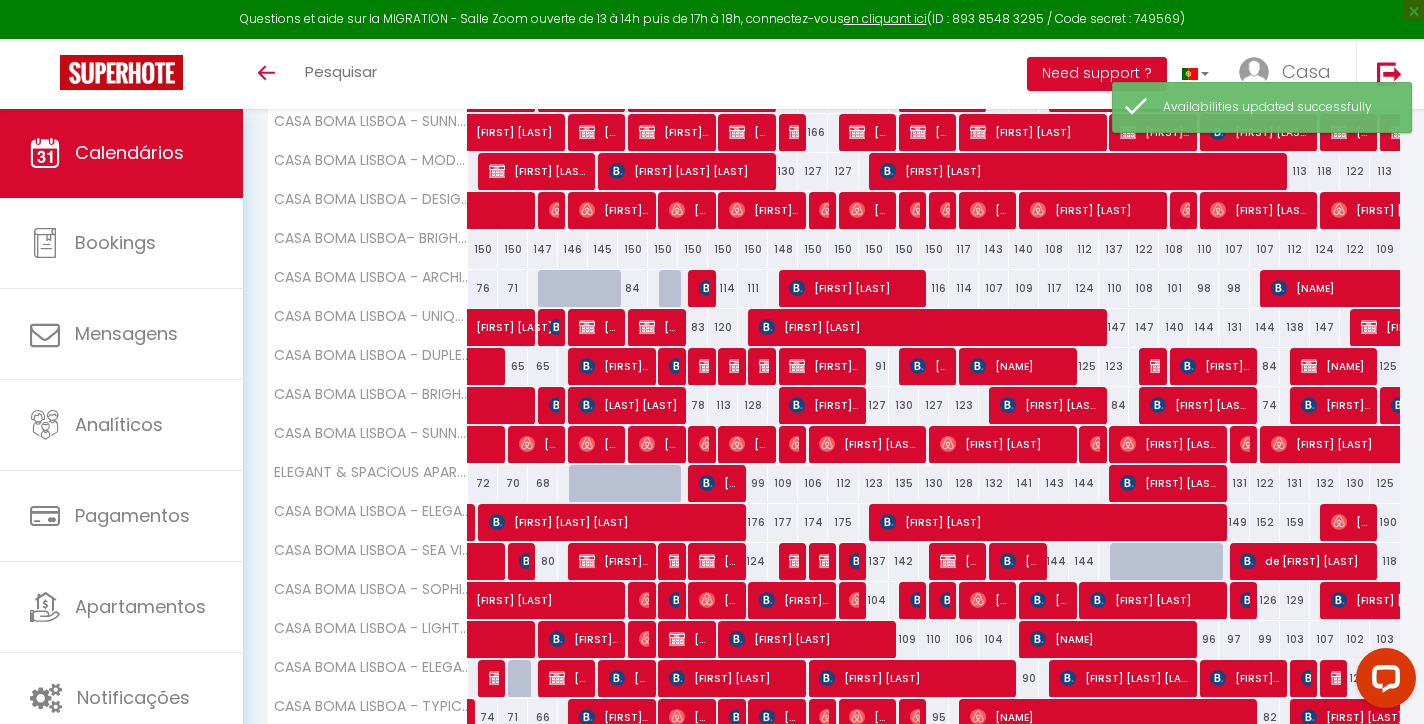 click on "[FIRST] [LAST]" at bounding box center (719, 483) 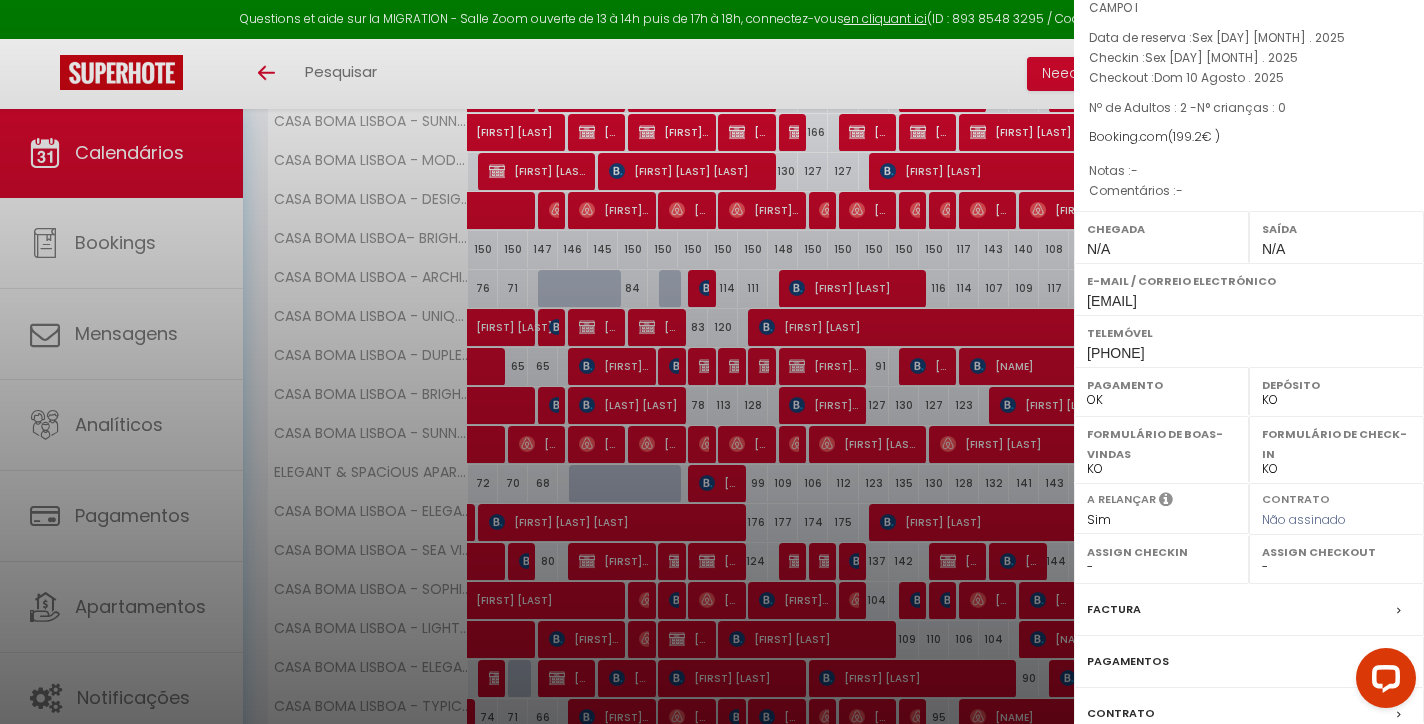scroll, scrollTop: 116, scrollLeft: 0, axis: vertical 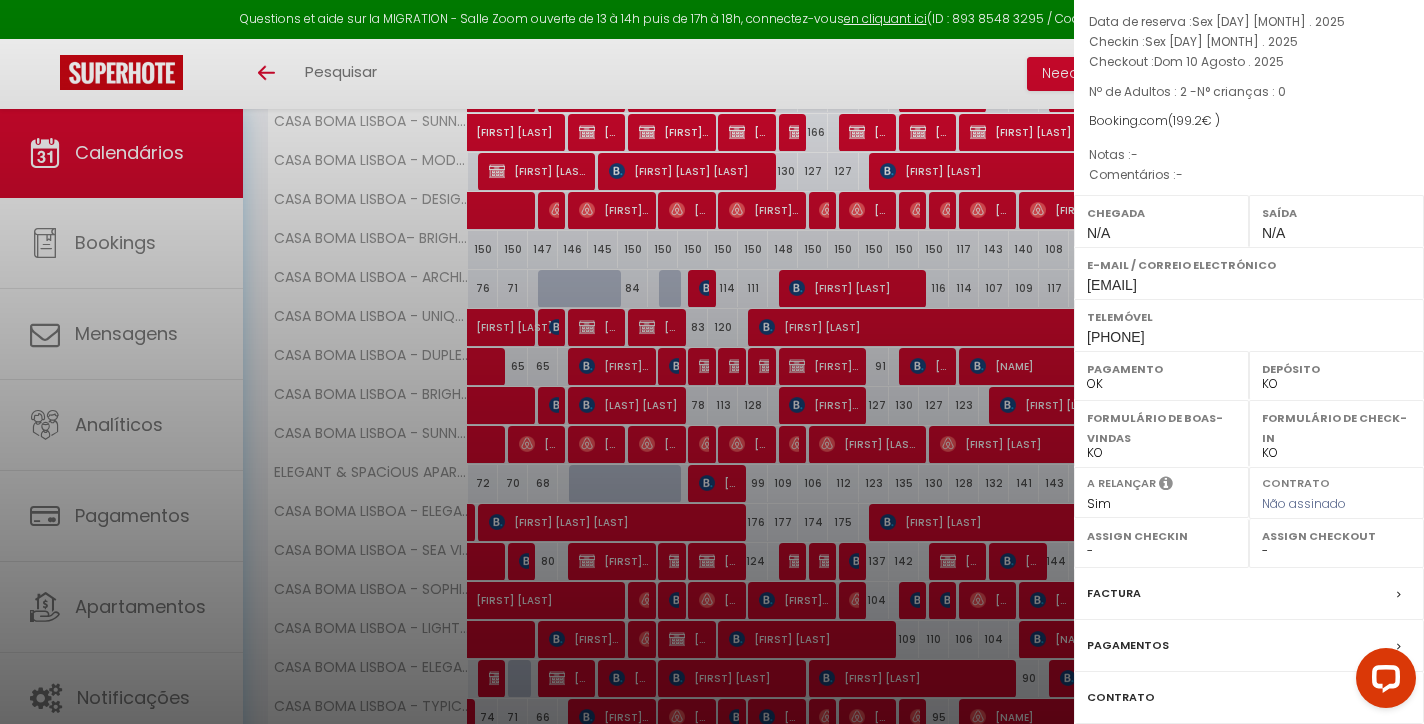 click on "Factura" at bounding box center [1114, 593] 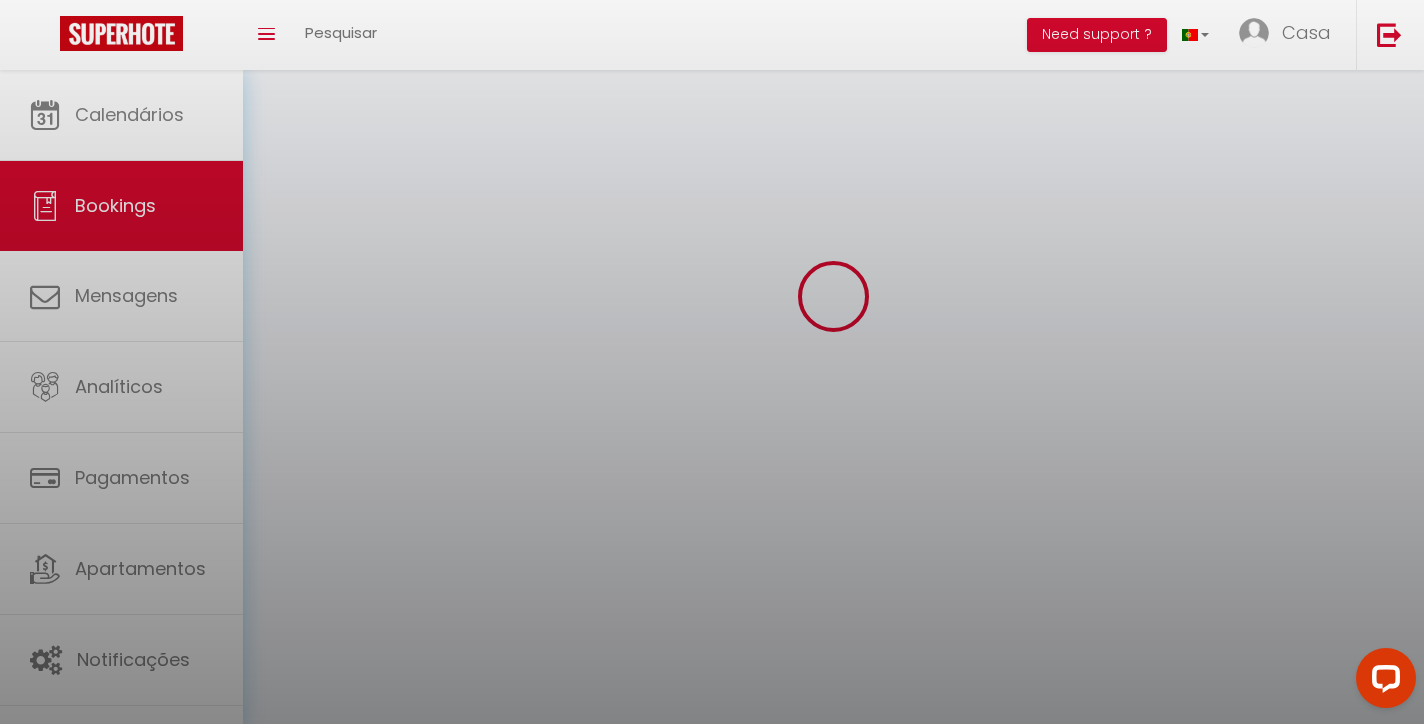 scroll, scrollTop: 0, scrollLeft: 0, axis: both 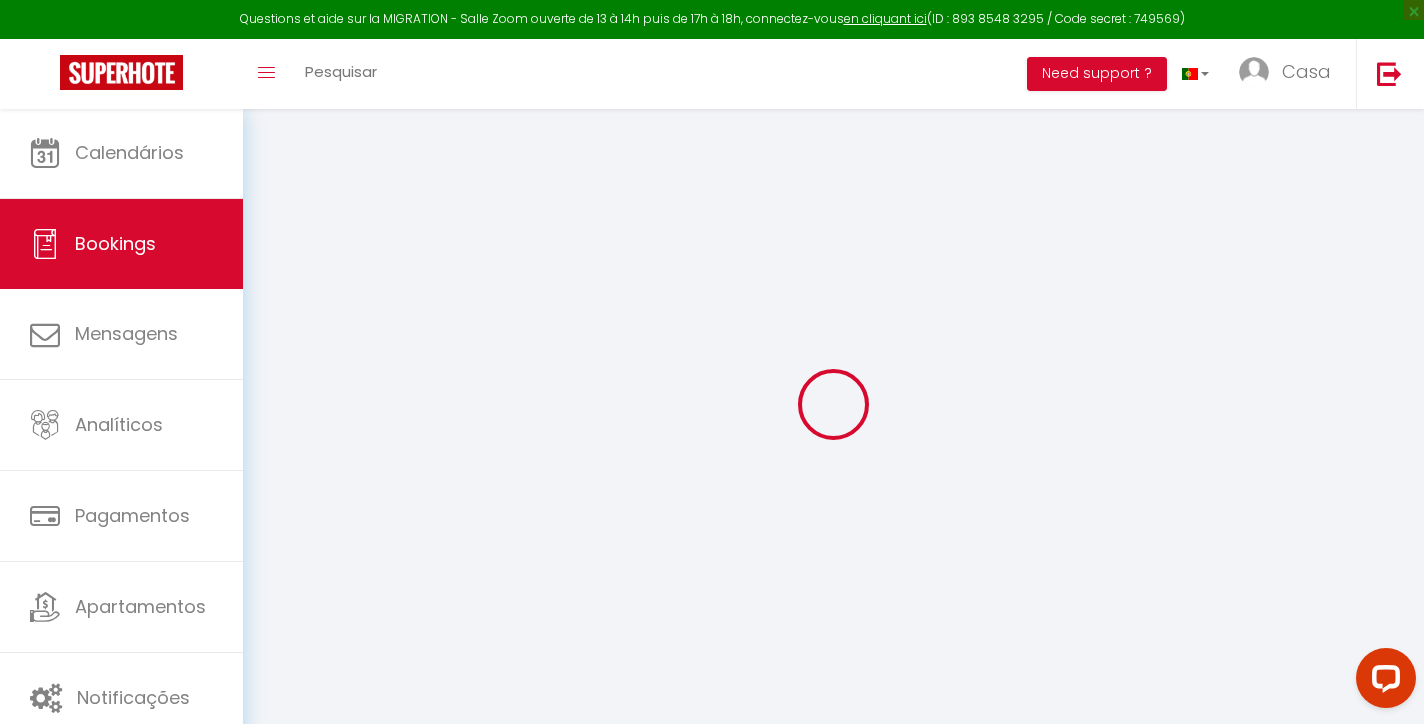 select on "cleaning" 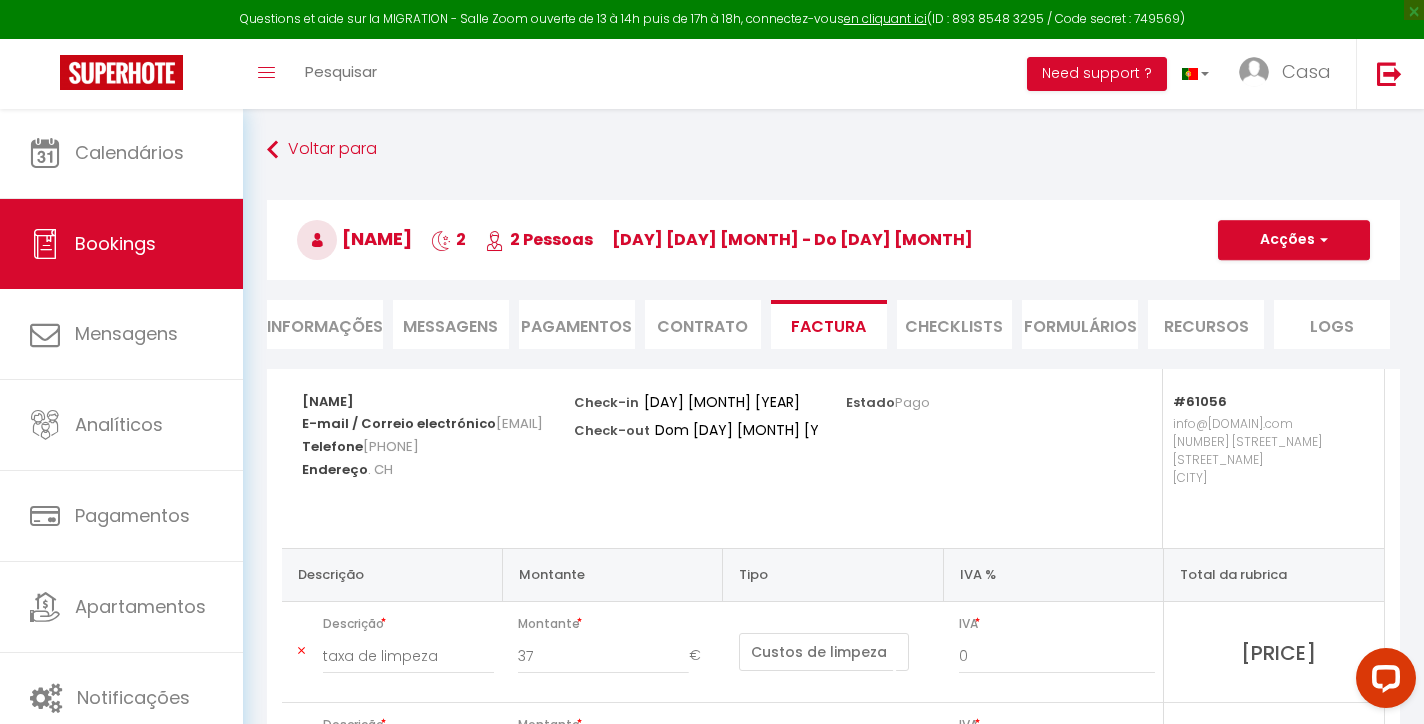 click on "Informações" at bounding box center [325, 324] 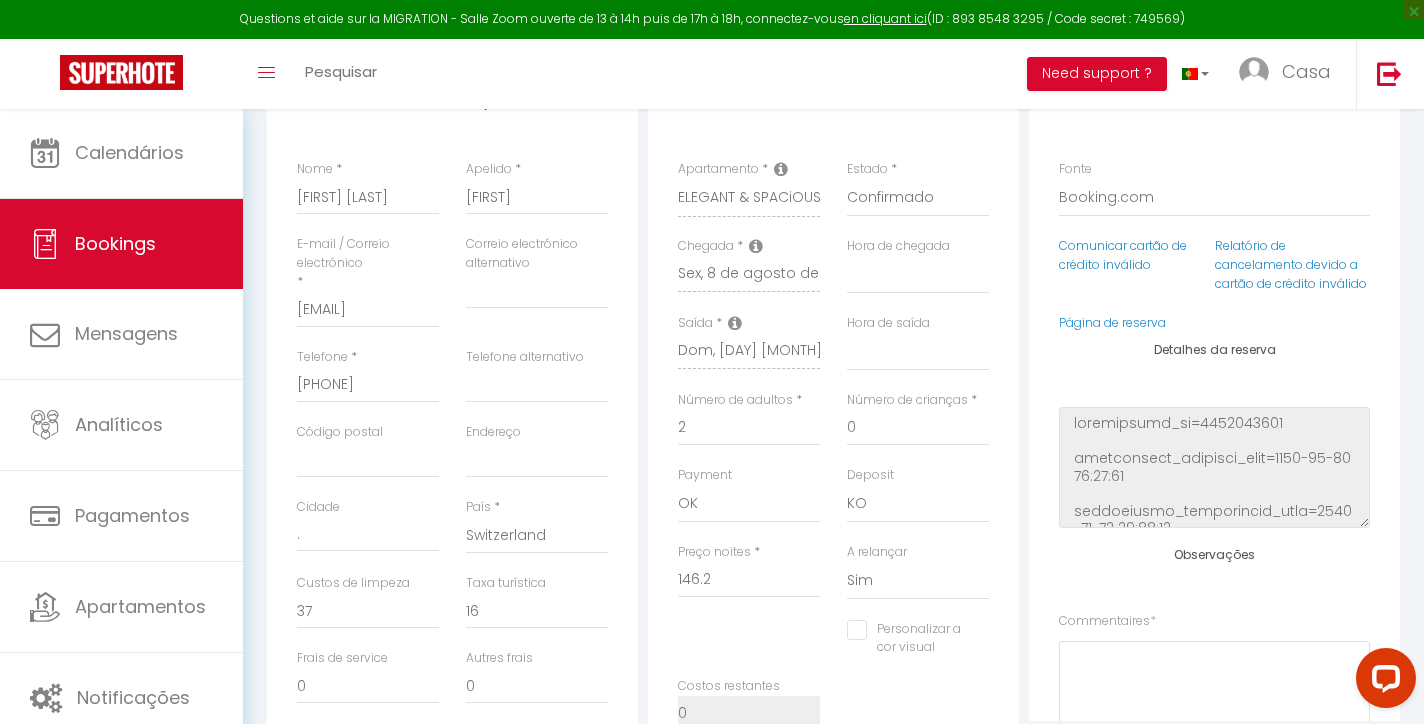 scroll, scrollTop: 116, scrollLeft: 0, axis: vertical 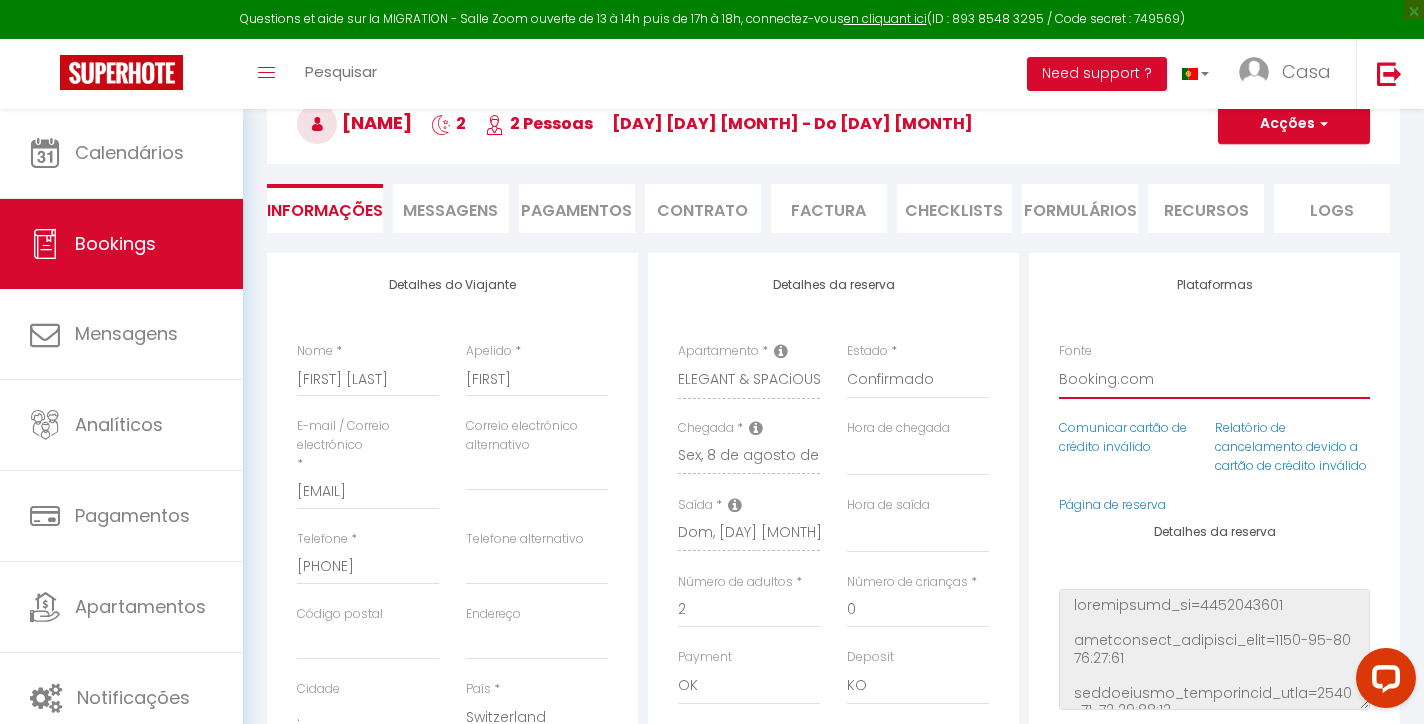 select on "54" 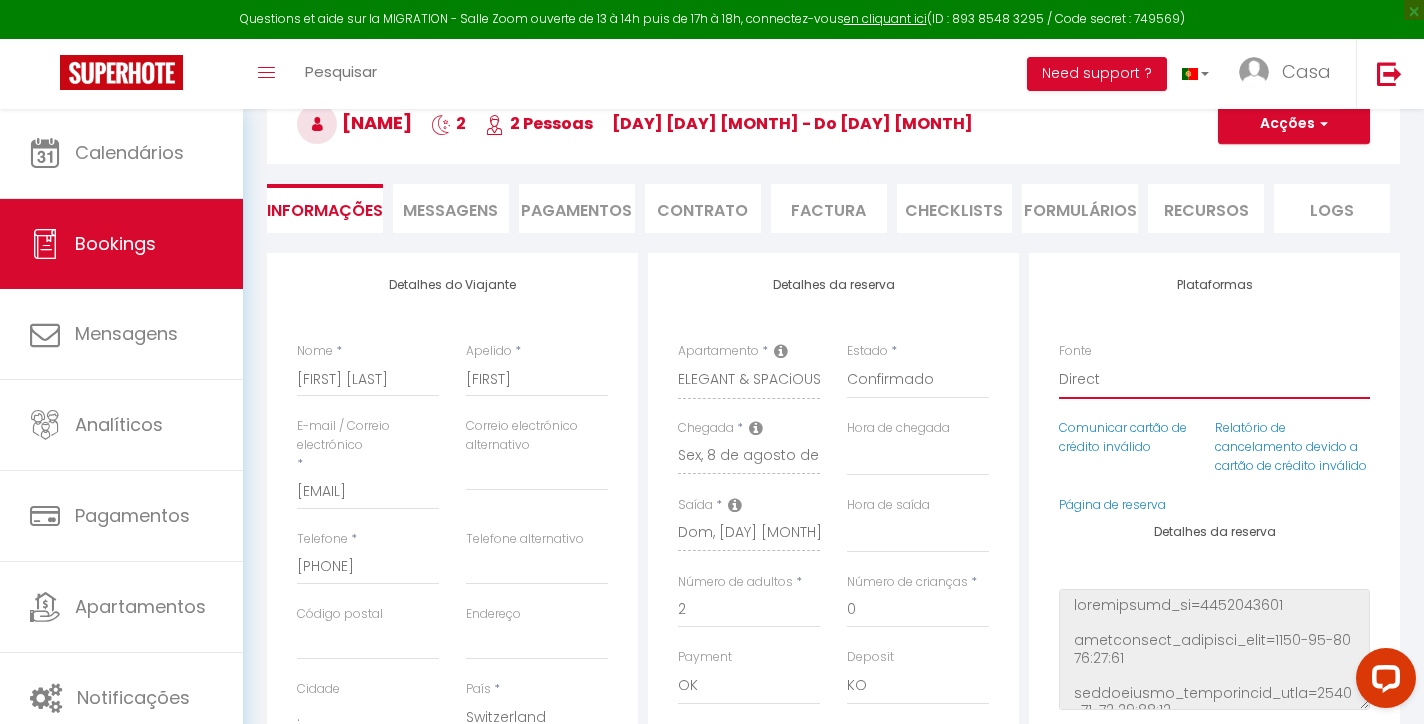 select 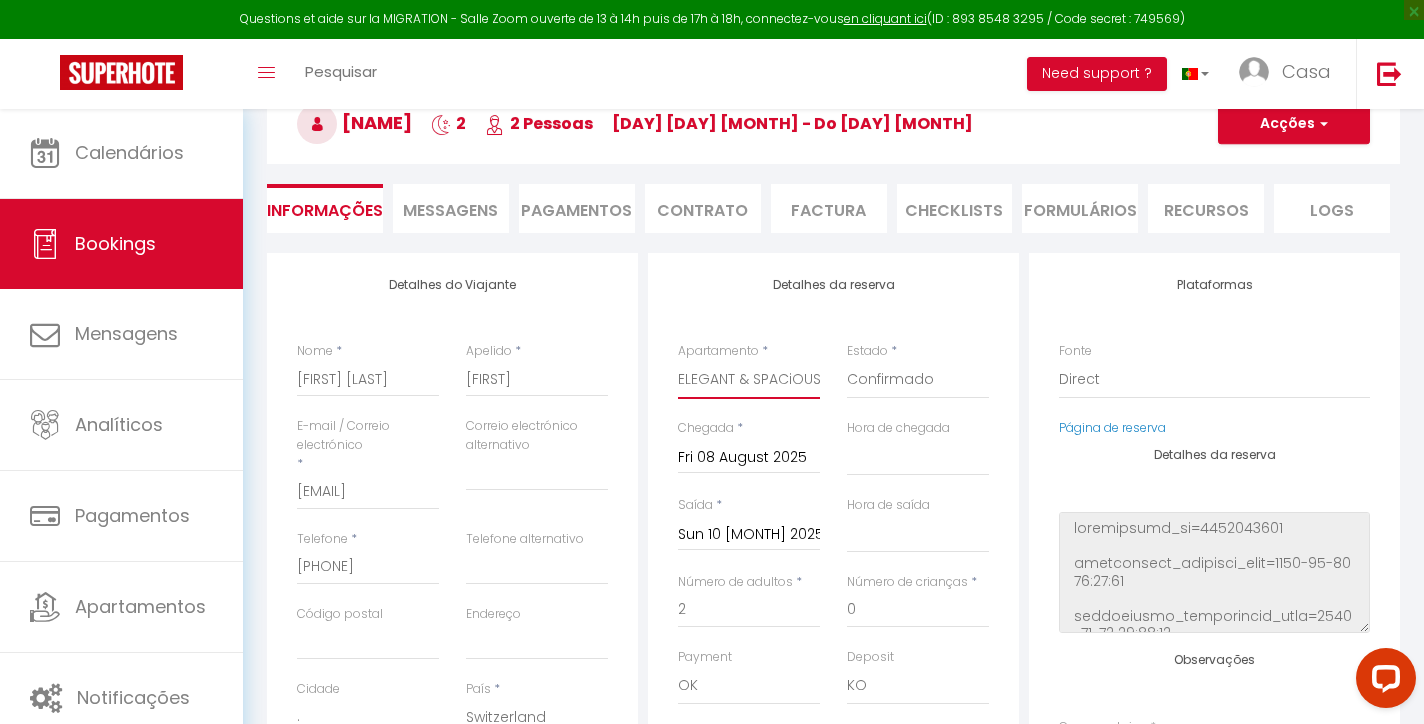 click on "CASA BOMA LISBOA - MODERN & LUMINOUS APARTMENT WITH BALCONY - ALCANTARA I CASA BOMA LISBOA – DESIGN AND SPACIOUS APARTMENT WITH BALCONY – ALVALADE II CASA BOMA LISBOA - ELEGANT APARTMENT WITH PRIVATE TERRACE - AJUDA II CASA BOMA LISBOA– BRIGHTING APARTMENT WITH SPACIOUS TERRACE – ALVALADE III CASA BOMA LISBOA - SOPHISTICATED APARTMENT WITH PRIVATE TERRACE - ALCANTARA VI CASA BOMA LISBOA - UNIQUE APARTMENT WITH SWIMMING POOL - MARVILA I CASA BOMA LISBOA - SUNNY APARTMENT WITH PRIVATE BALCONY AND PANORAMIC BRIDGE VIEW - AJUDA I CASA BOMA LISBOA - SEA VIEW APARTMENT WITH PRIVATE SUNNY TERRACE - ALGES I CASA BOMA LISBOA - ARCHITECT APARTMENT WITH PRIVATE TERRACE - ALCANTARA III CASA BOMA LISBOA - UNIQUE APARTMENT WITH PRIVATE BALCONY AND PANORAMIC BRIGDE VIEW - ALCANTARA IV CASA BOMA LISBOA - DESIGN APARTMENT WITH PRIVATE VEGETAL TERRACE - LAPA VII CASA BOMA LISBOA – SHINING AND SPACIOUS APARTMENT WITH BALCONY – ALVALADE I CASA BOMA LISBOA - ELEGANT & CHARMING APARTMENT - ALCANTARA V" at bounding box center [749, 380] 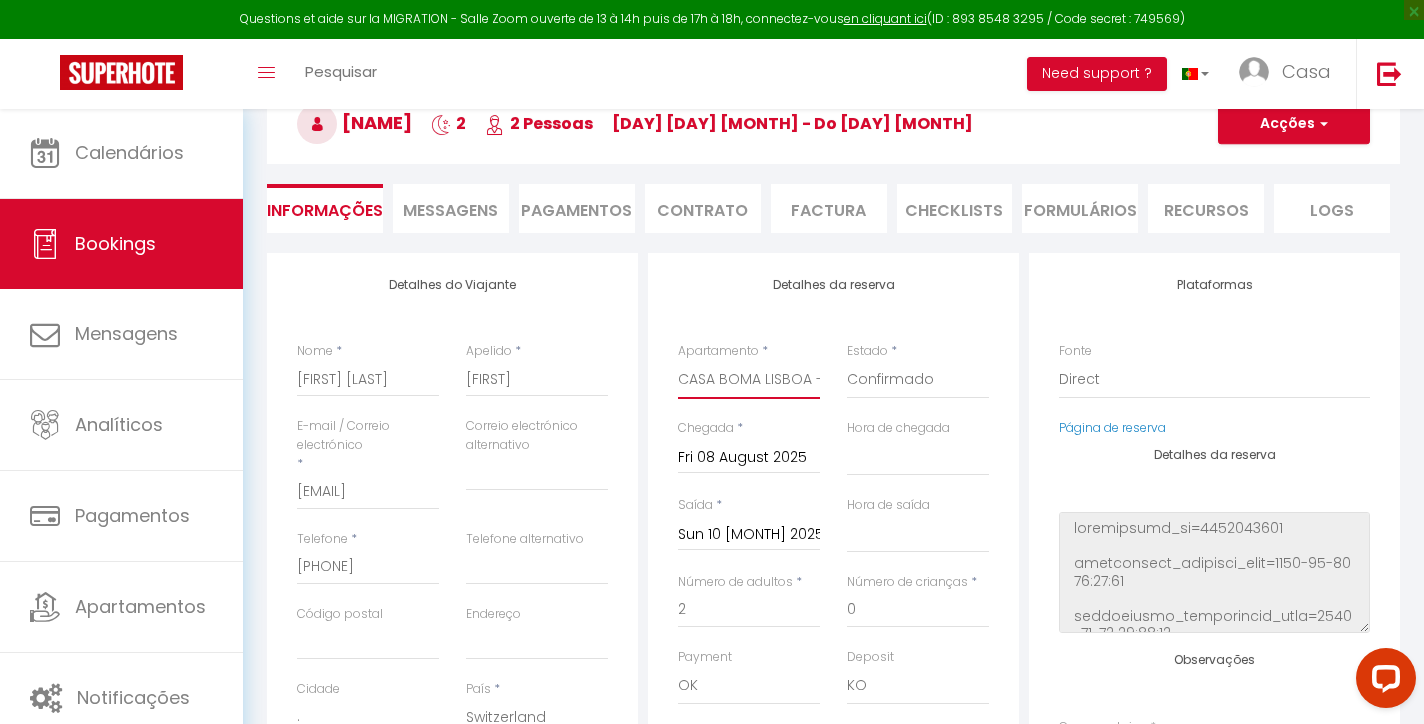 select 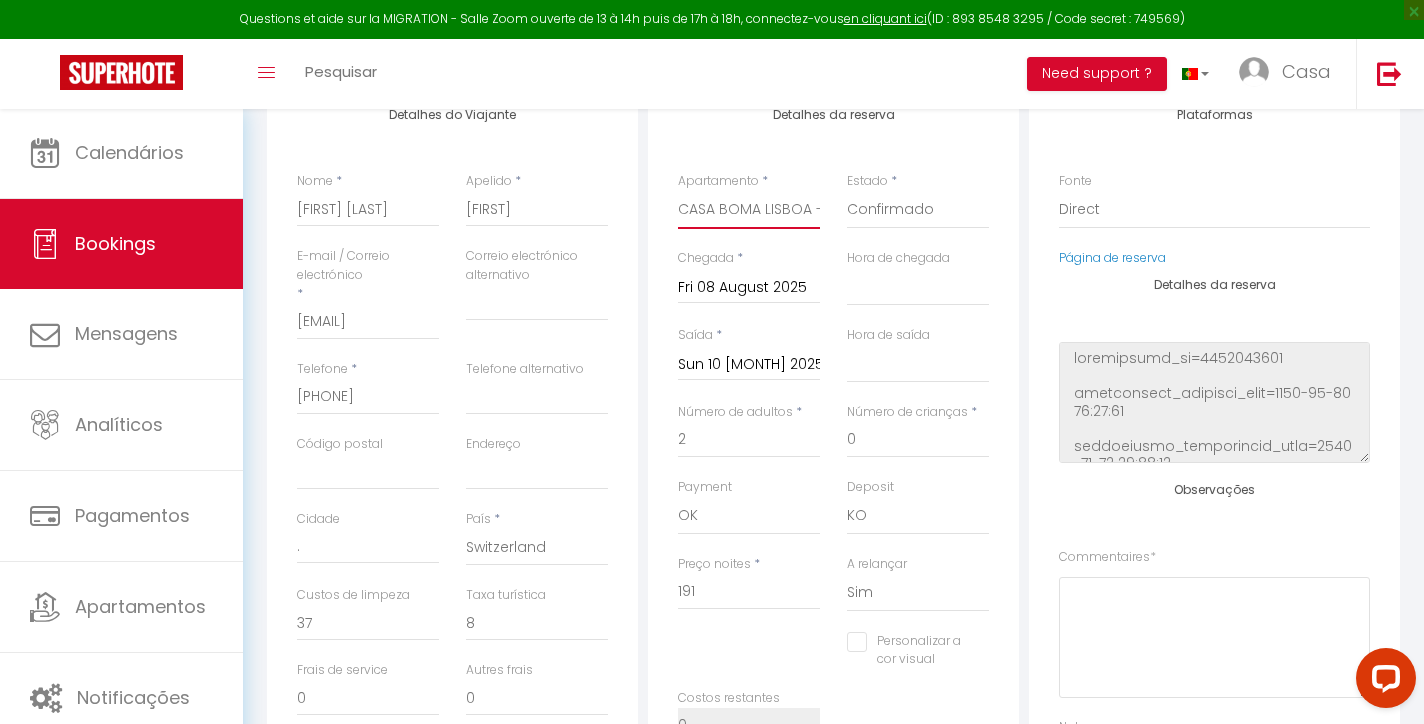 scroll, scrollTop: 454, scrollLeft: 0, axis: vertical 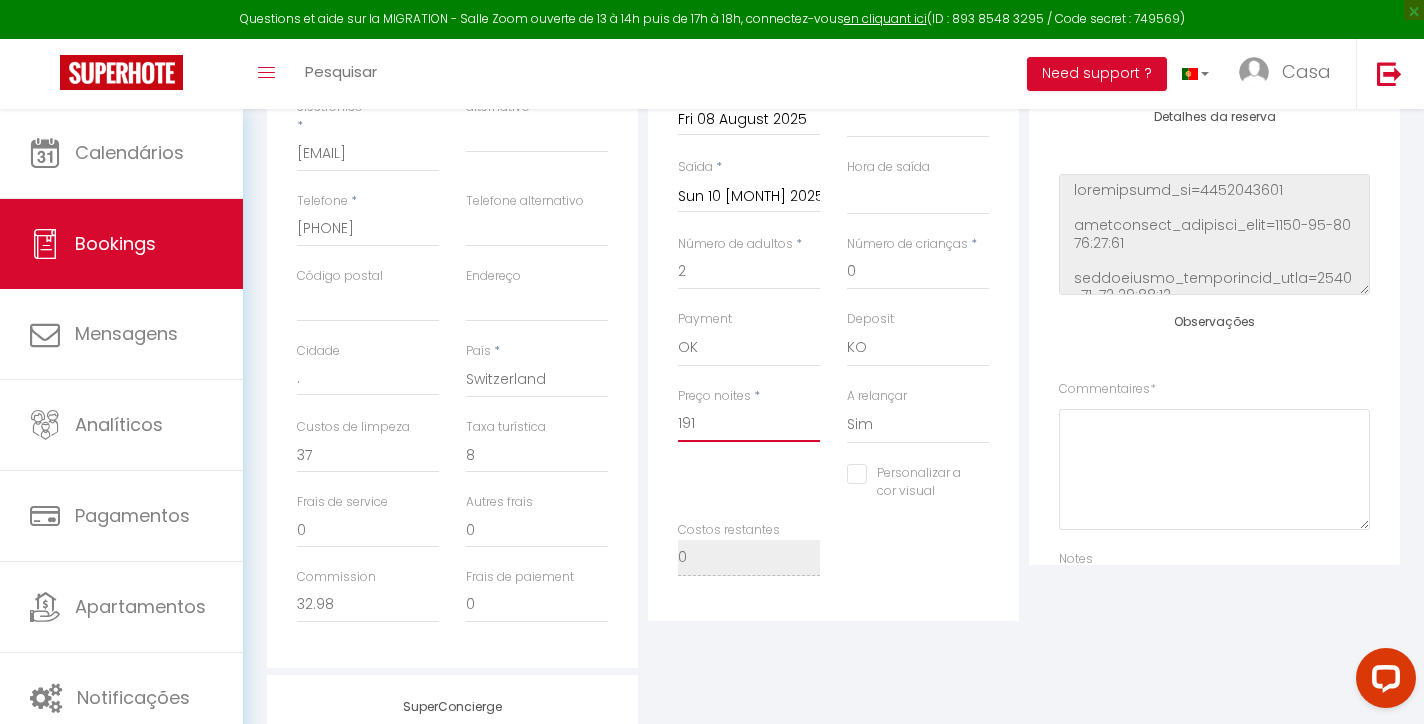 click on "191" at bounding box center (749, 424) 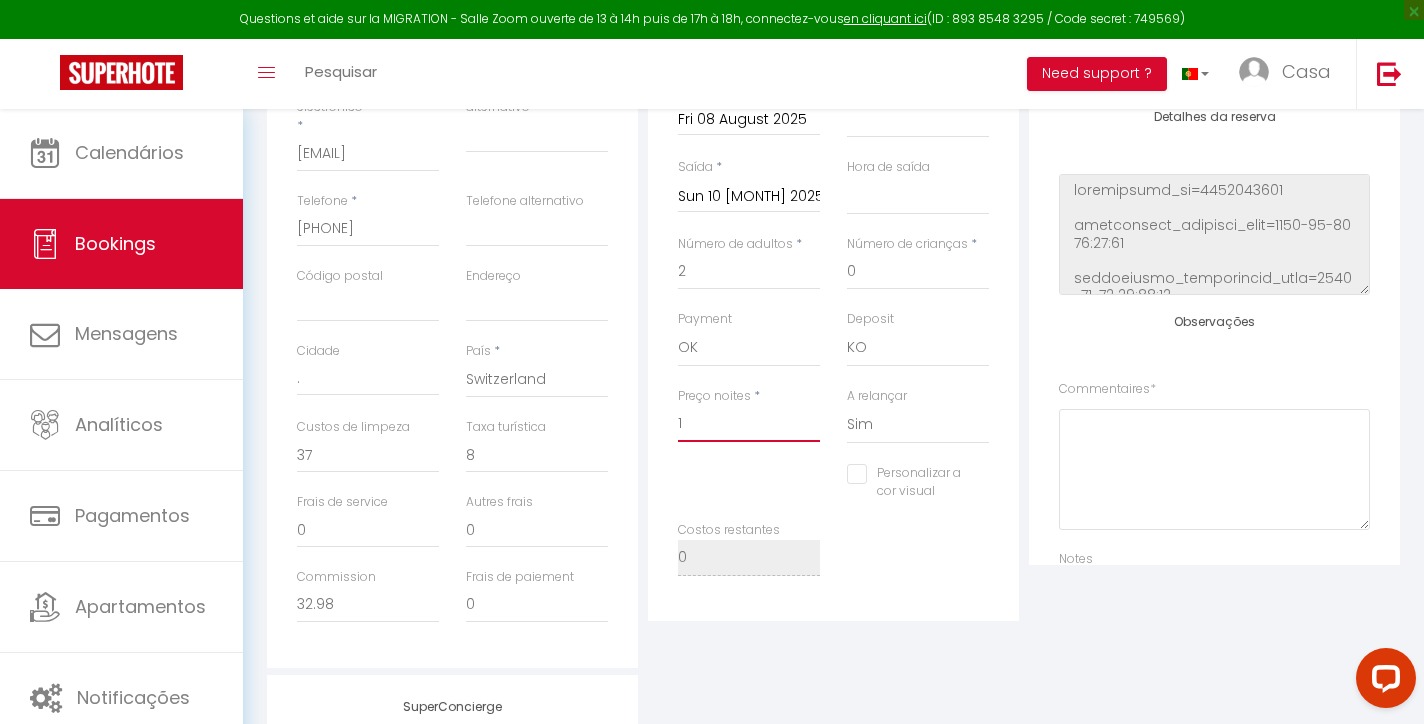 select 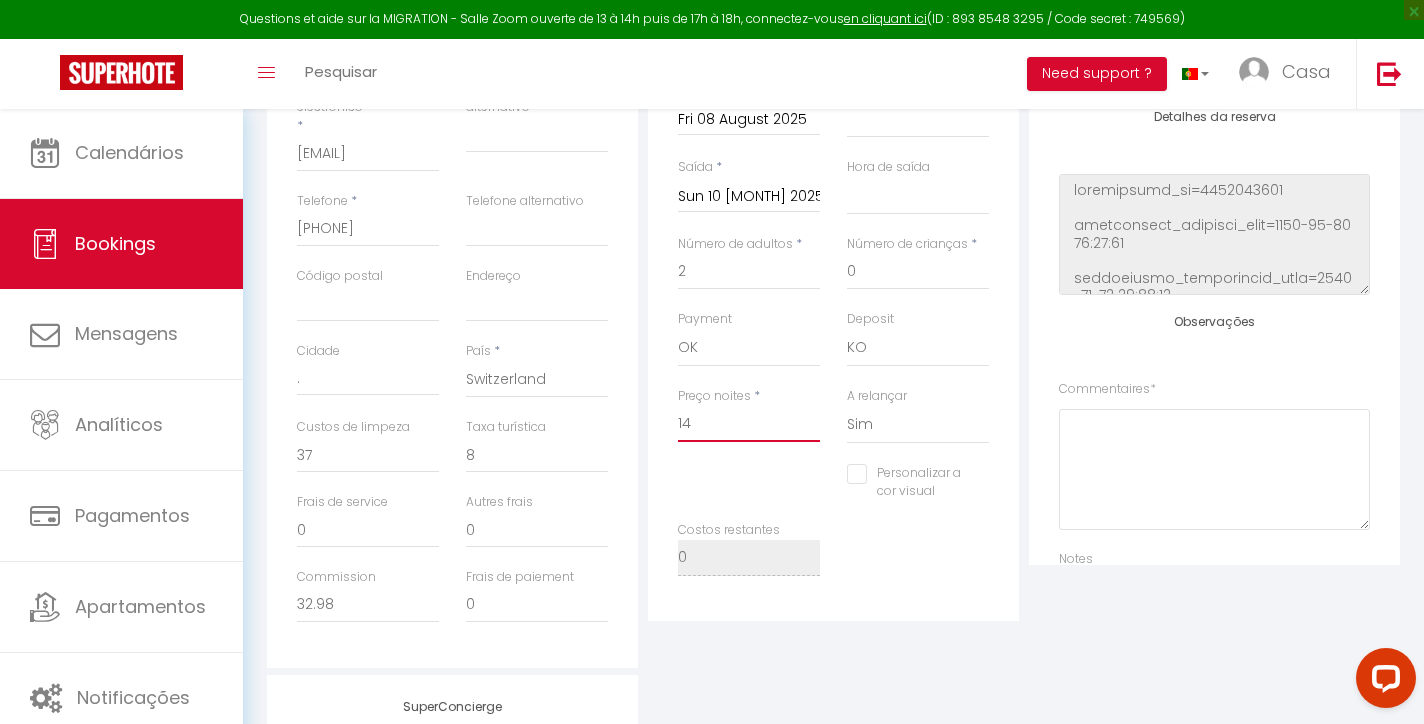 select 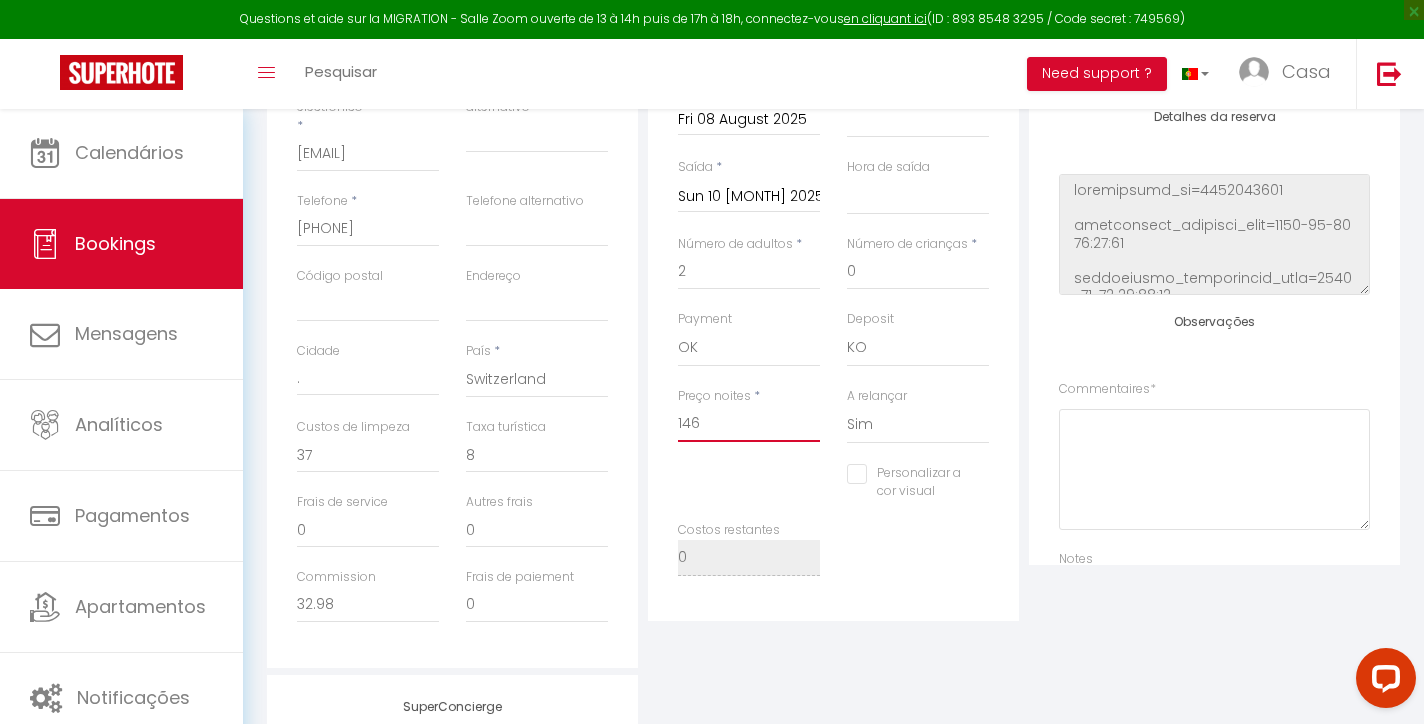 select 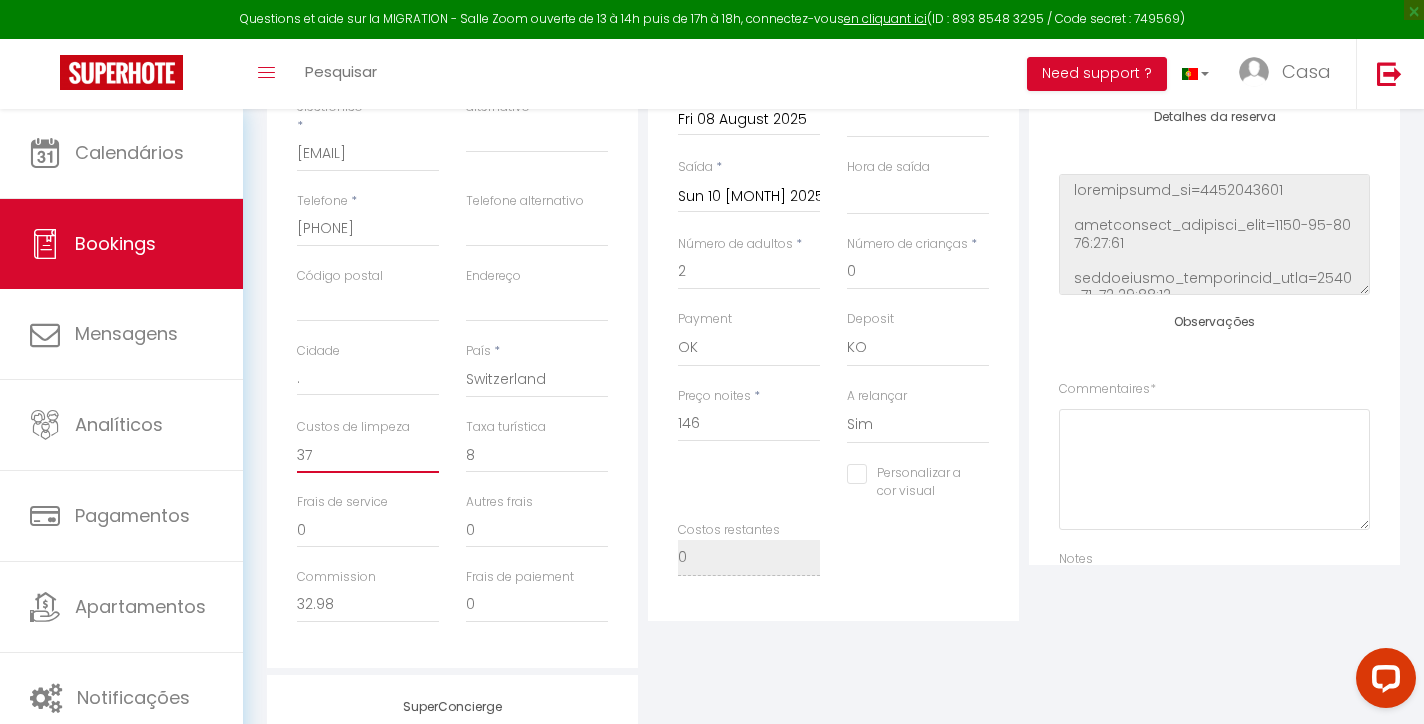 type on "0" 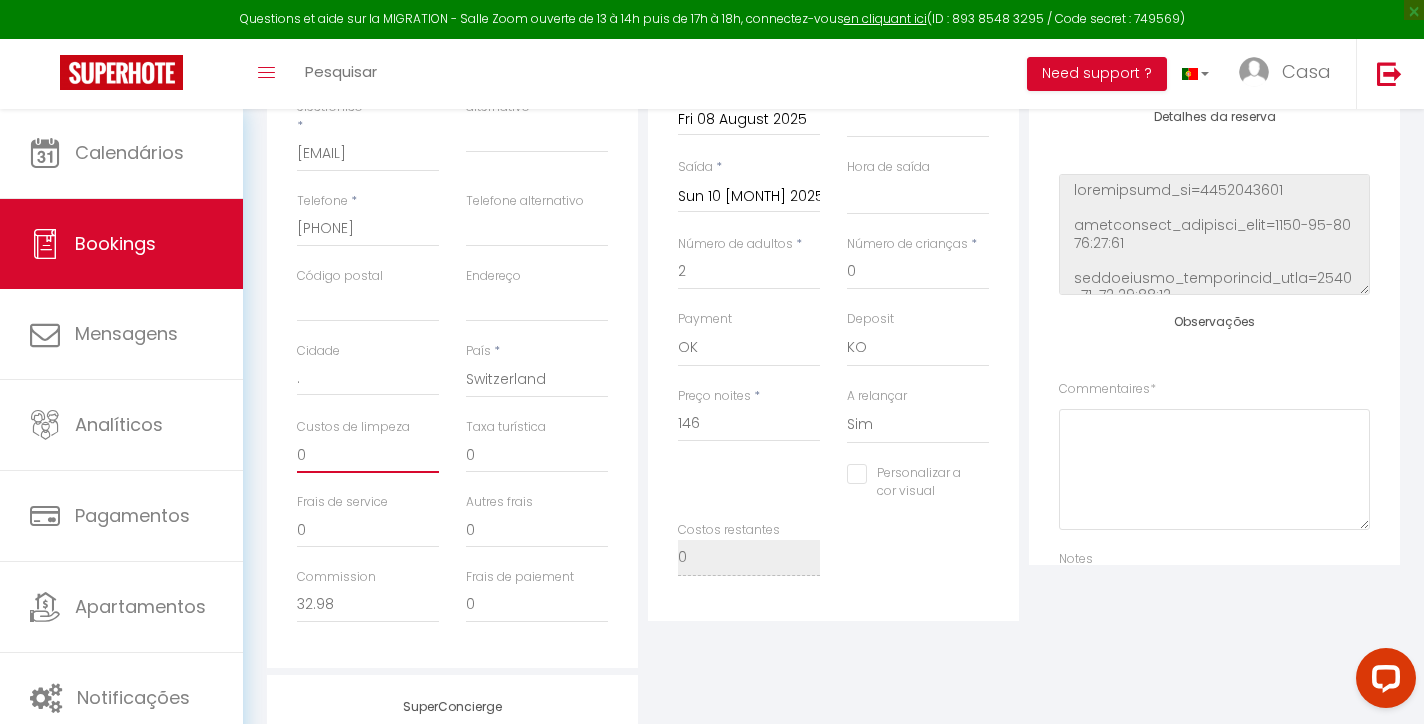 click on "0" at bounding box center [368, 455] 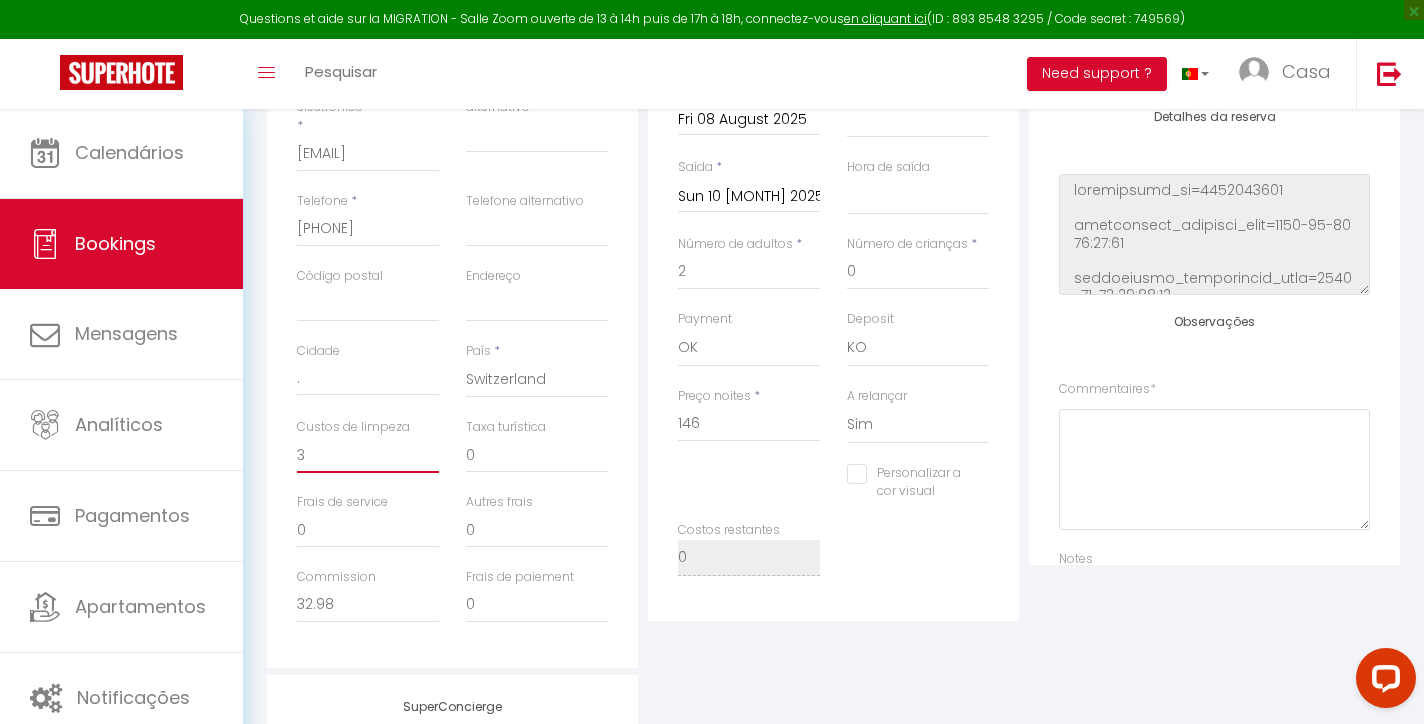 select 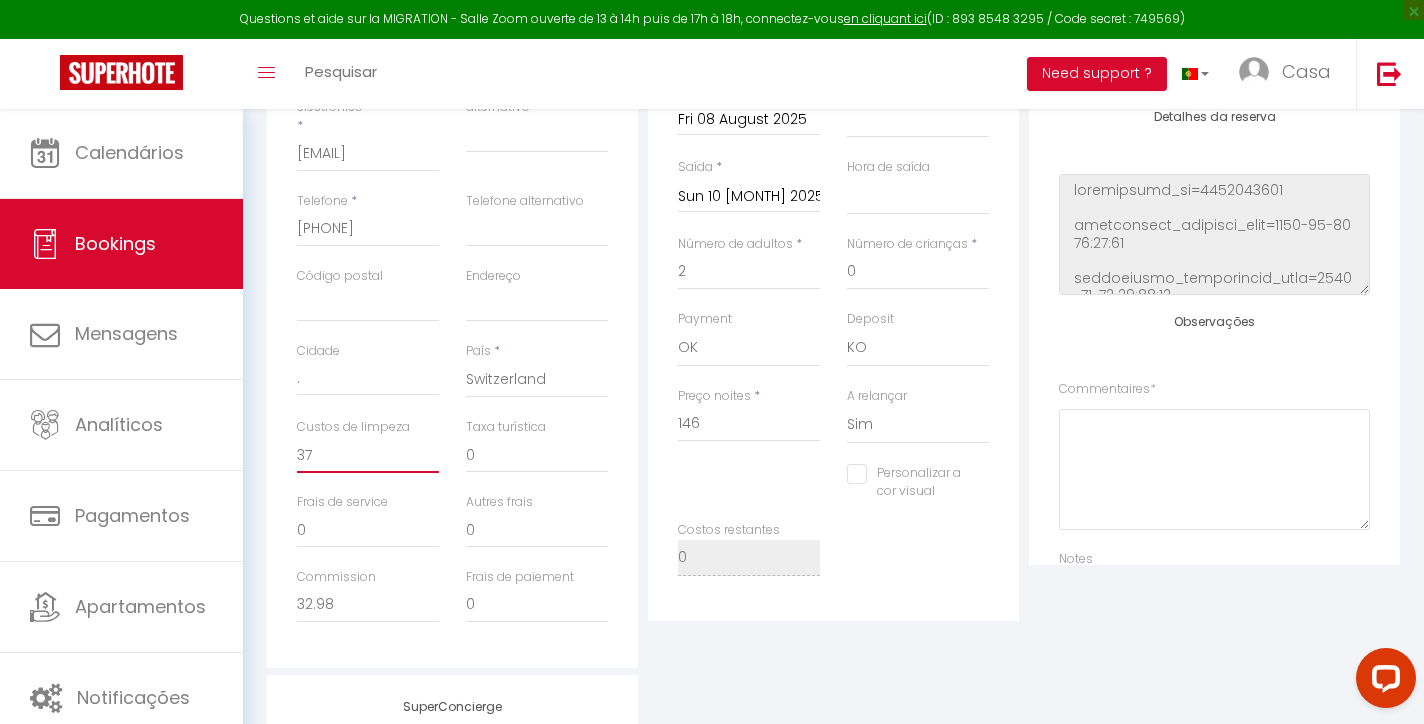 select 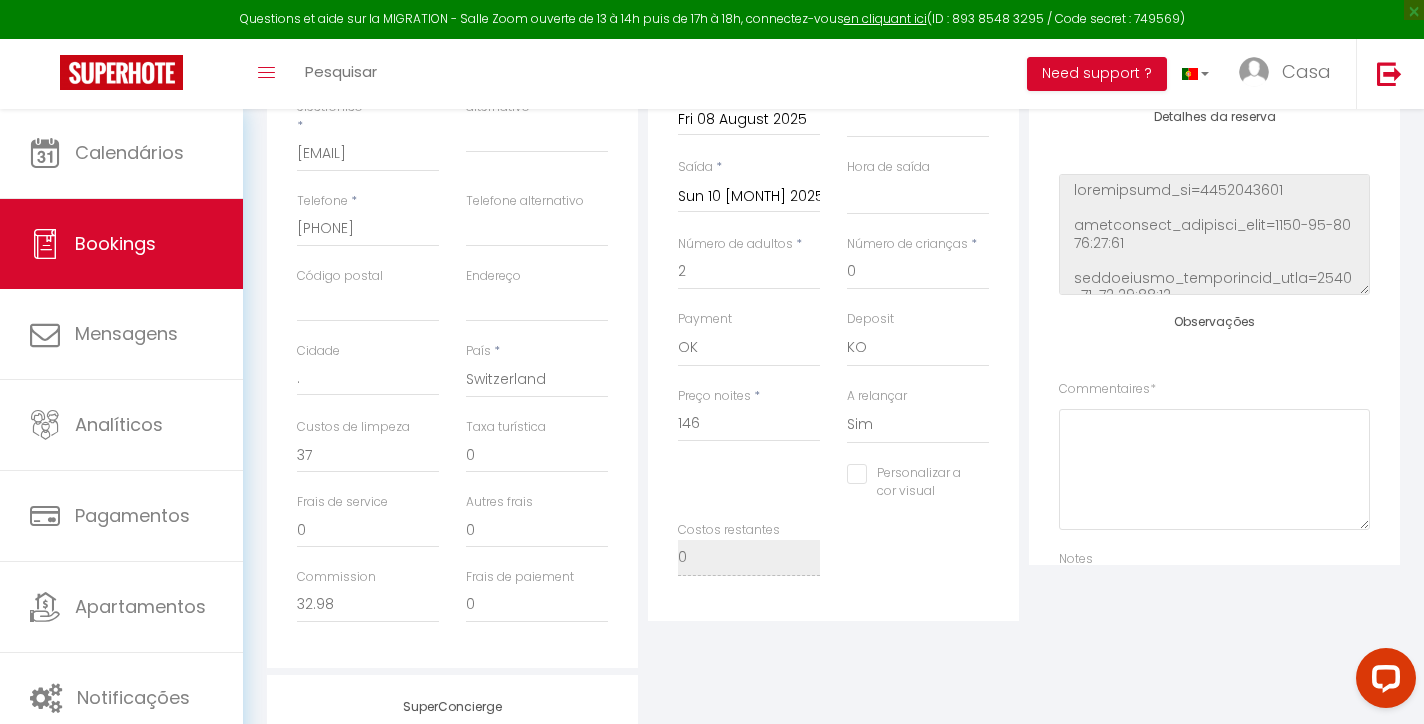 click on "Taxa turística   [PRICE]" at bounding box center [537, 455] 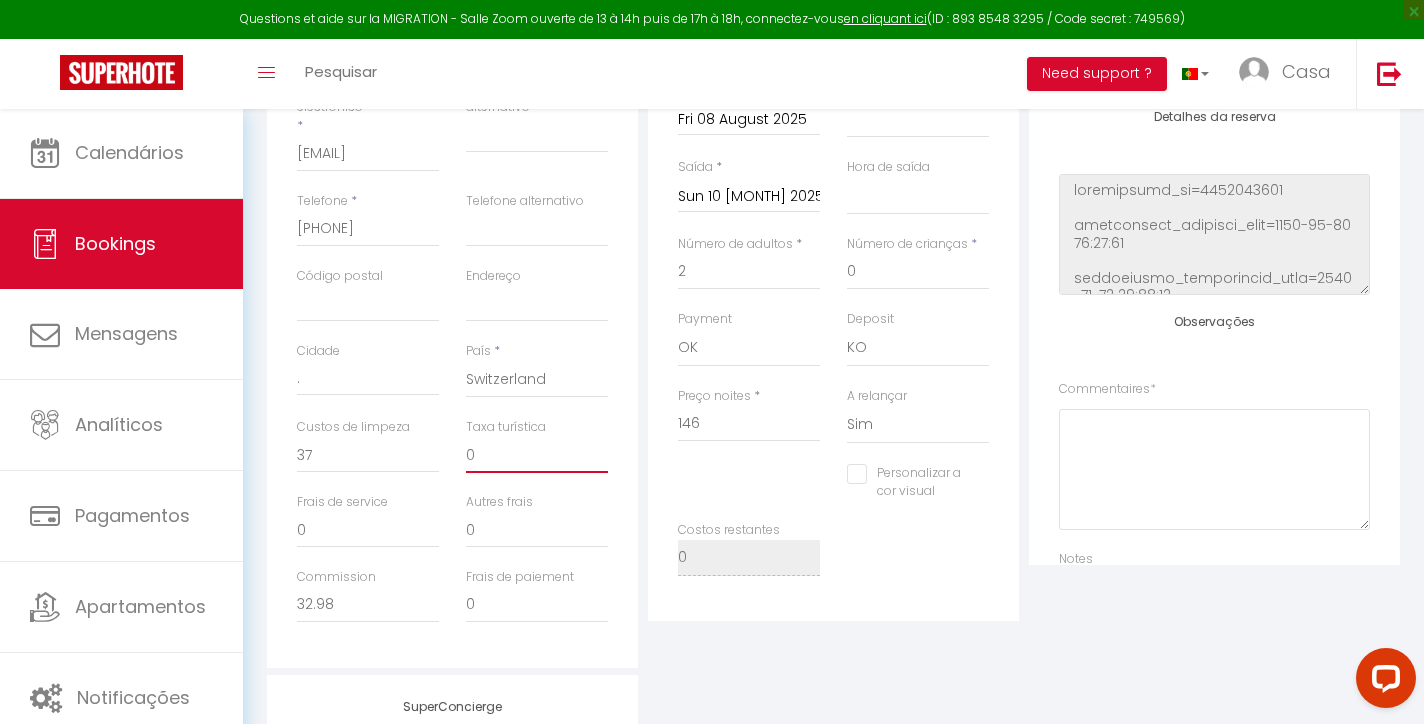 click on "0" at bounding box center [537, 455] 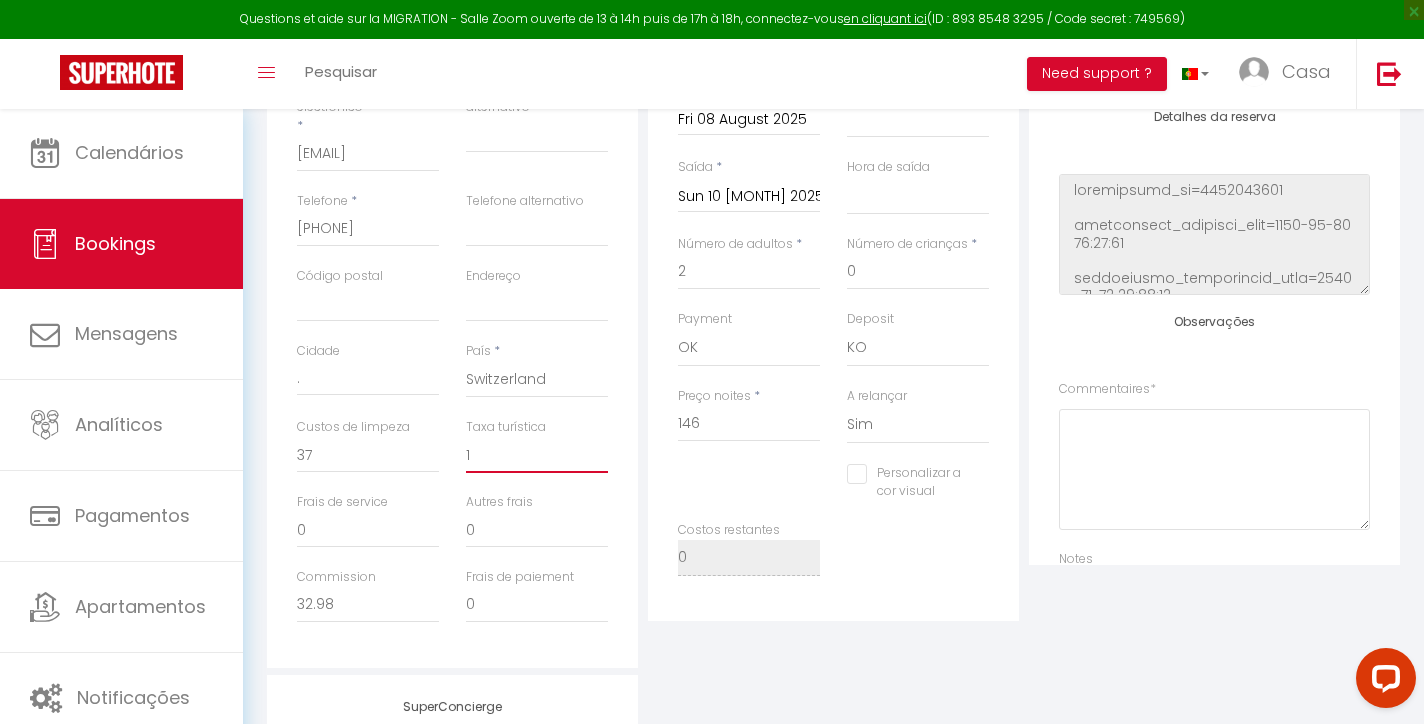 select 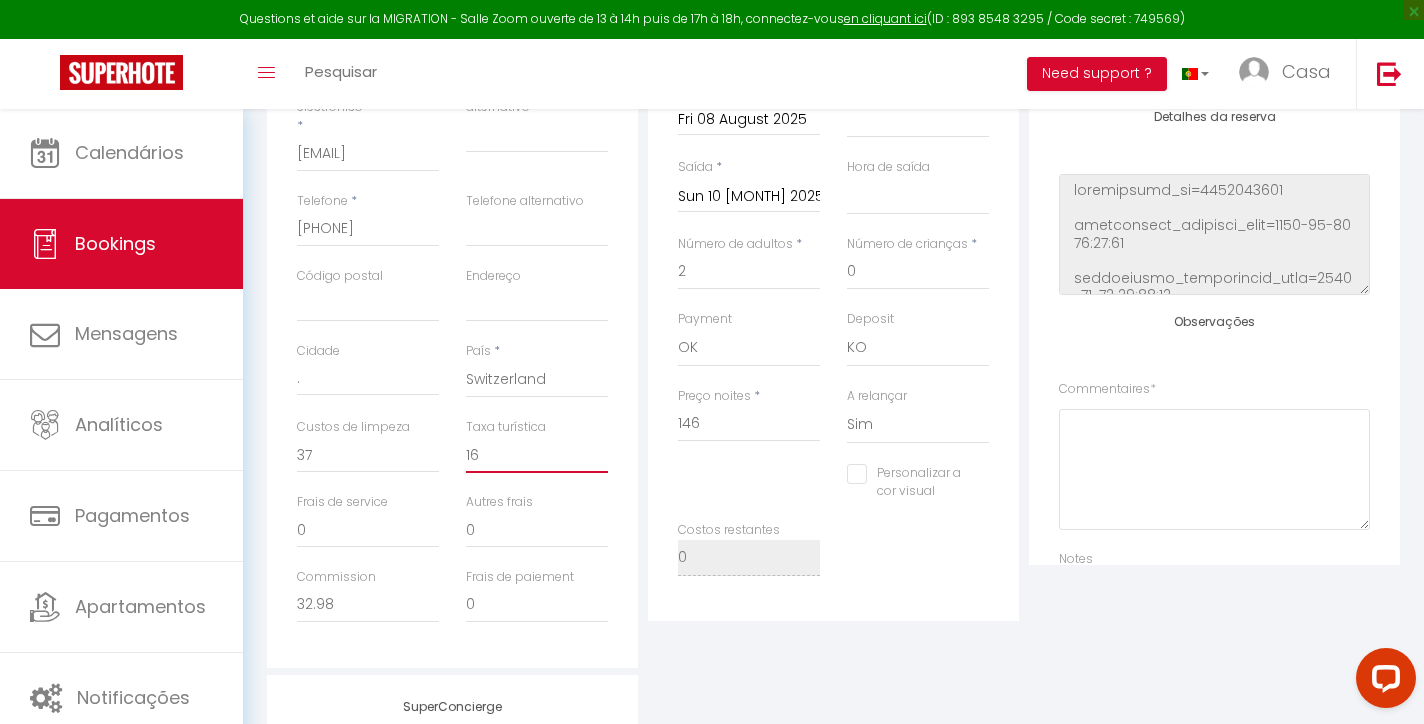 select 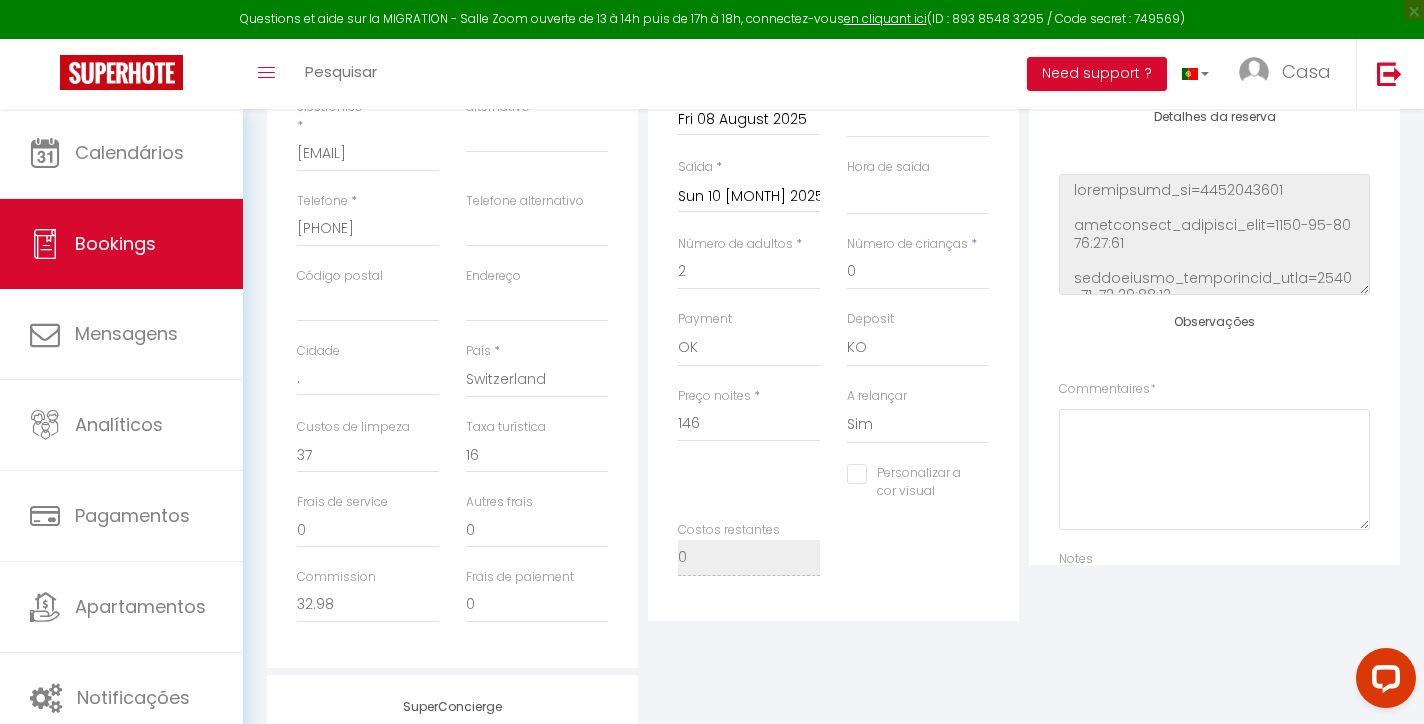 click on "Detalhes do Viajante   Nome   *   [FIRST]   Apelido   *   [LAST]   E-mail / Correio electrónico   *   [EMAIL]   Correio electrónico alternativo       Telefone   *   [PHONE]   Telefone alternativo     Código postal     Endereço     Cidade   .   País   *   France
Portugal
Afghanistan
Albania
Algeria
American Samoa
Andorra
Angola
Anguilla
Antarctica
Antigua and Barbuda
Argentina
Armenia
Aruba
Australia
Austria
Azerbaijan" at bounding box center [452, 291] 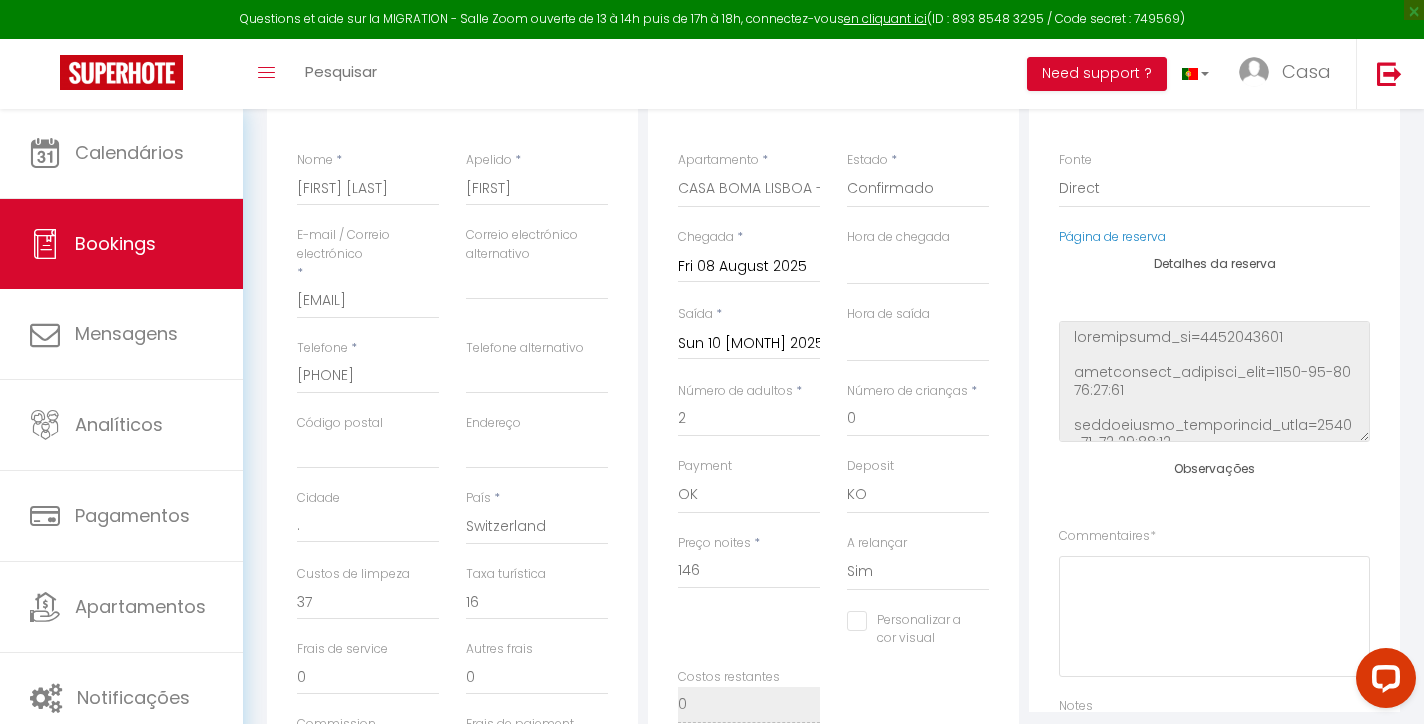 scroll, scrollTop: 120, scrollLeft: 0, axis: vertical 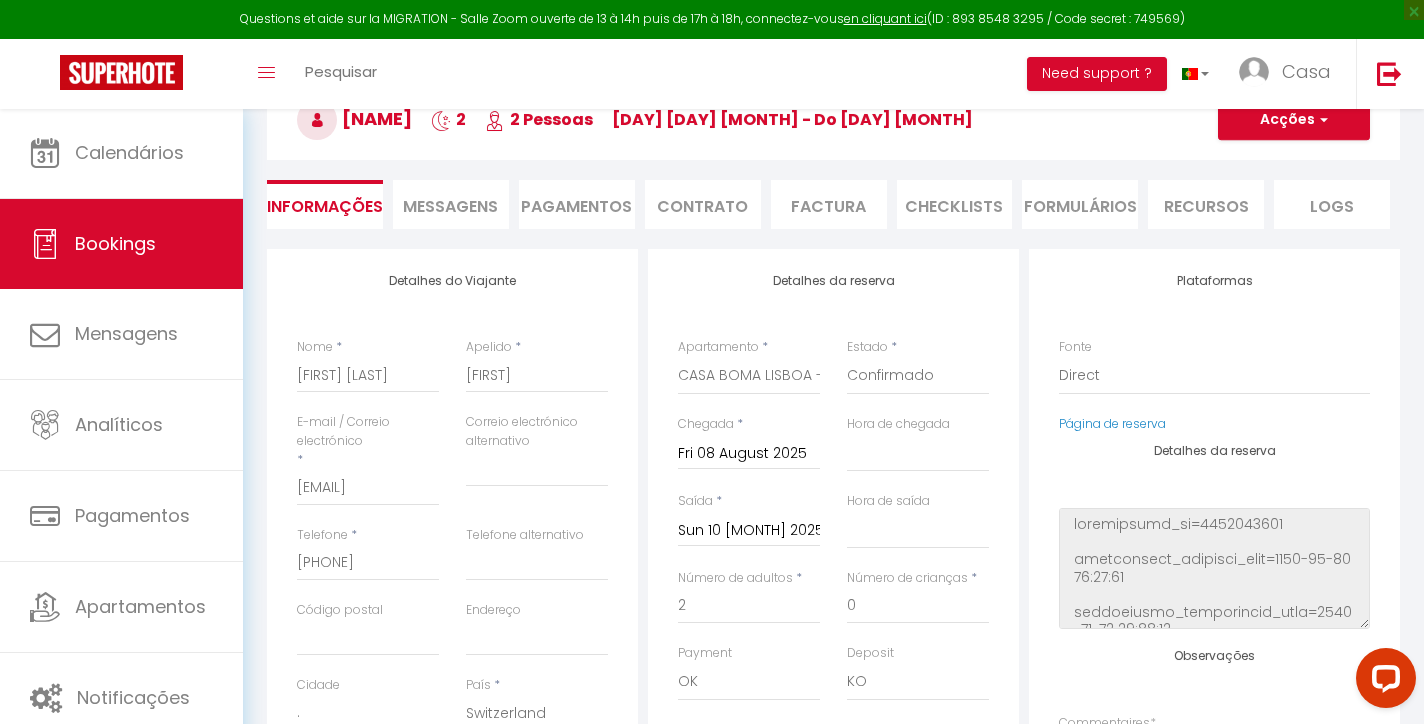 click on "Acções" at bounding box center (1294, 120) 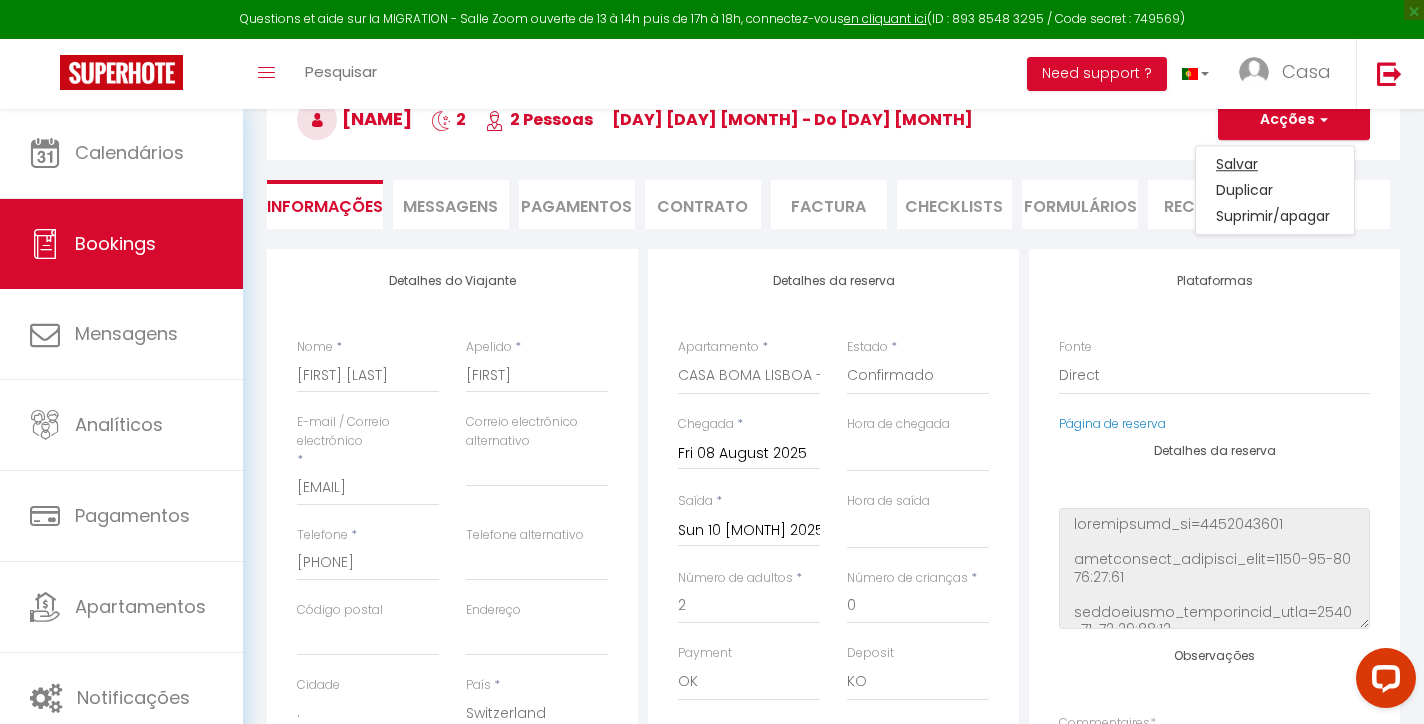click on "Salvar" at bounding box center [1275, 164] 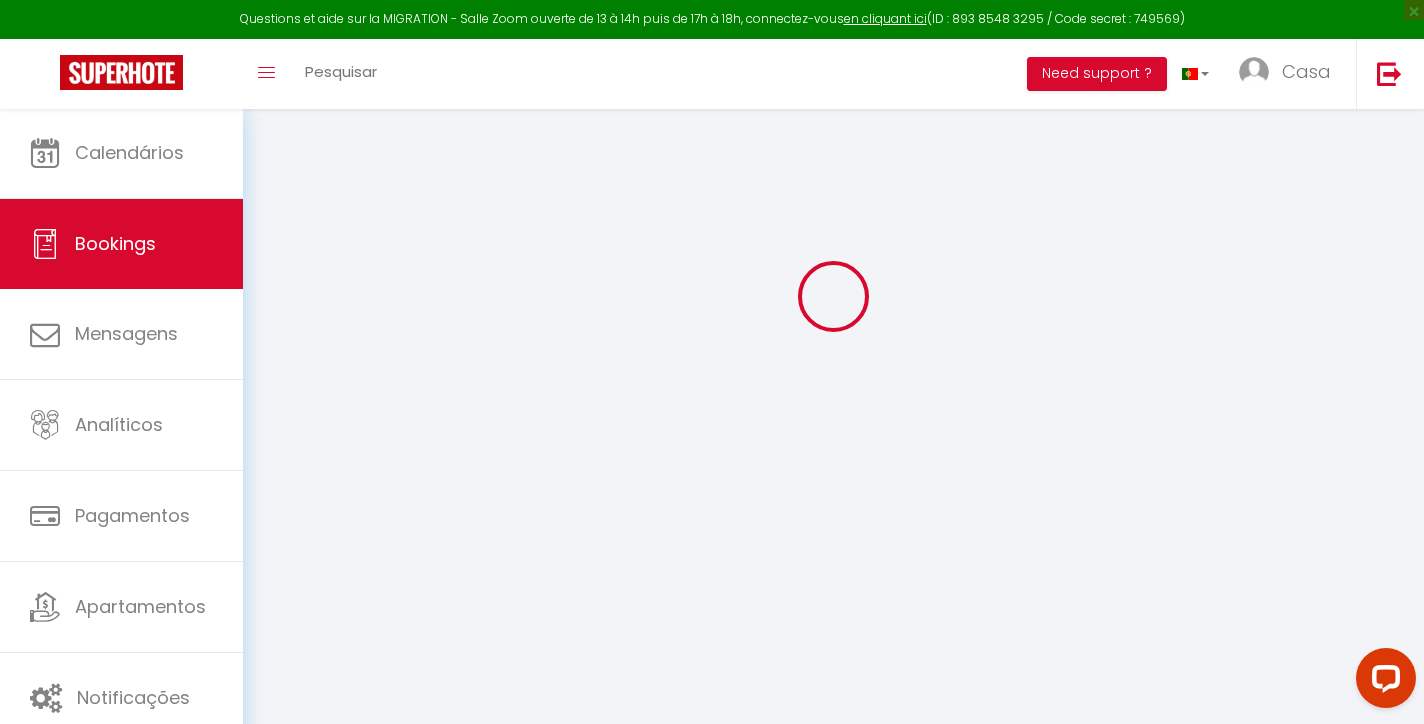 scroll, scrollTop: 108, scrollLeft: 0, axis: vertical 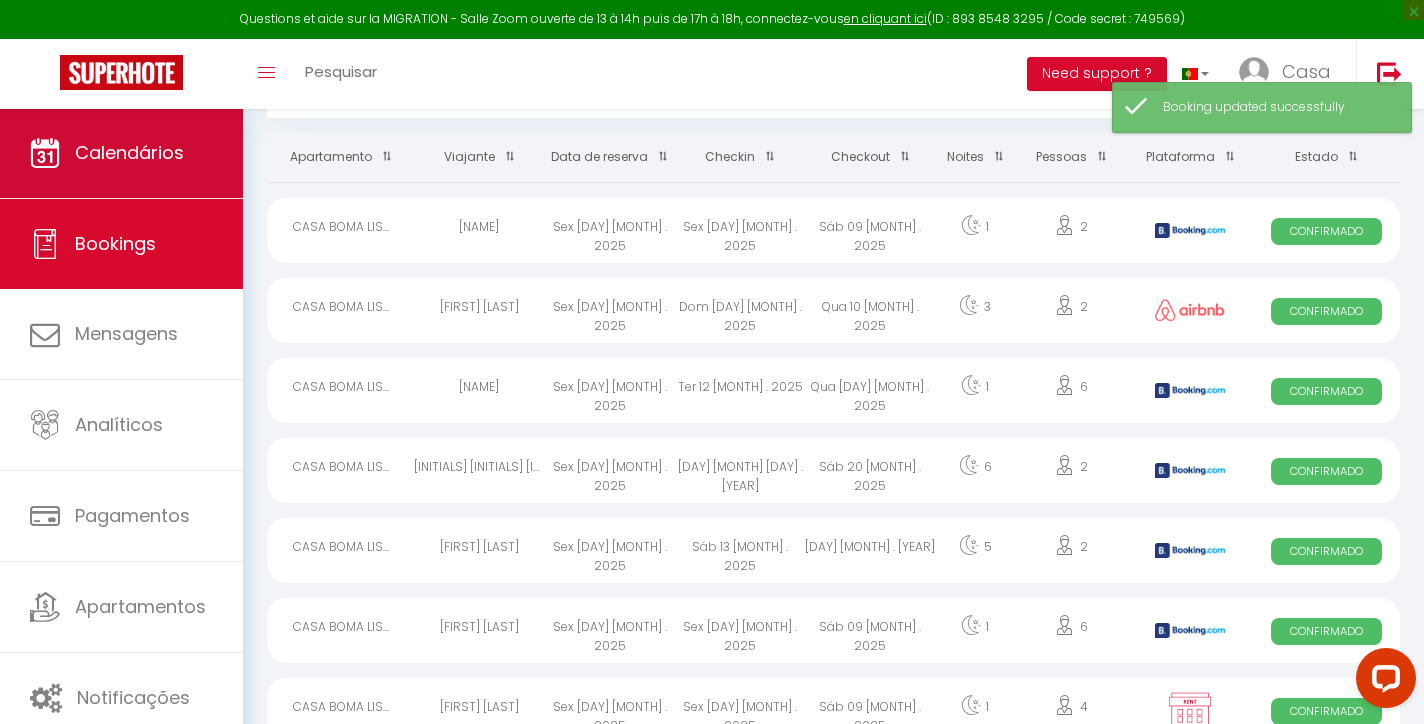 click on "Calendários" at bounding box center [129, 152] 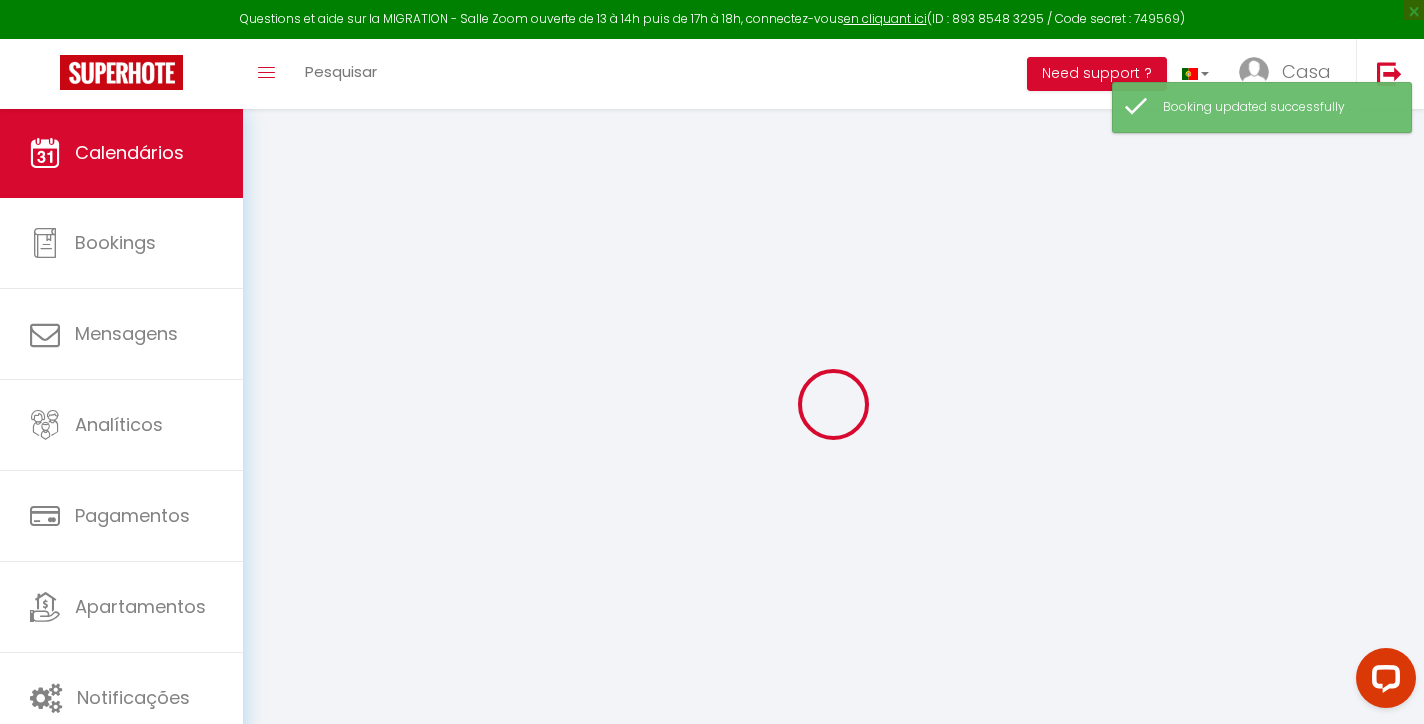 select 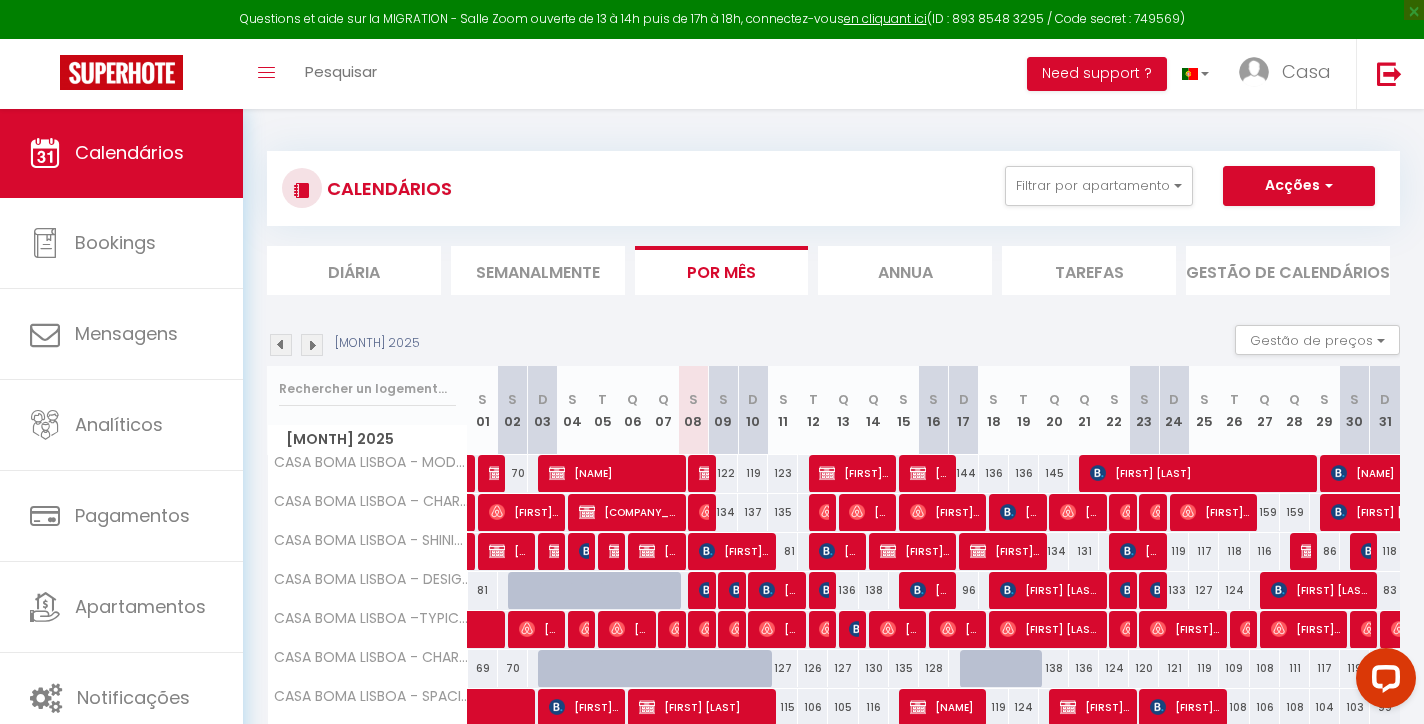 click at bounding box center (707, 590) 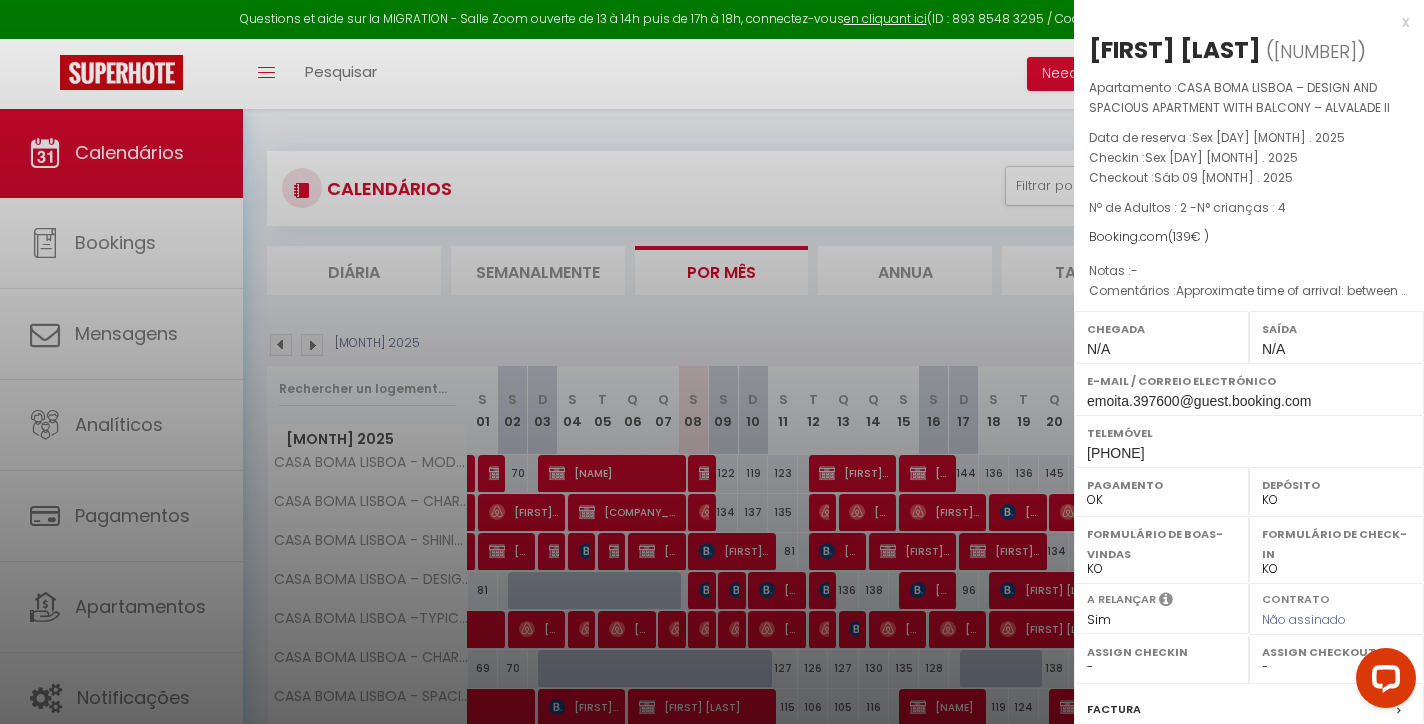 click on "x" at bounding box center (1241, 22) 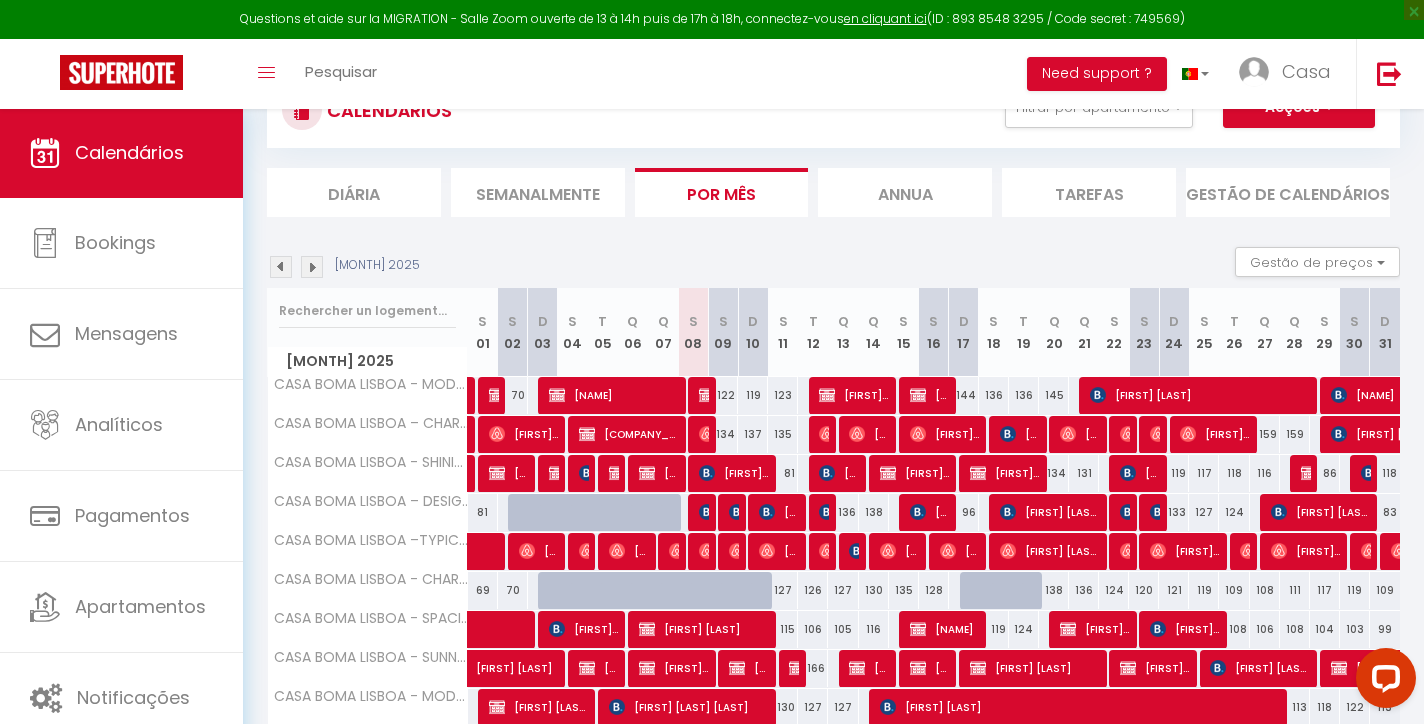 scroll, scrollTop: 118, scrollLeft: 0, axis: vertical 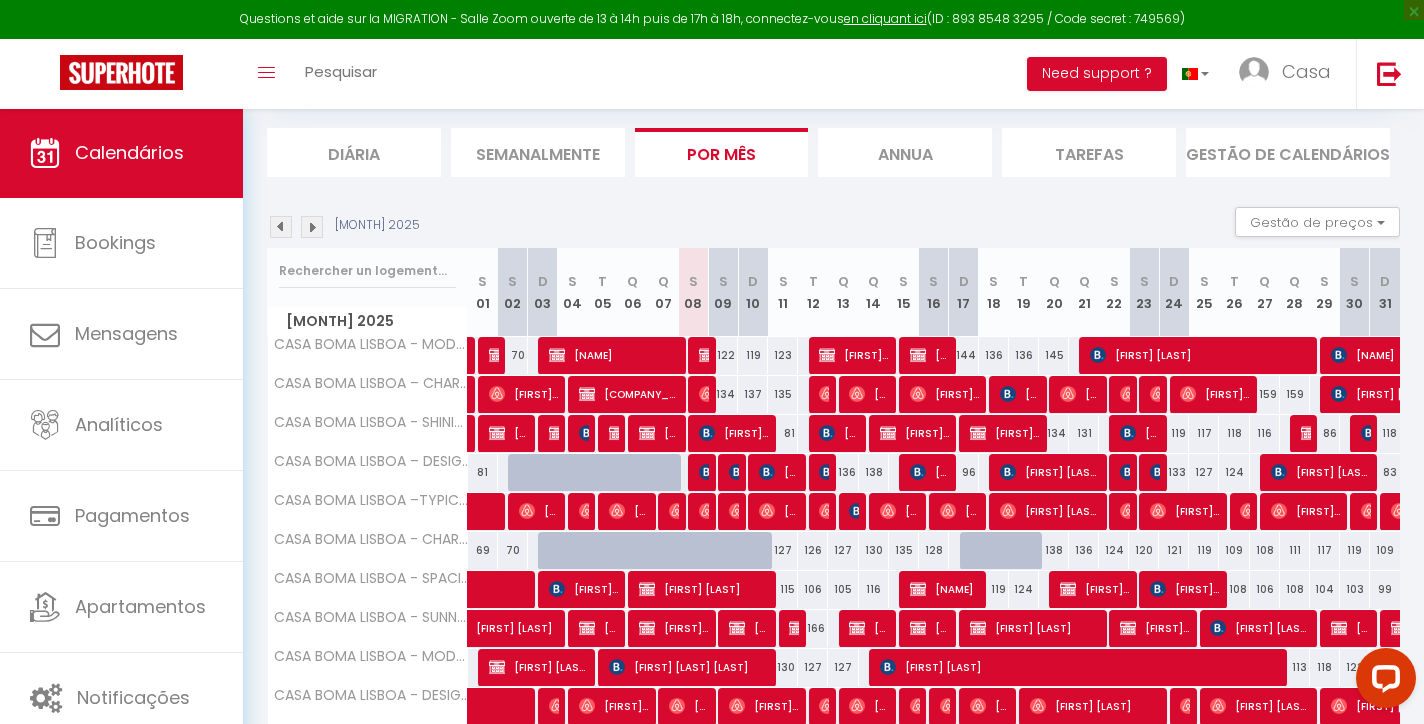 click at bounding box center [737, 472] 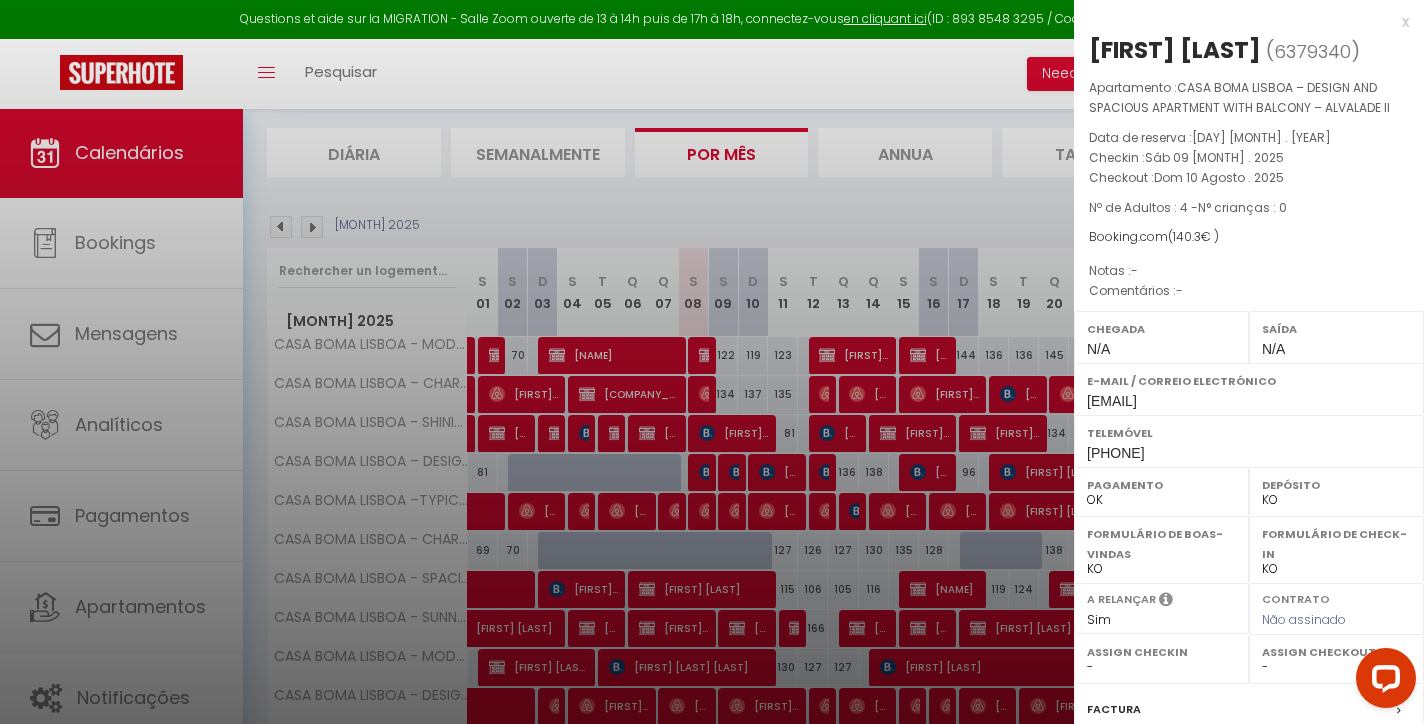 click on "x" at bounding box center (1241, 22) 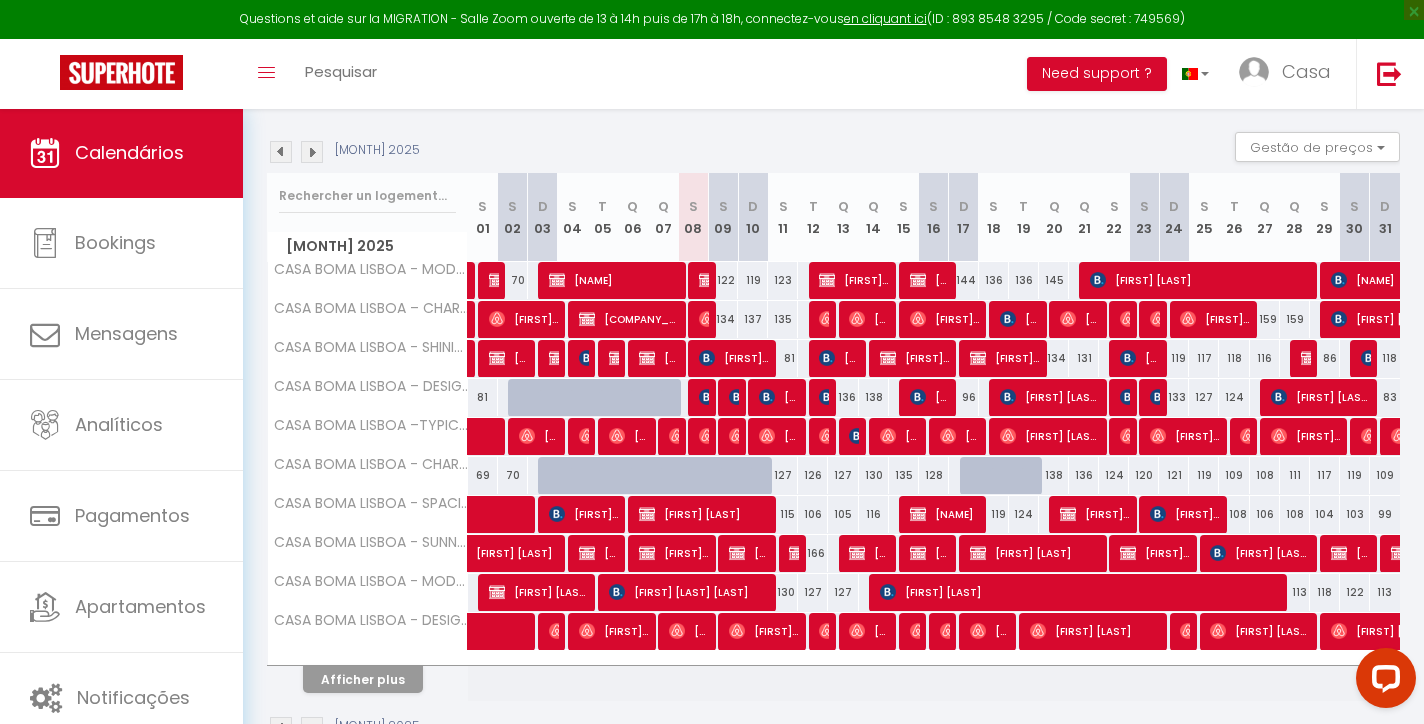 scroll, scrollTop: 238, scrollLeft: 0, axis: vertical 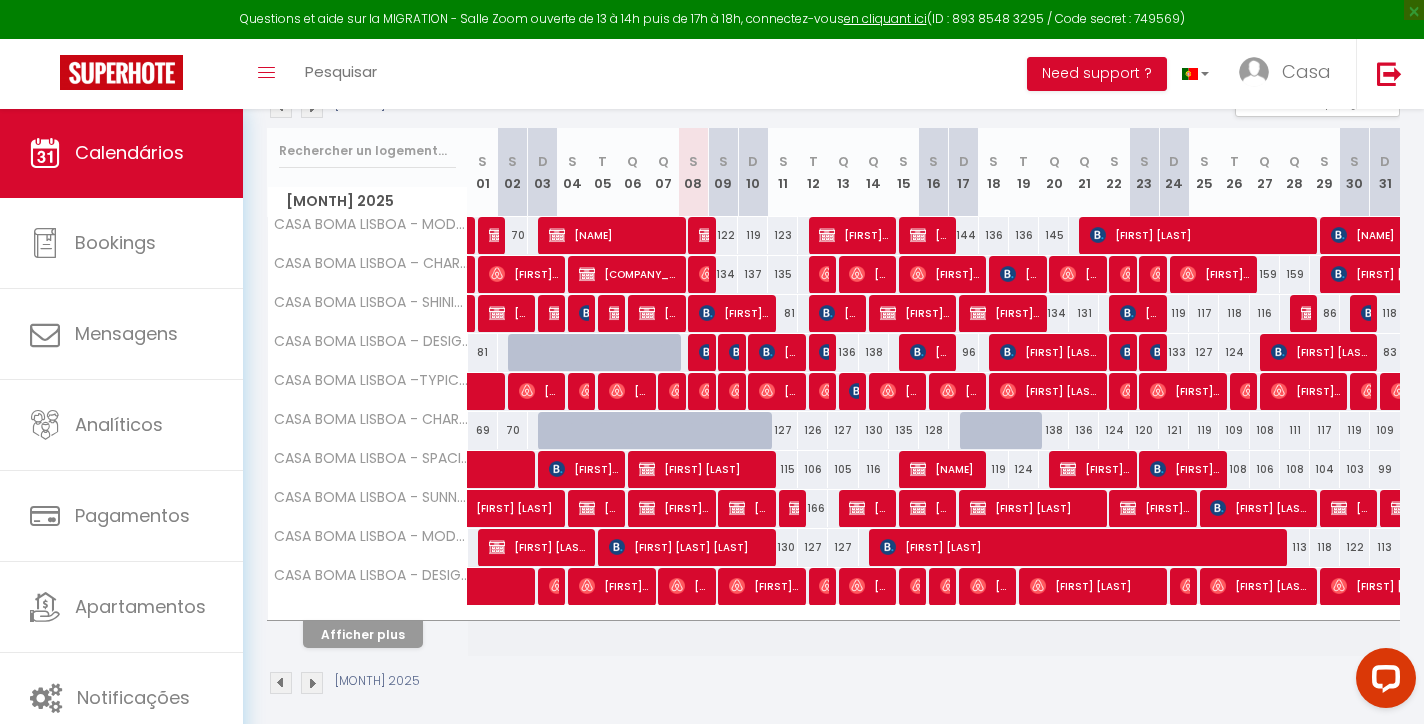 click on "Afficher plus" at bounding box center (363, 634) 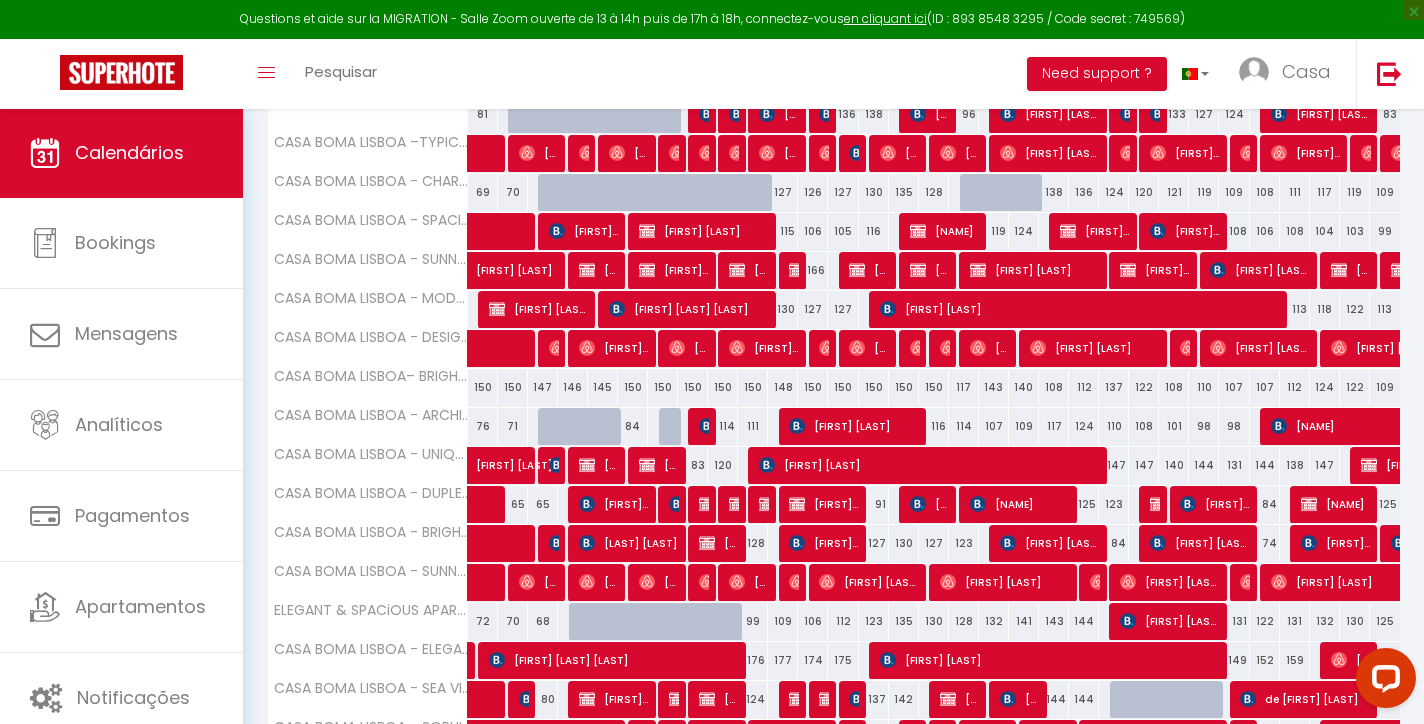 scroll, scrollTop: 514, scrollLeft: 0, axis: vertical 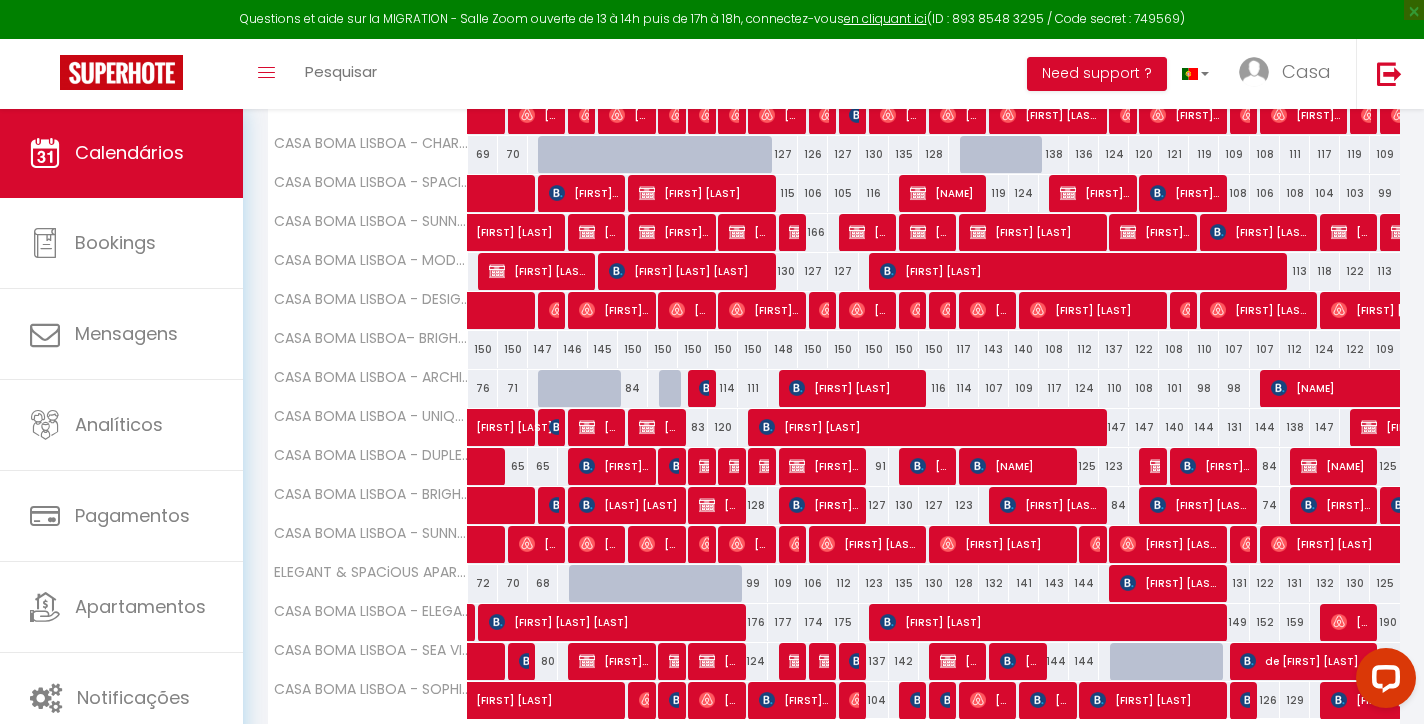 click at bounding box center [707, 388] 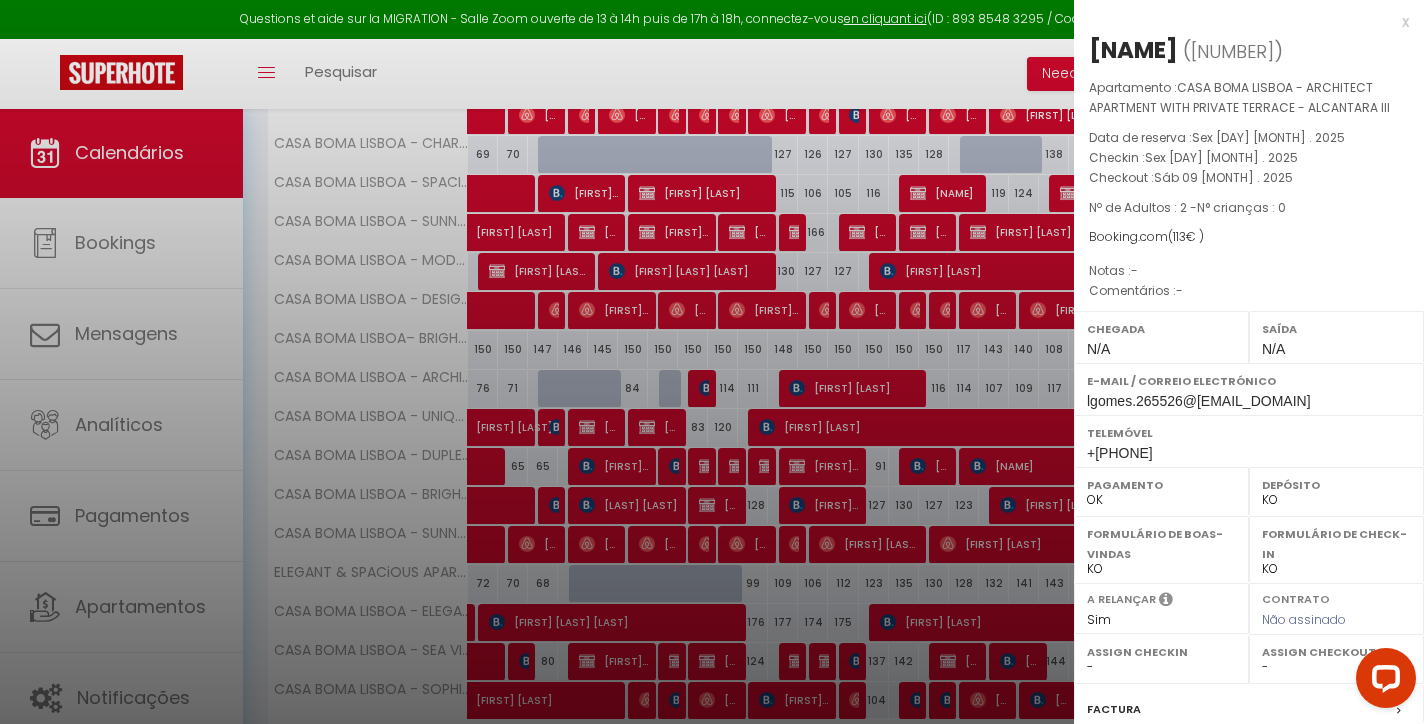 click on "x" at bounding box center (1241, 22) 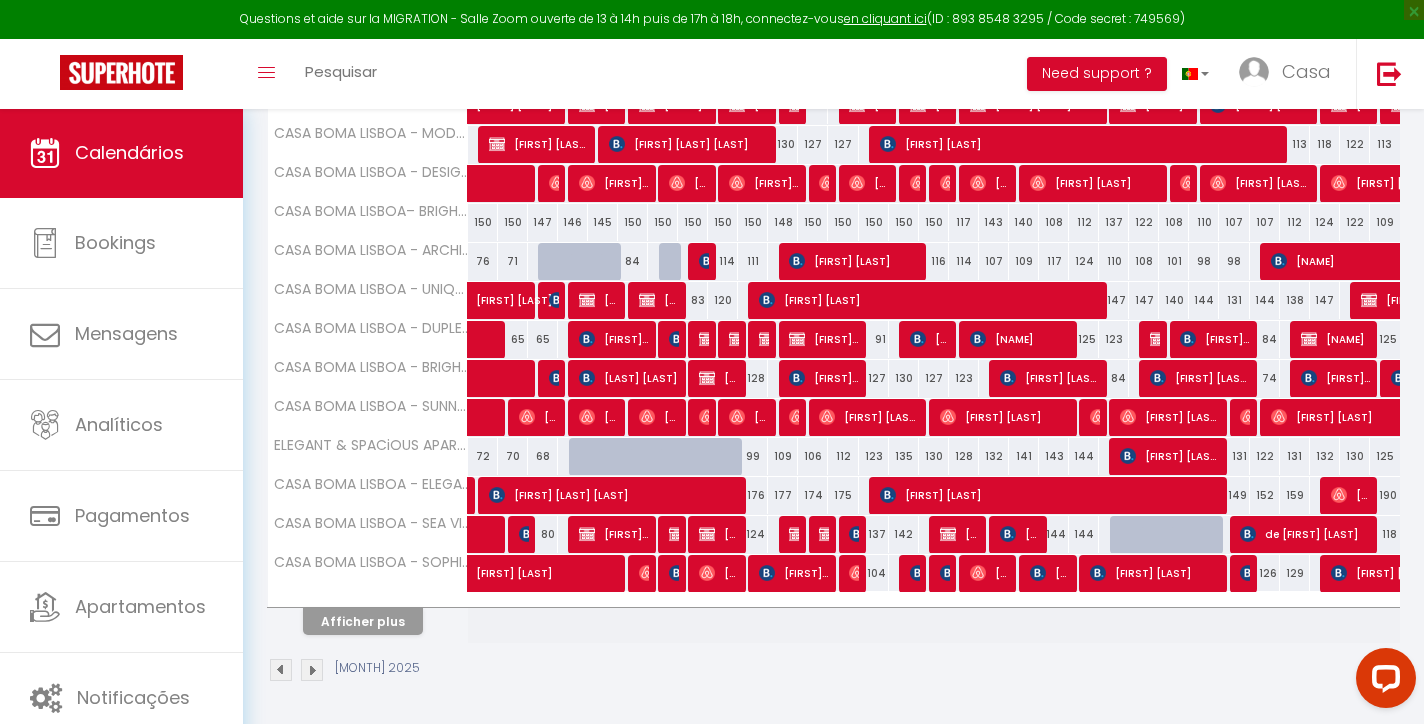 click on "Afficher plus" at bounding box center [363, 621] 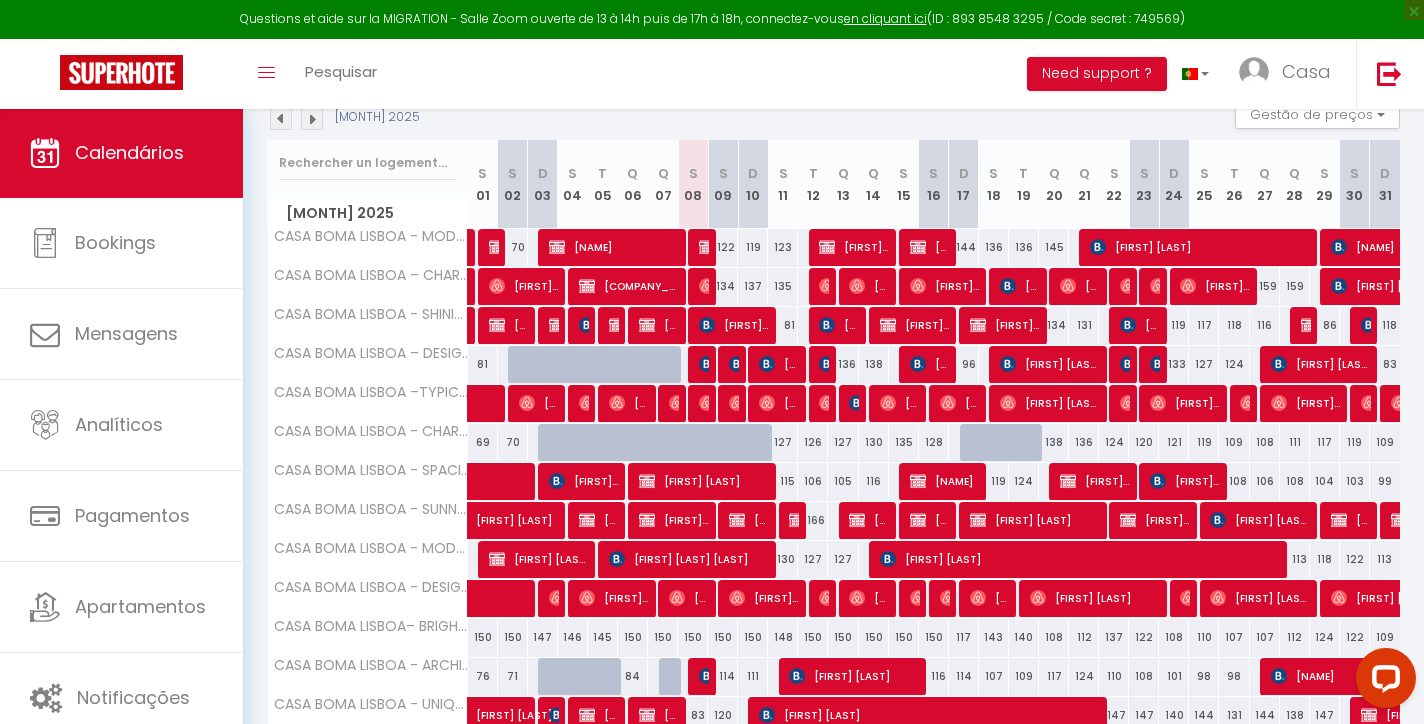 scroll, scrollTop: 205, scrollLeft: 0, axis: vertical 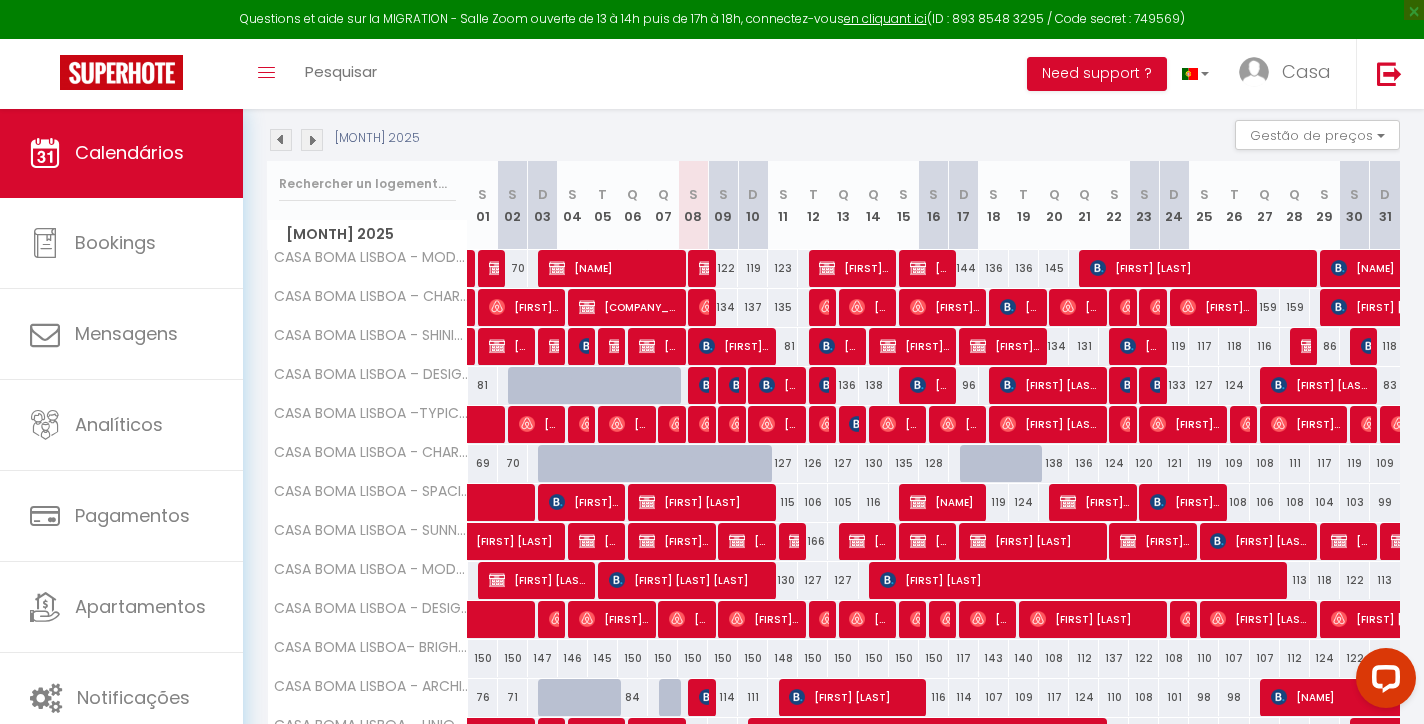 click at bounding box center [707, 385] 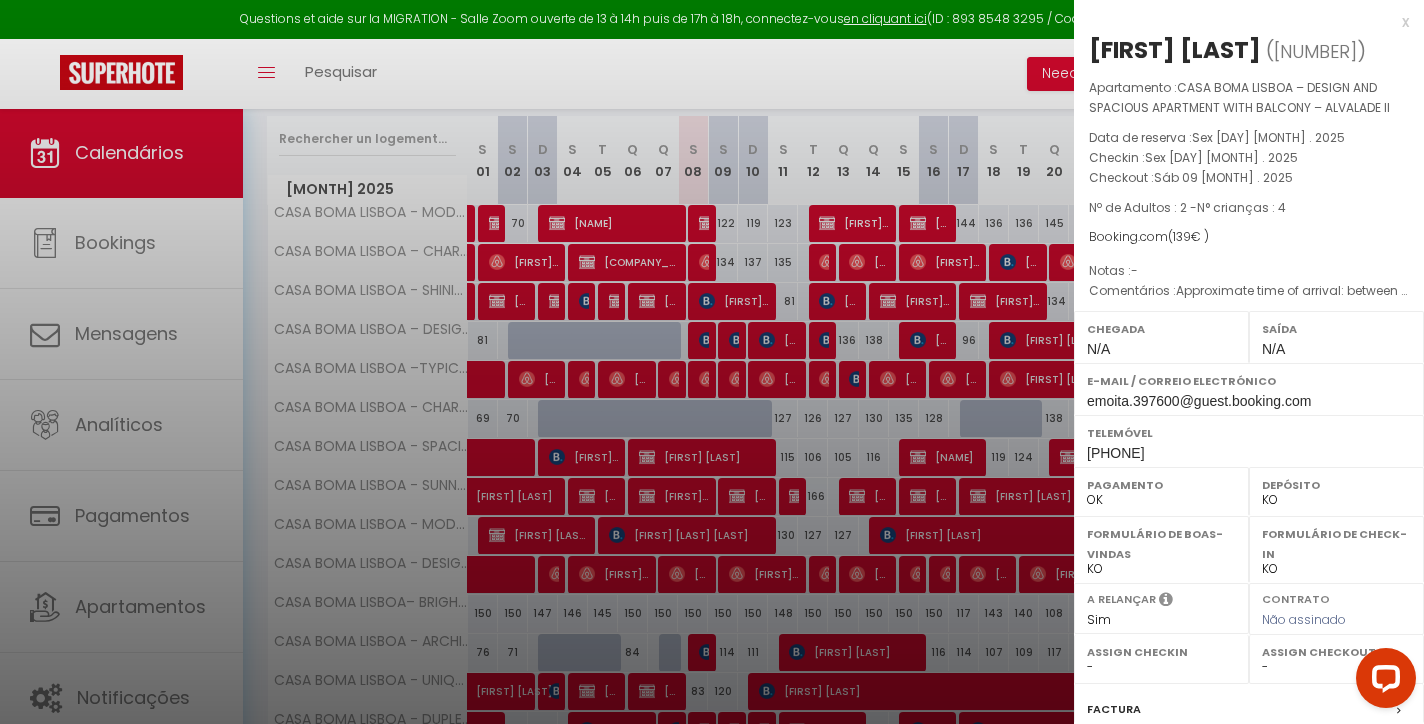 scroll, scrollTop: 281, scrollLeft: 0, axis: vertical 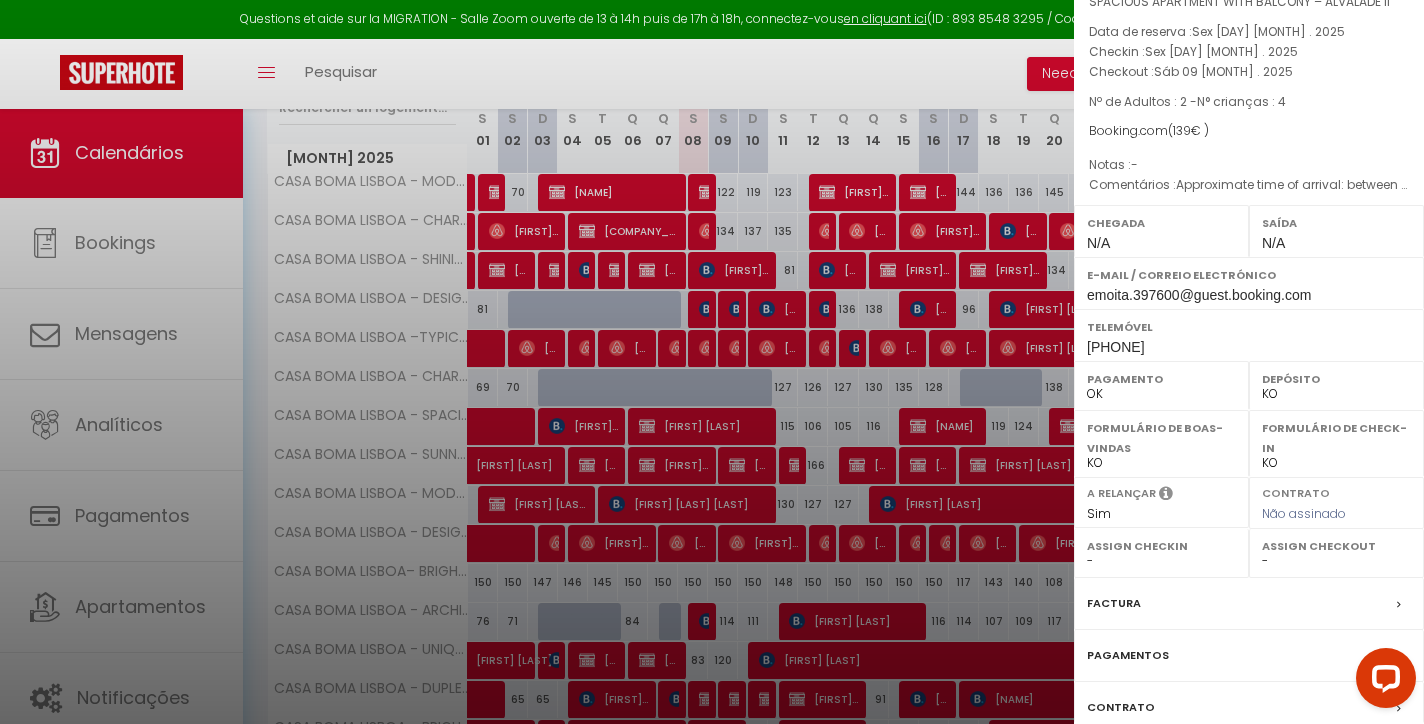 click on "Factura" at bounding box center (1114, 603) 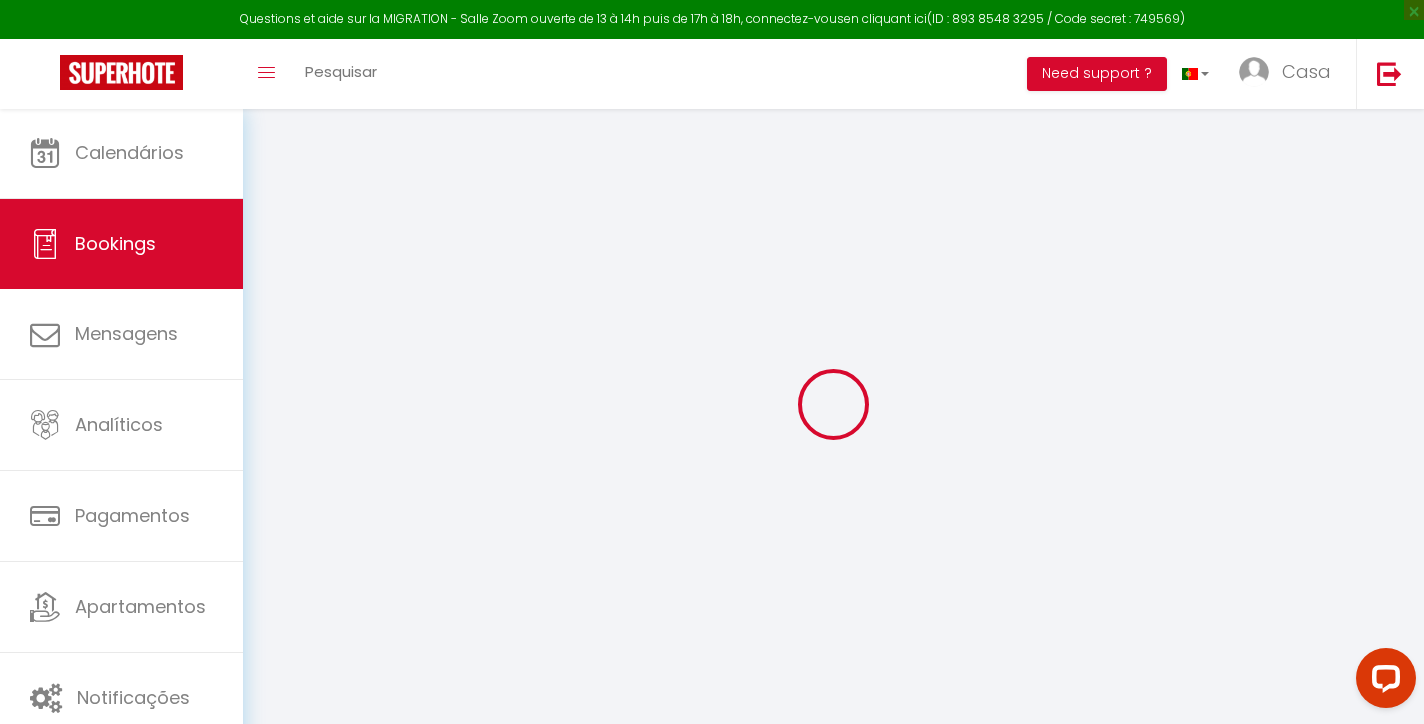 select on "cleaning" 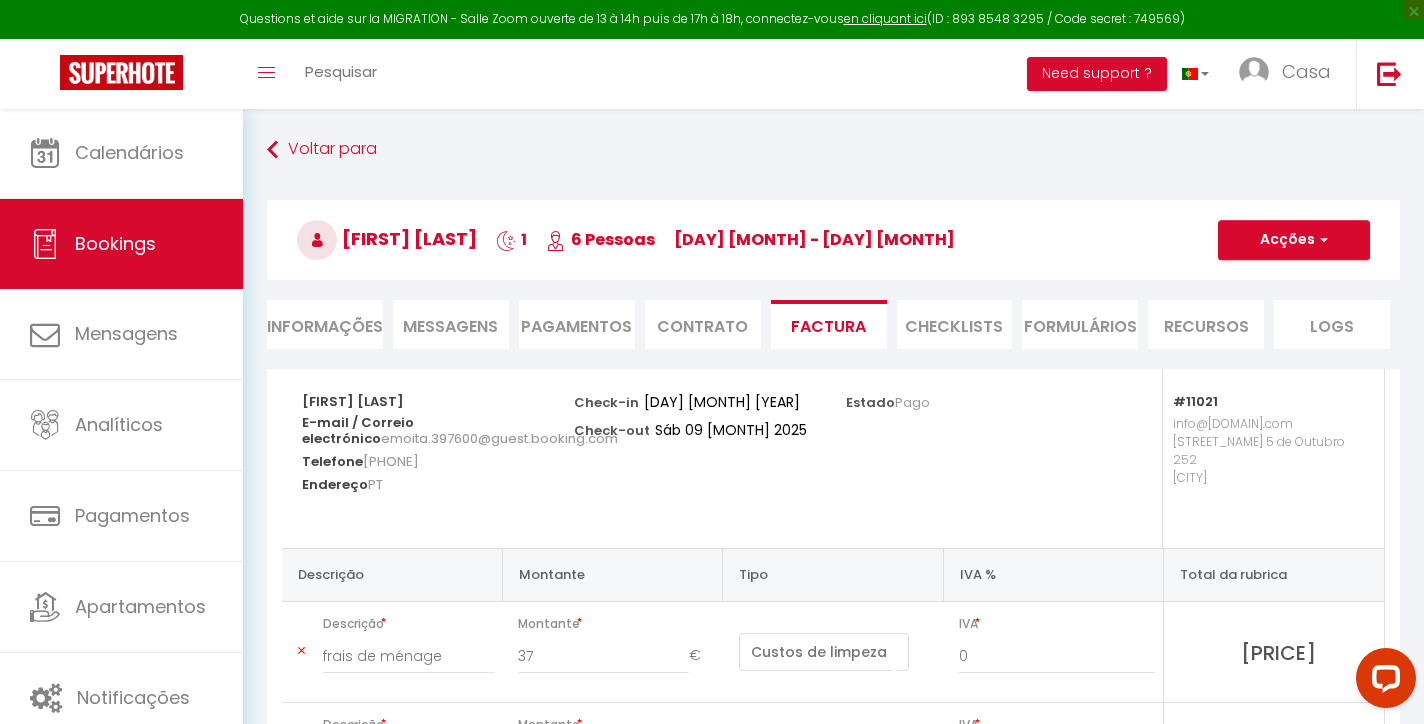 click on "Informações" at bounding box center [325, 324] 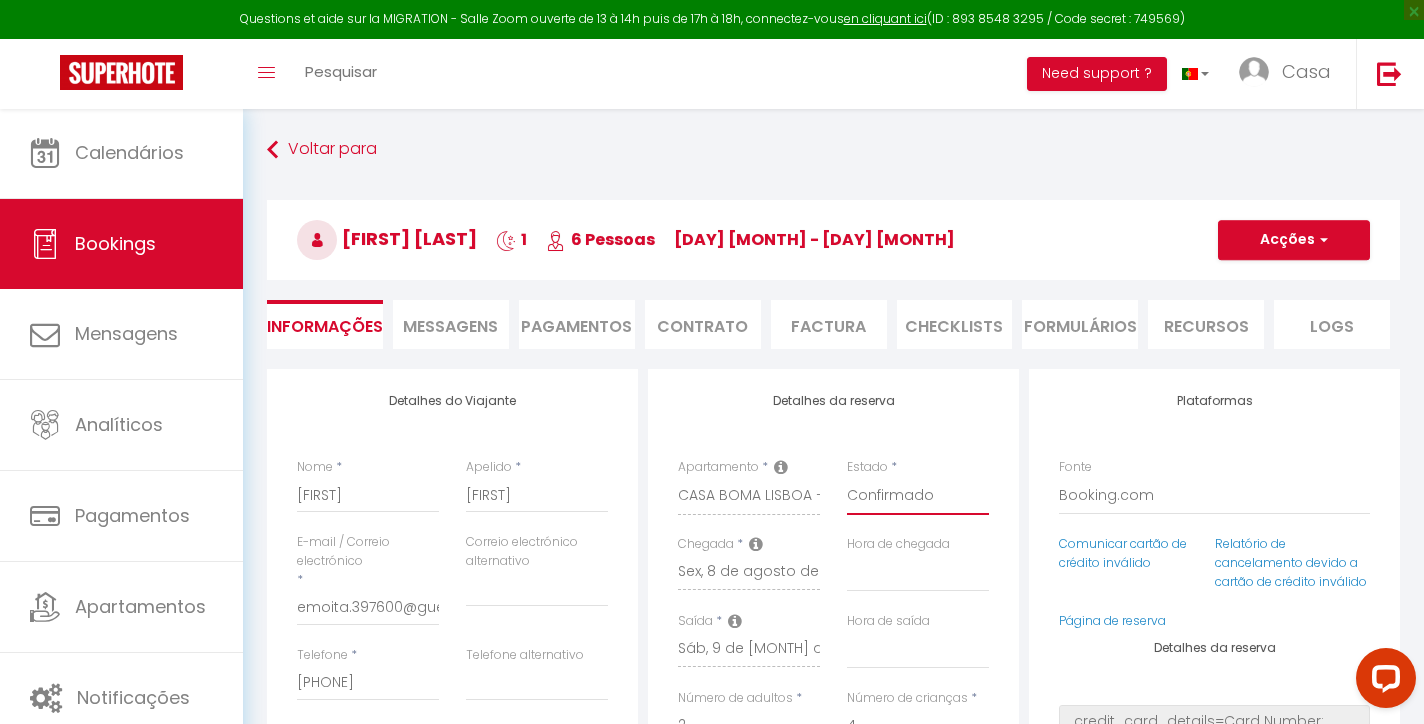 select on "0" 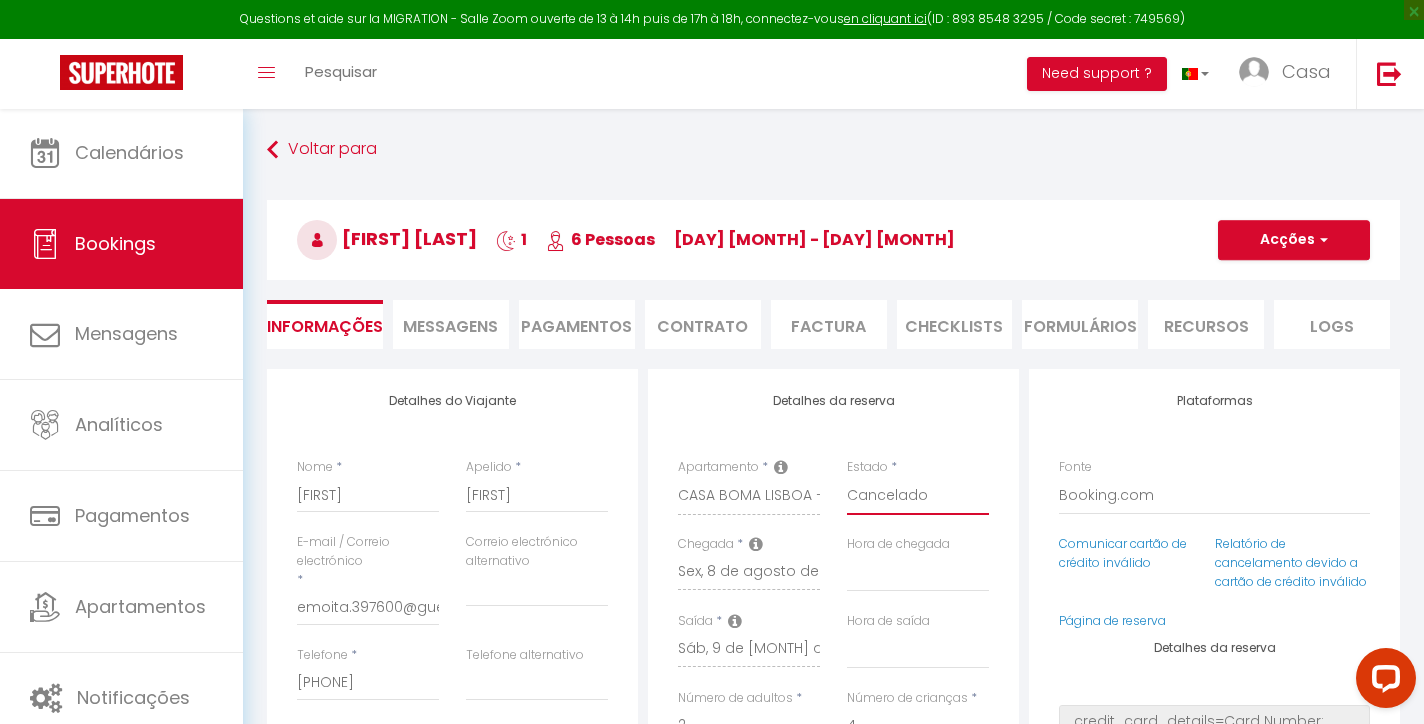 select 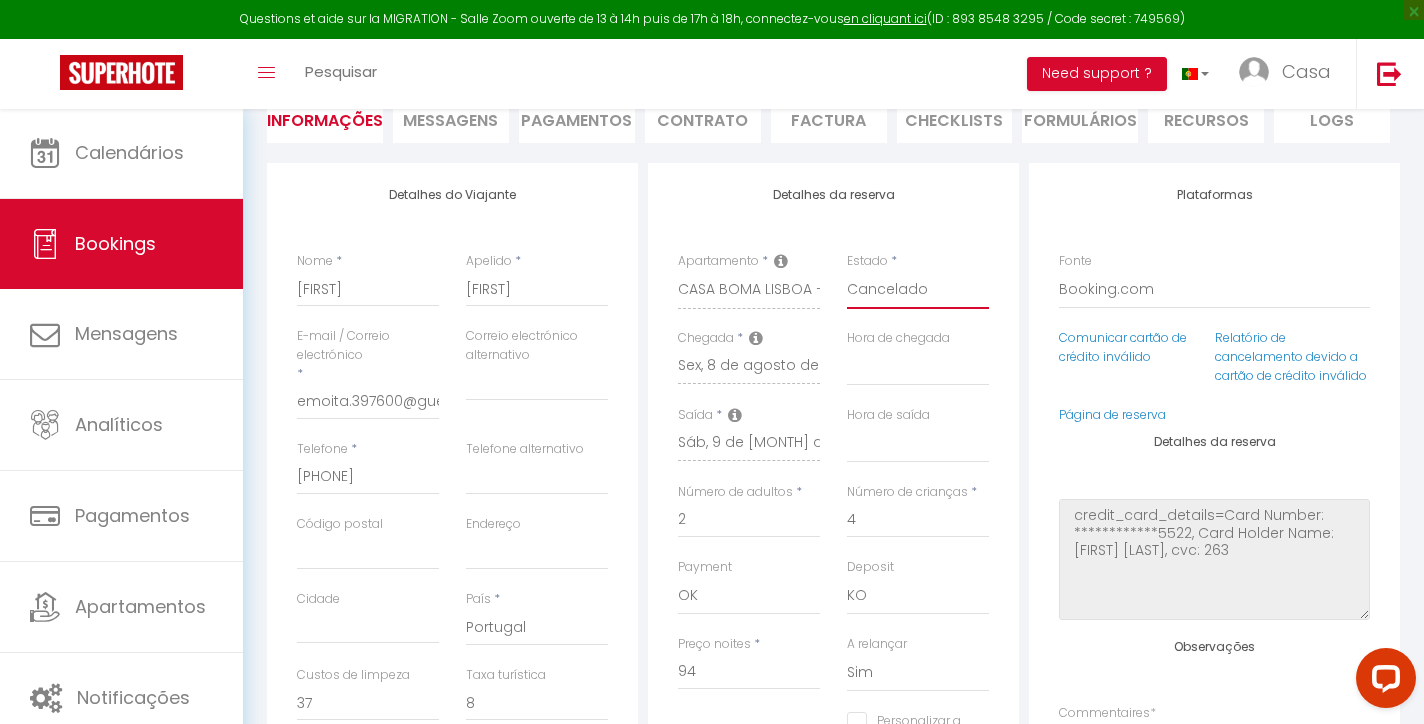 scroll, scrollTop: 471, scrollLeft: 0, axis: vertical 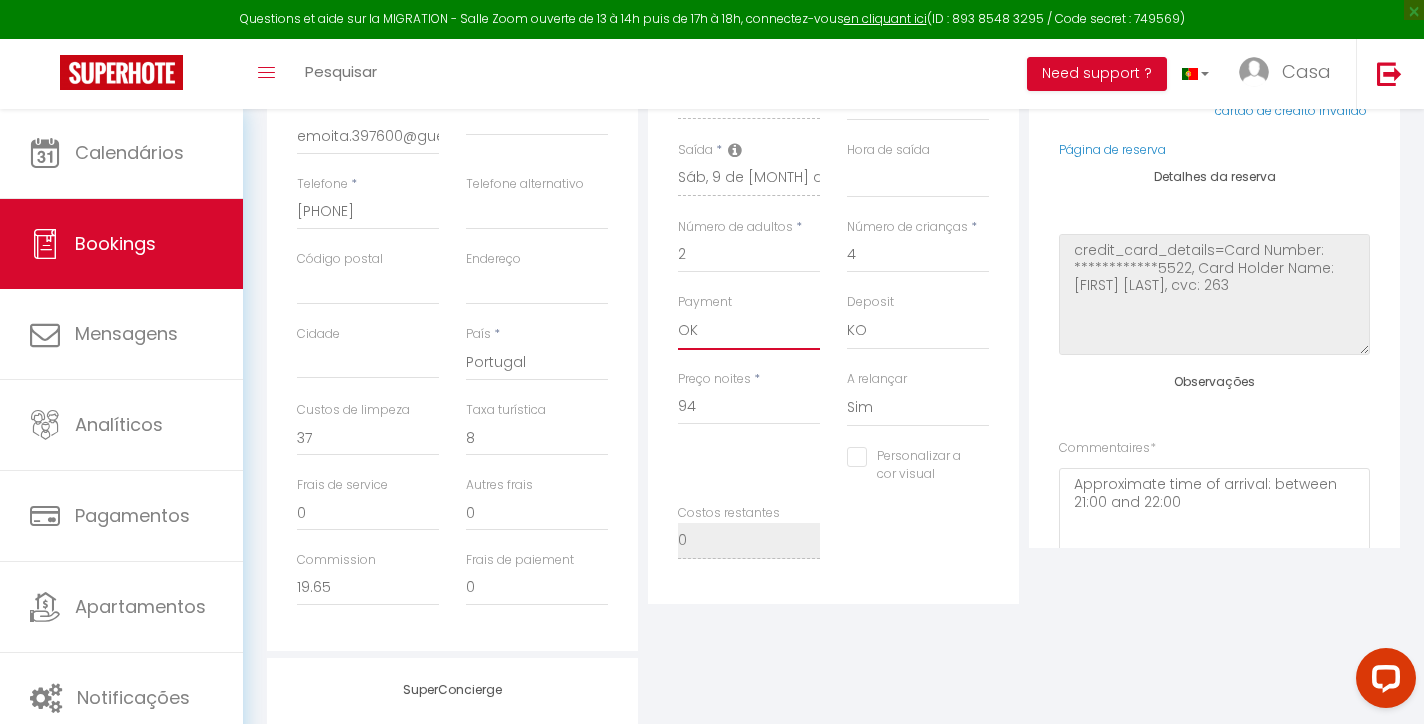 select on "10" 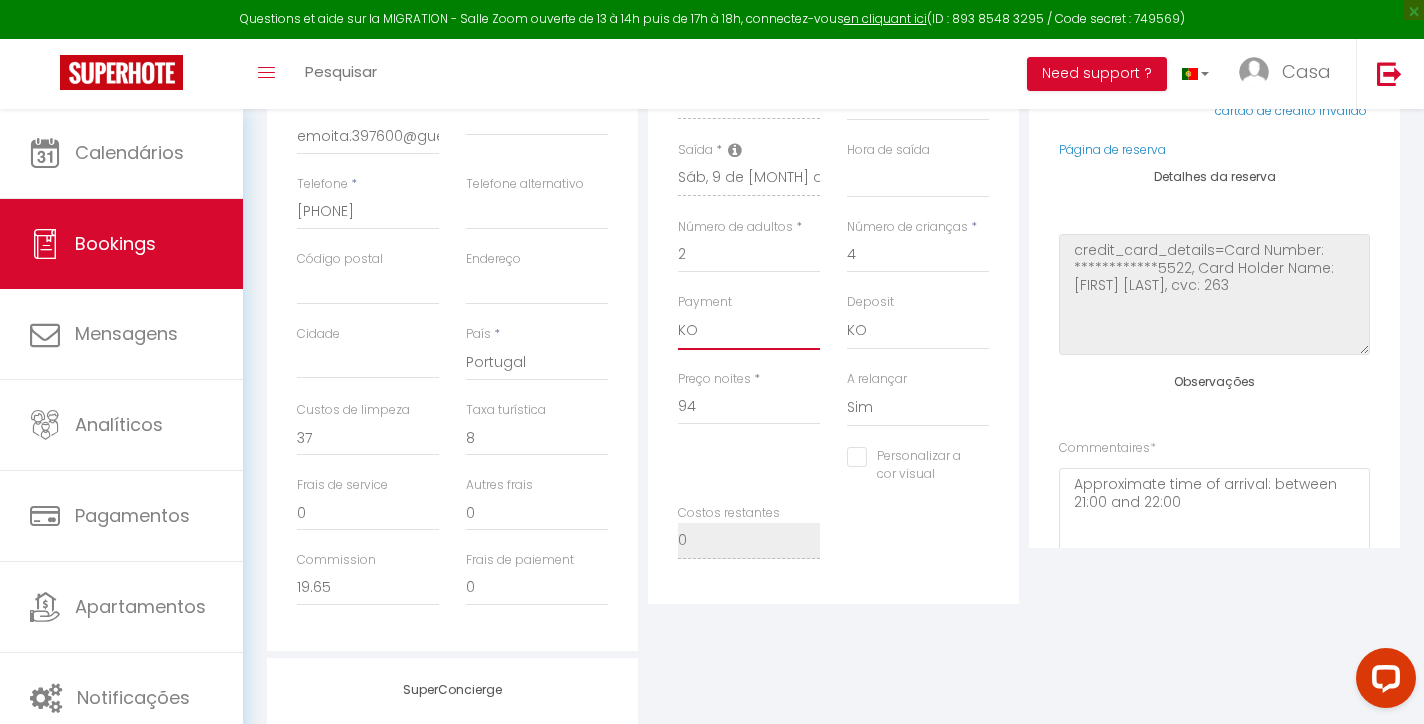 select 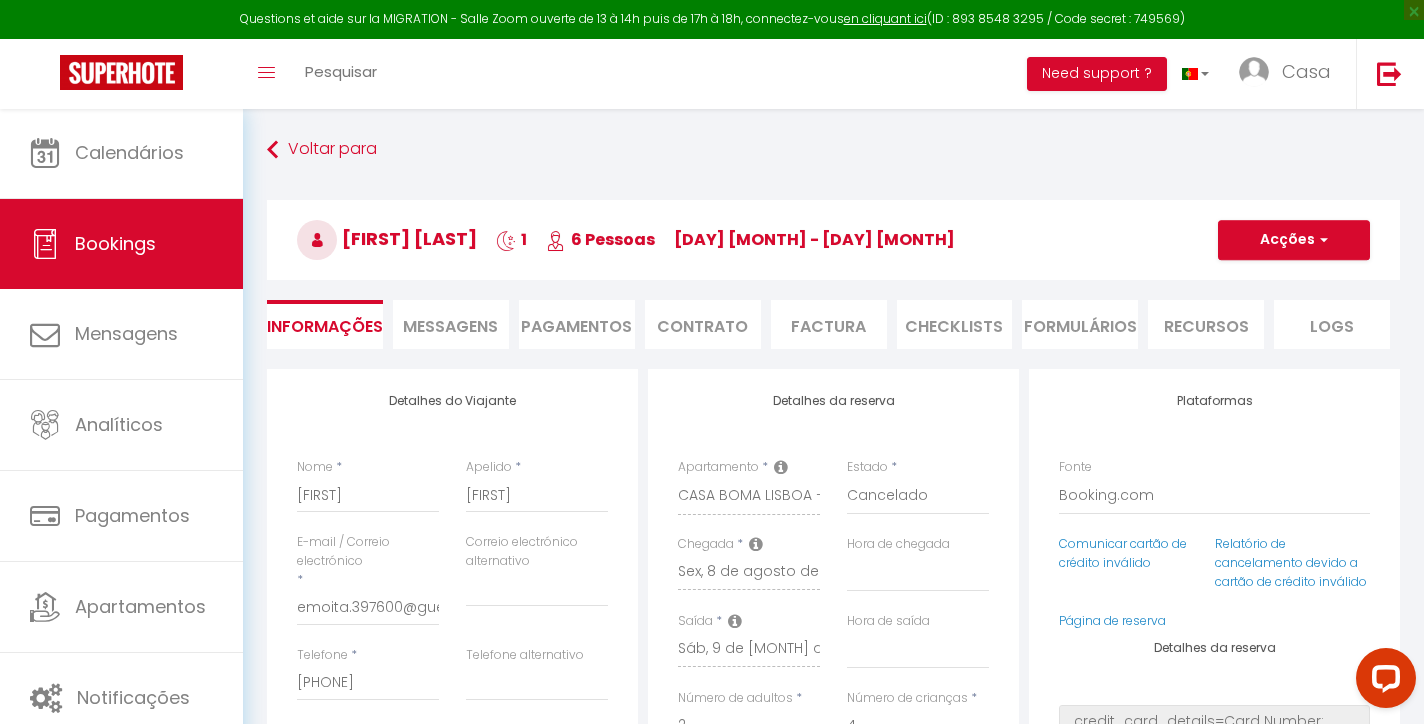scroll, scrollTop: 0, scrollLeft: 0, axis: both 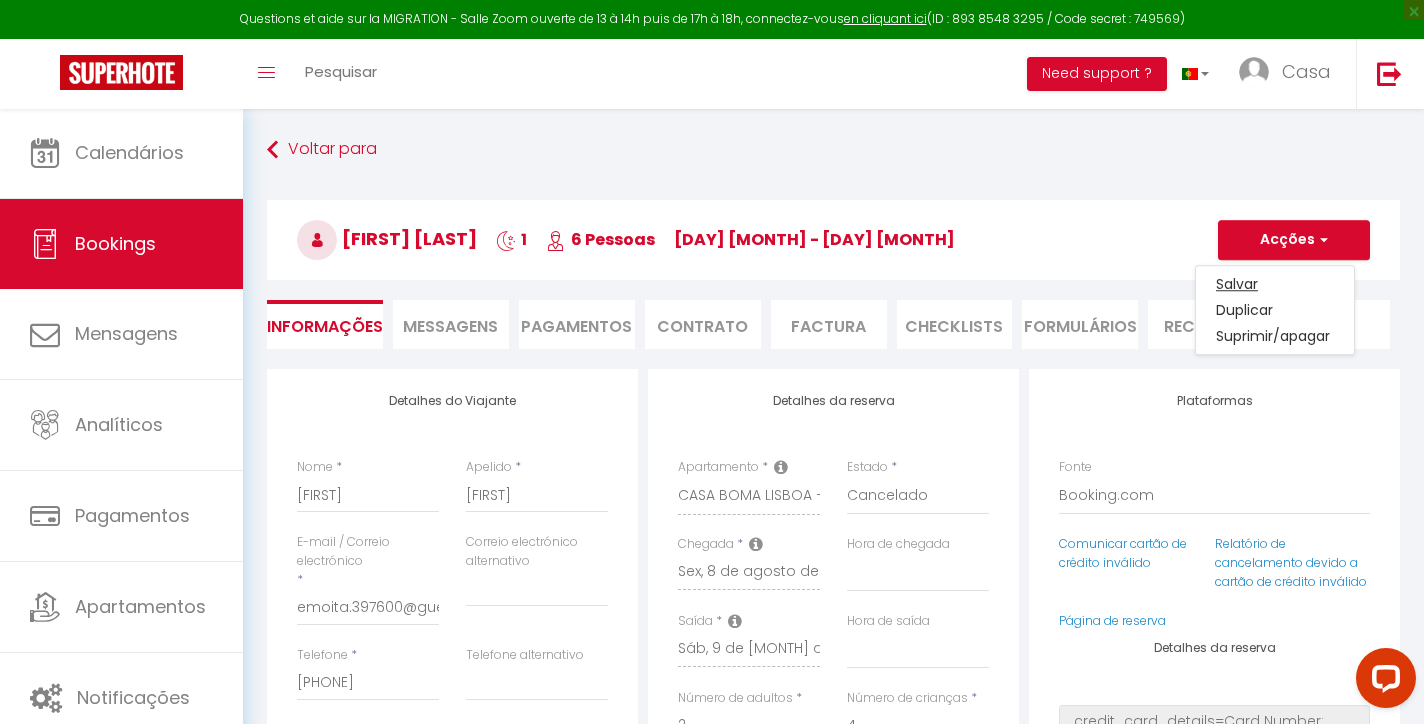 click on "Salvar" at bounding box center [1275, 284] 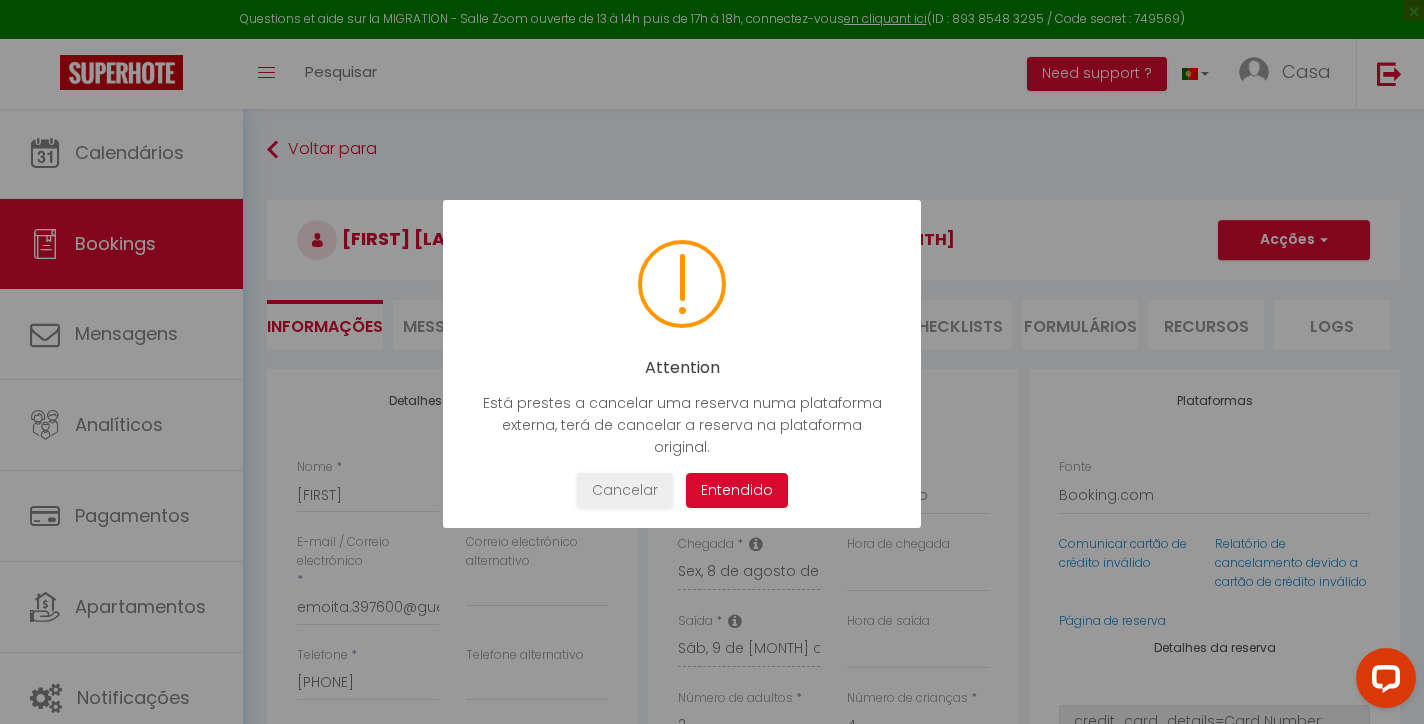 click on "Entendido" at bounding box center [737, 490] 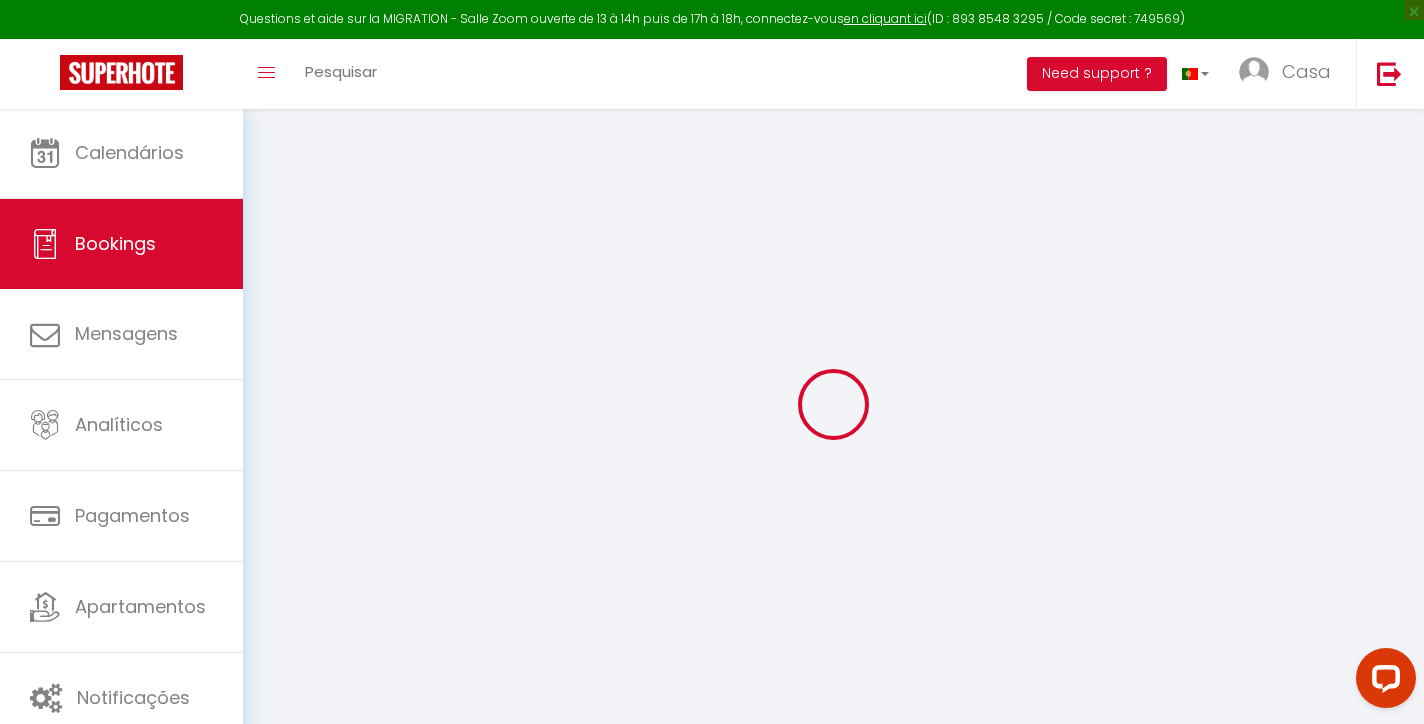 select on "not_cancelled" 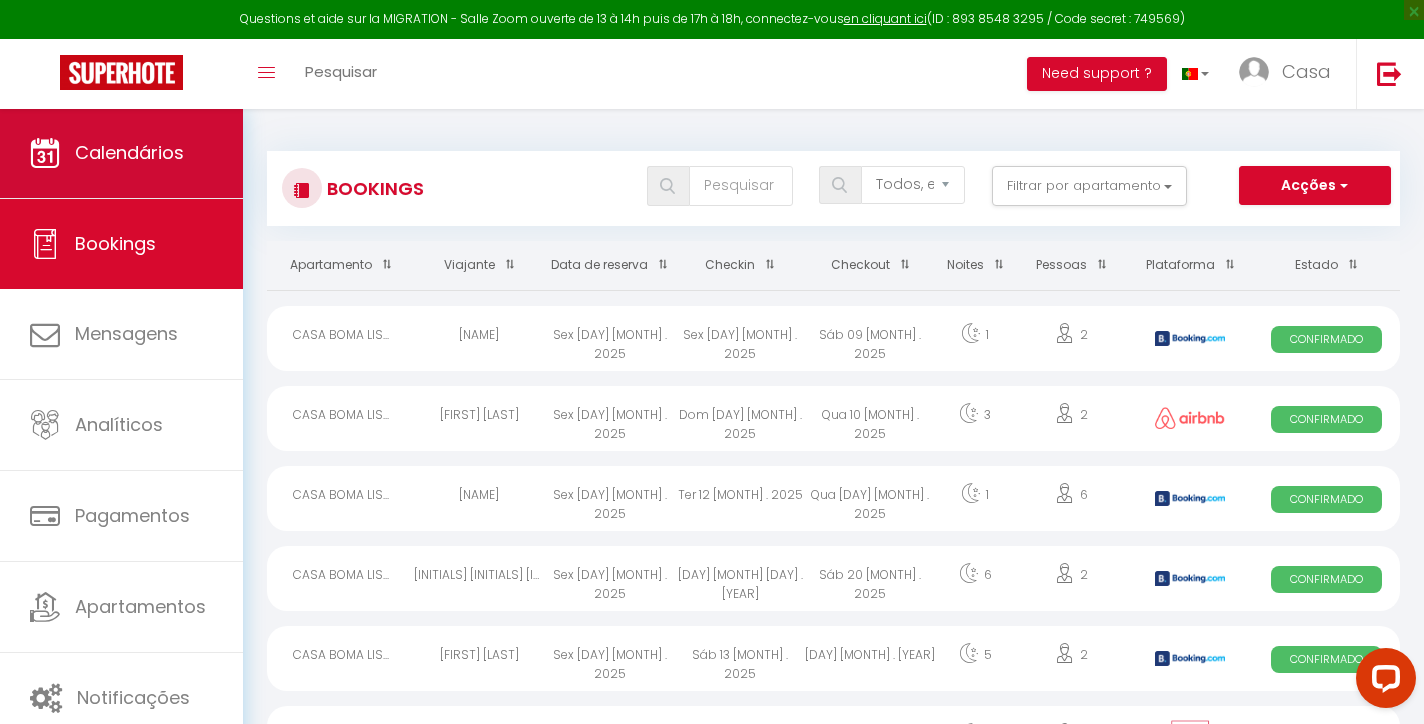 click on "Calendários" at bounding box center [129, 152] 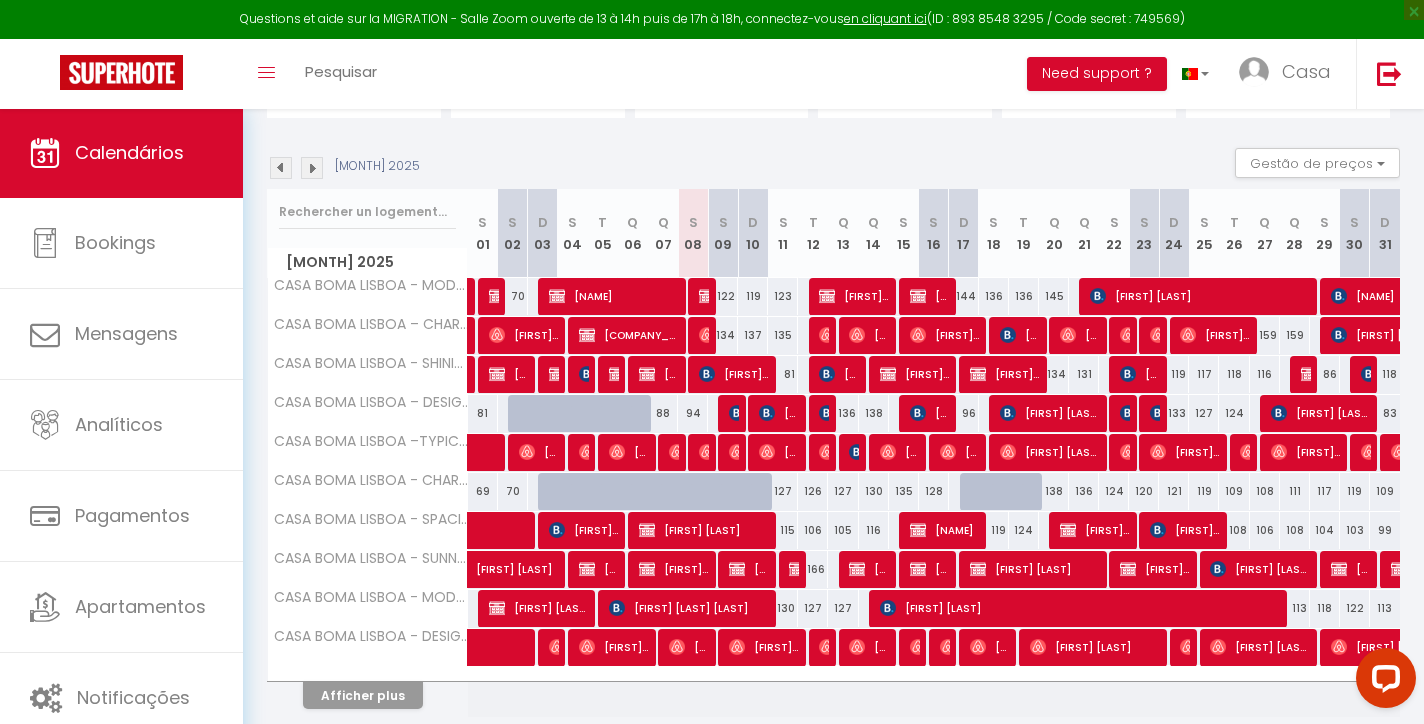 scroll, scrollTop: 174, scrollLeft: 0, axis: vertical 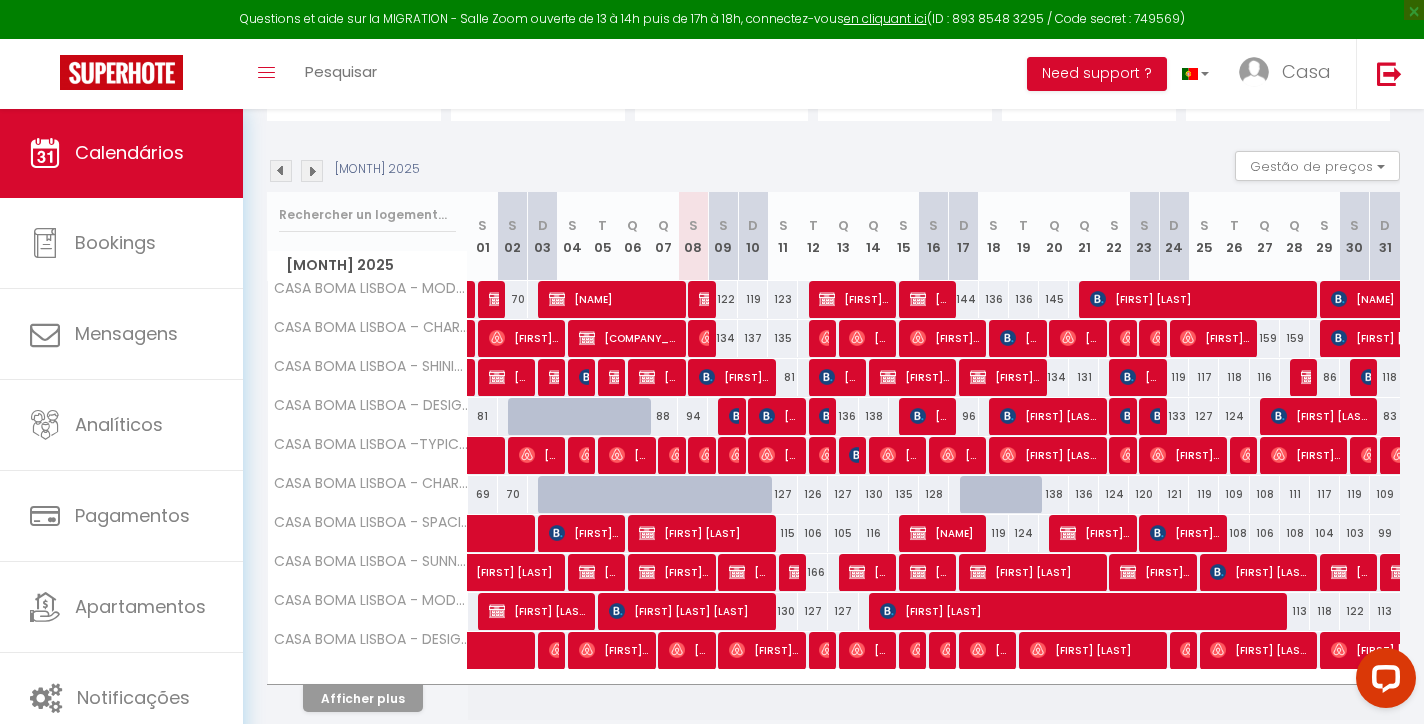 click on "Afficher plus" at bounding box center [363, 698] 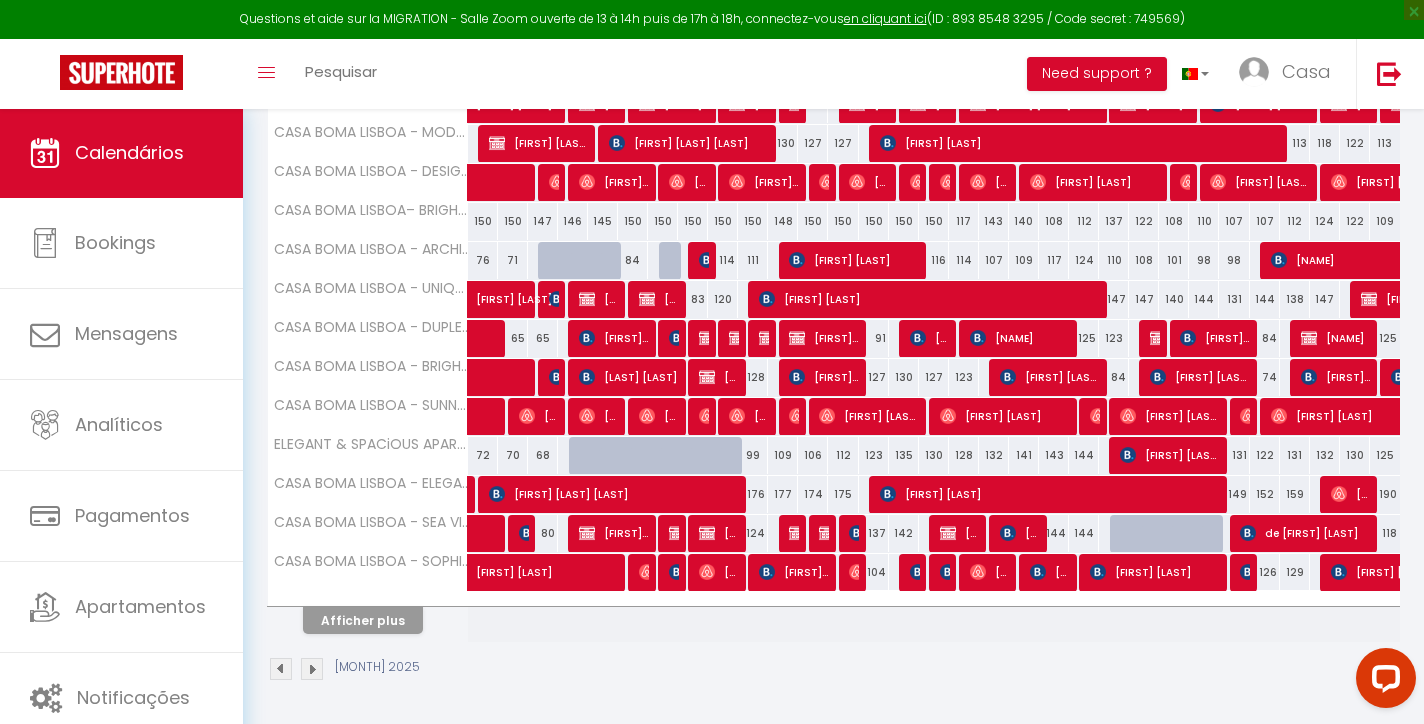 scroll, scrollTop: 641, scrollLeft: 0, axis: vertical 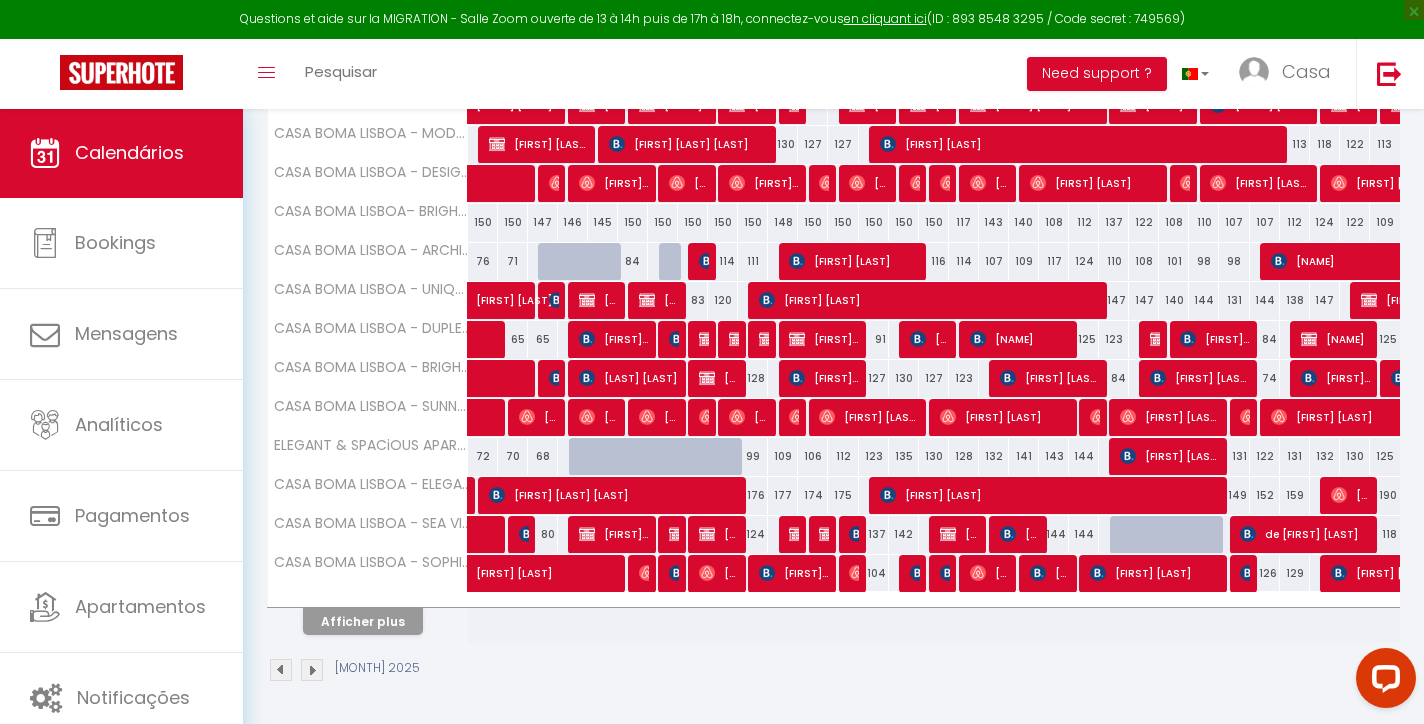 click on "Afficher plus" at bounding box center [363, 621] 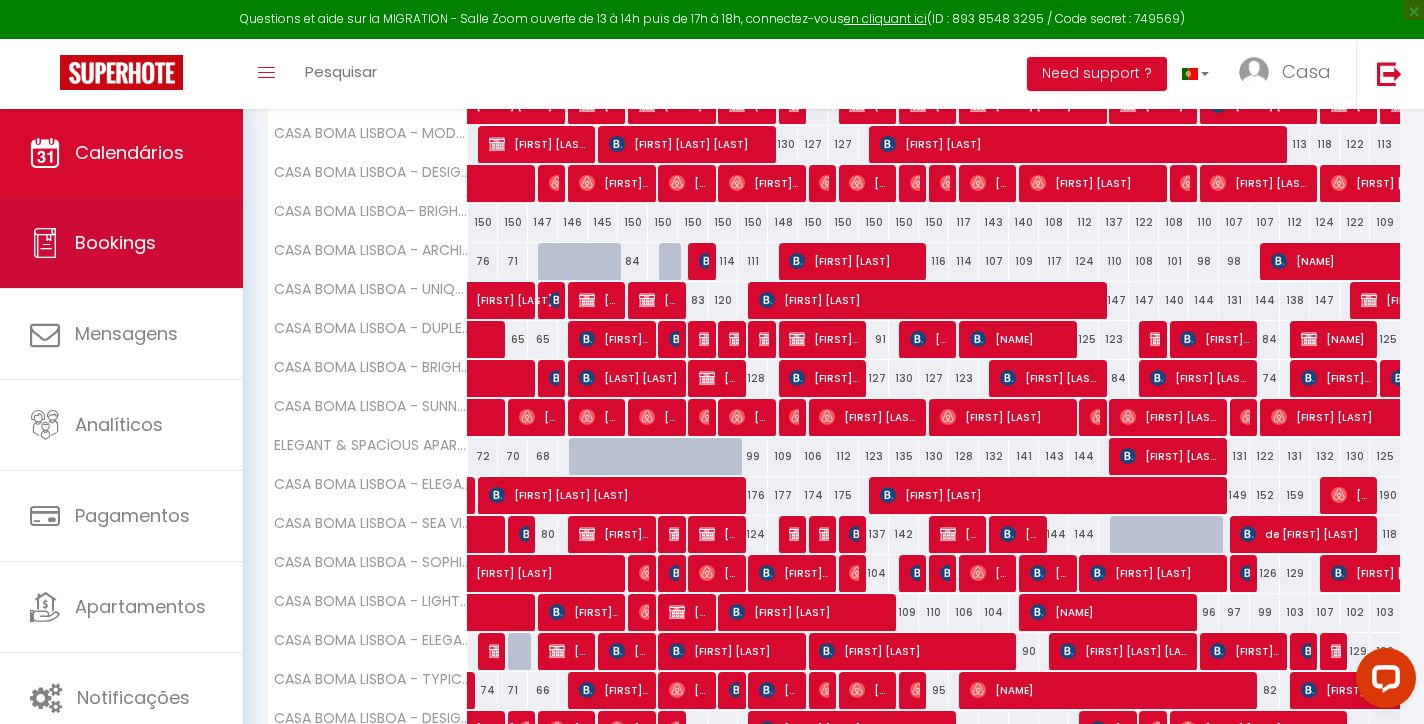 click on "Bookings" at bounding box center (115, 242) 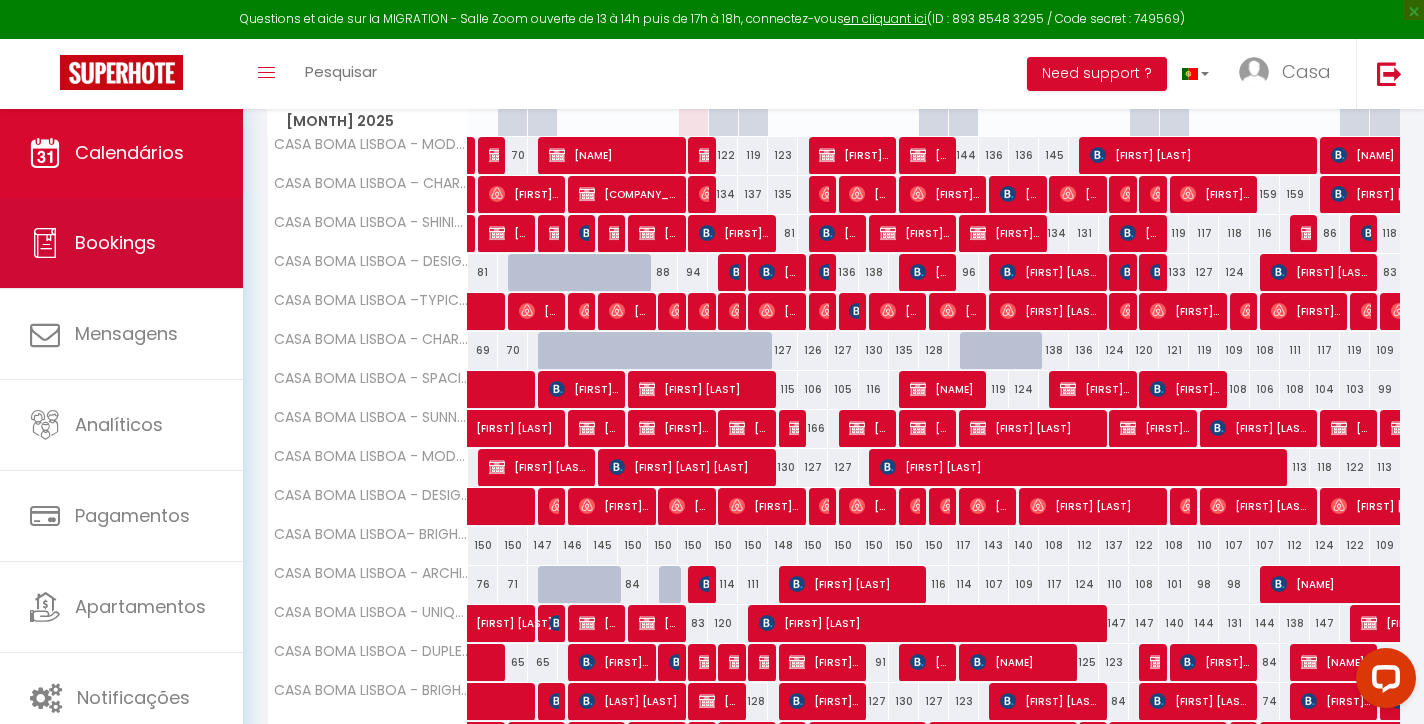 select on "not_cancelled" 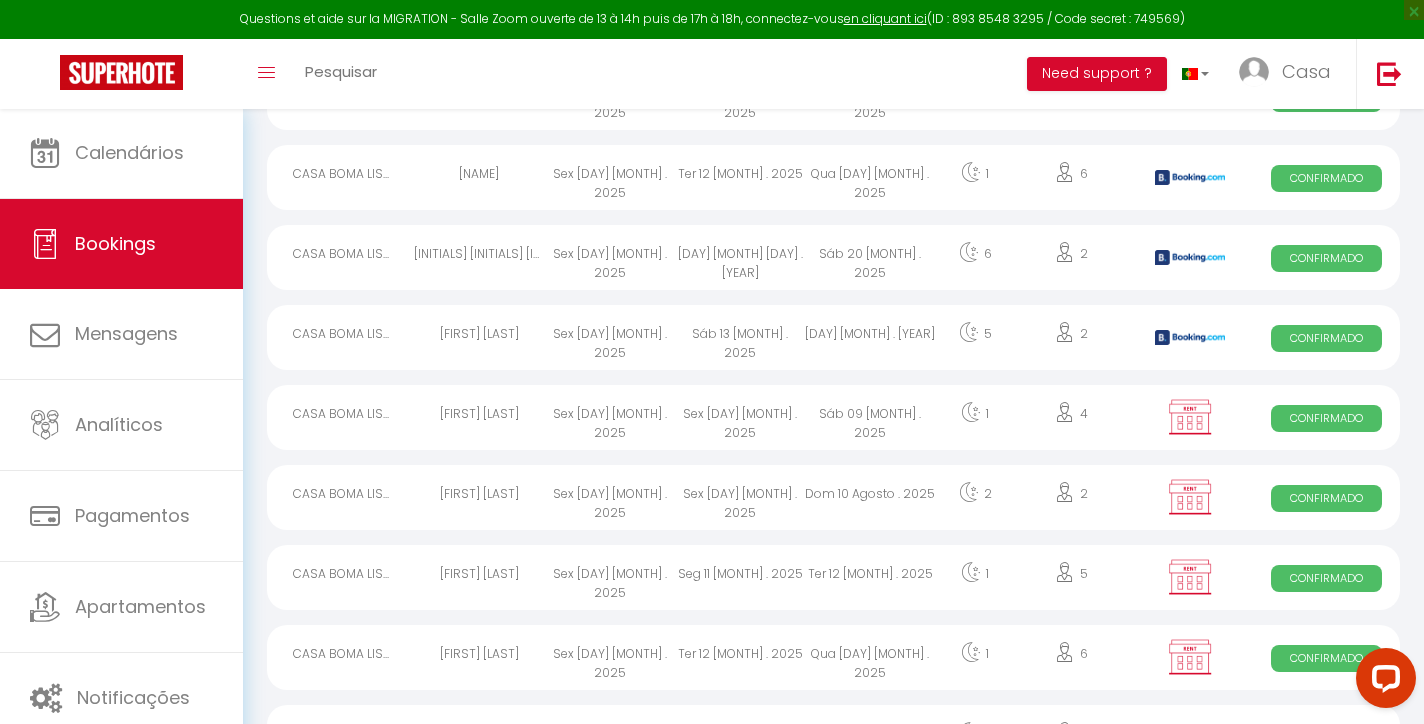 scroll, scrollTop: 316, scrollLeft: 0, axis: vertical 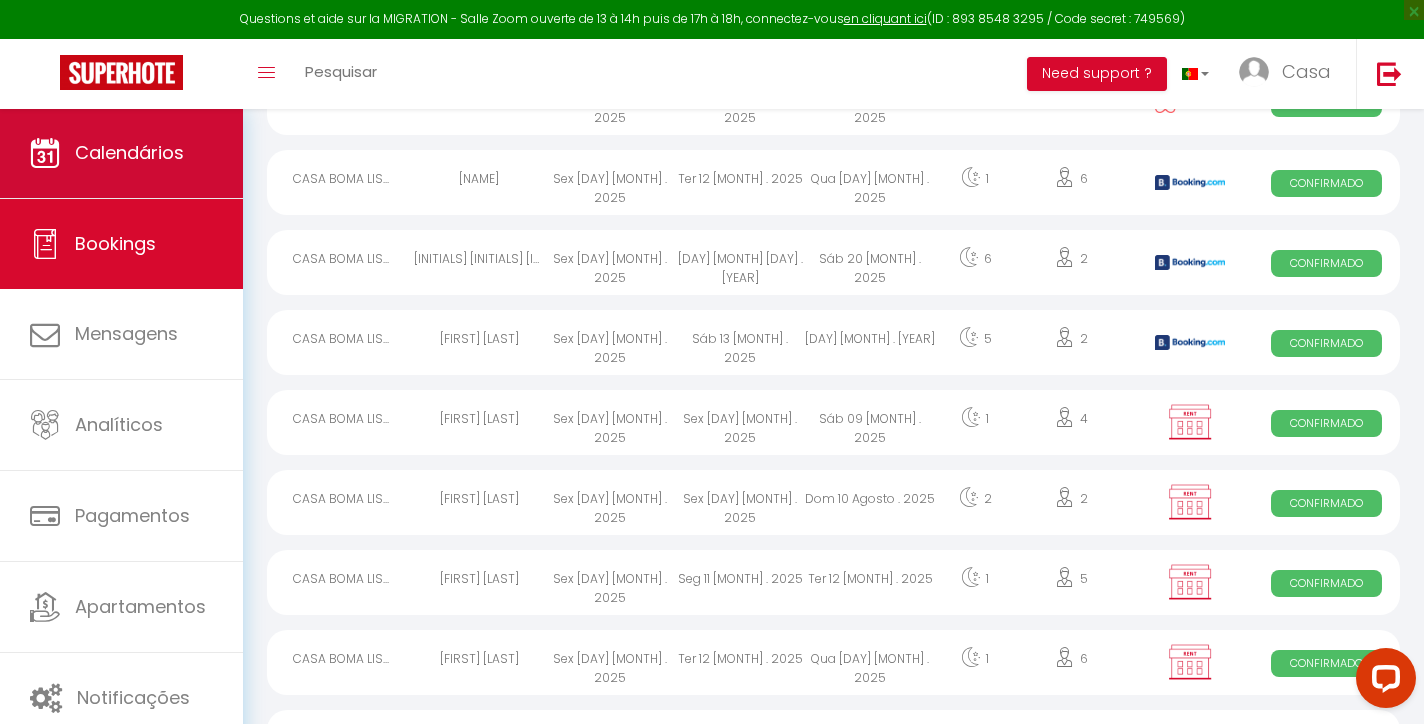 click on "Calendários" at bounding box center (121, 153) 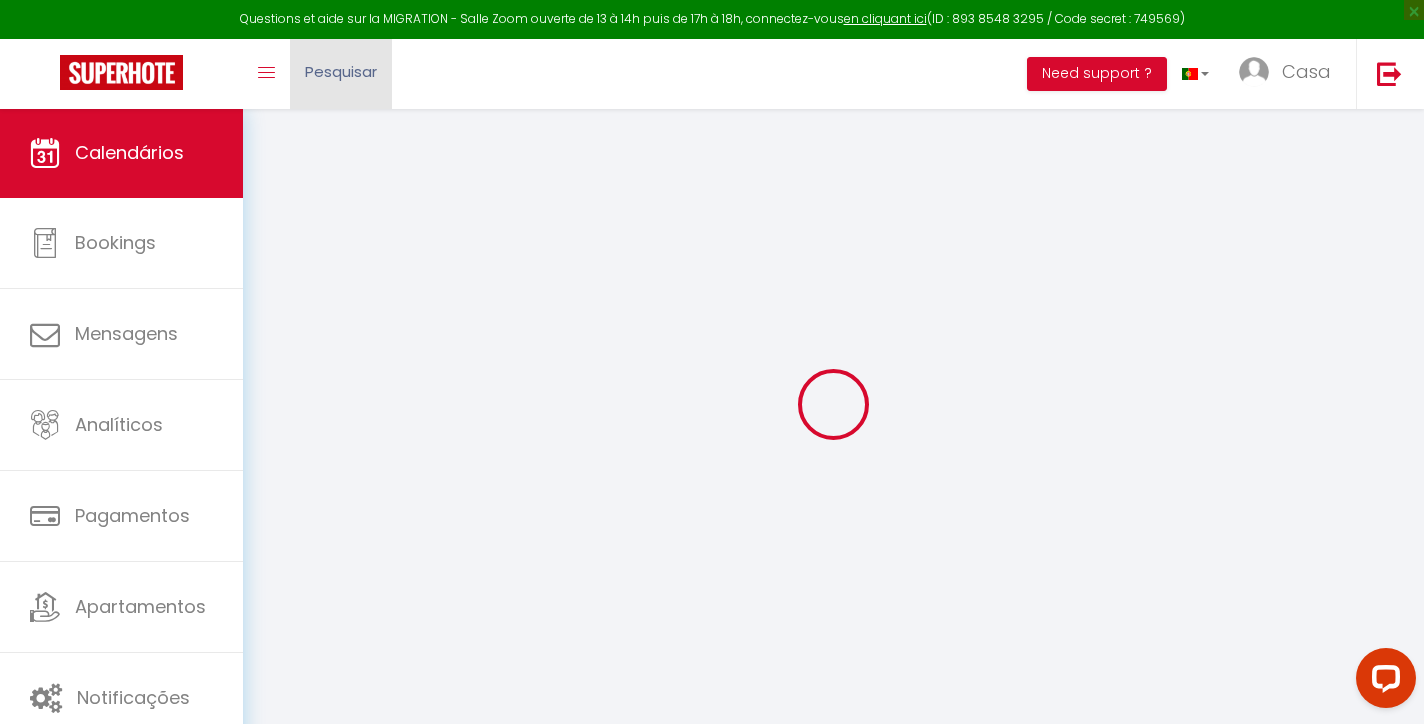 click on "Pesquisar" at bounding box center [341, 74] 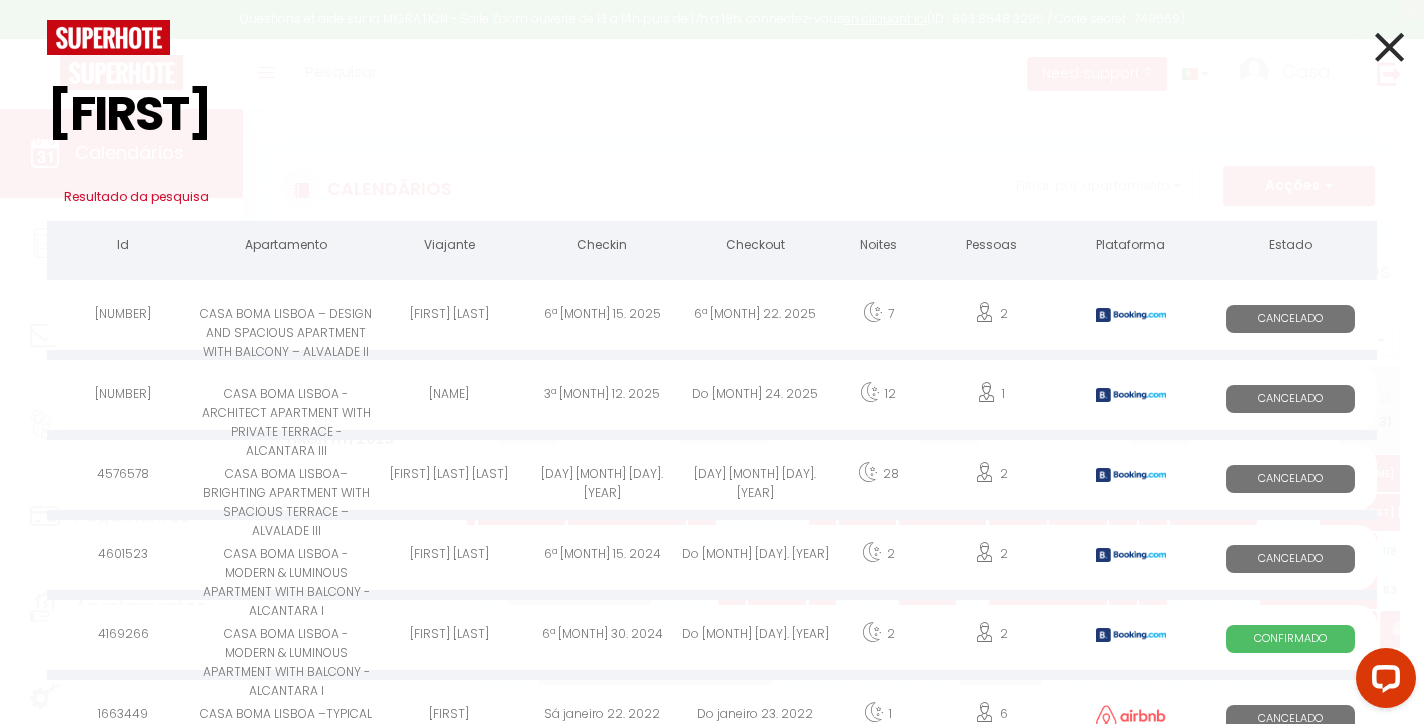 type on "[FIRST]" 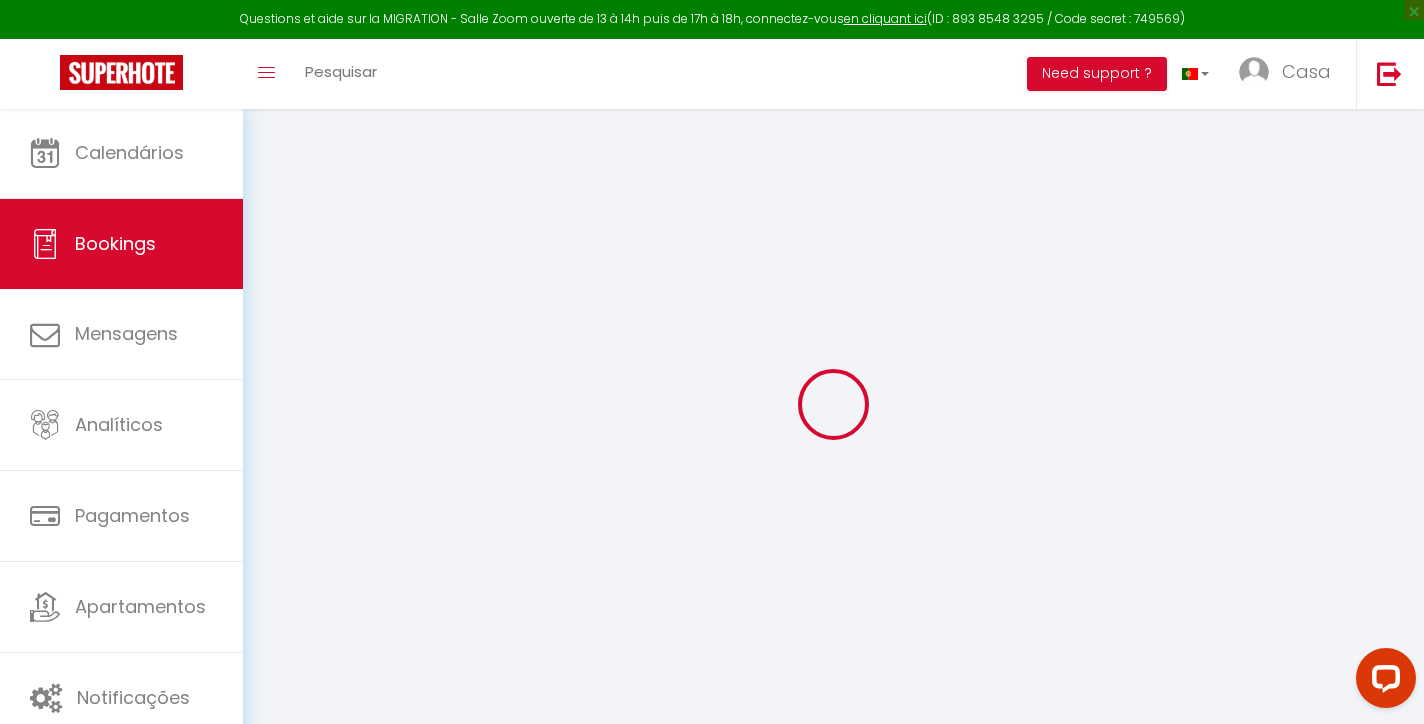 select 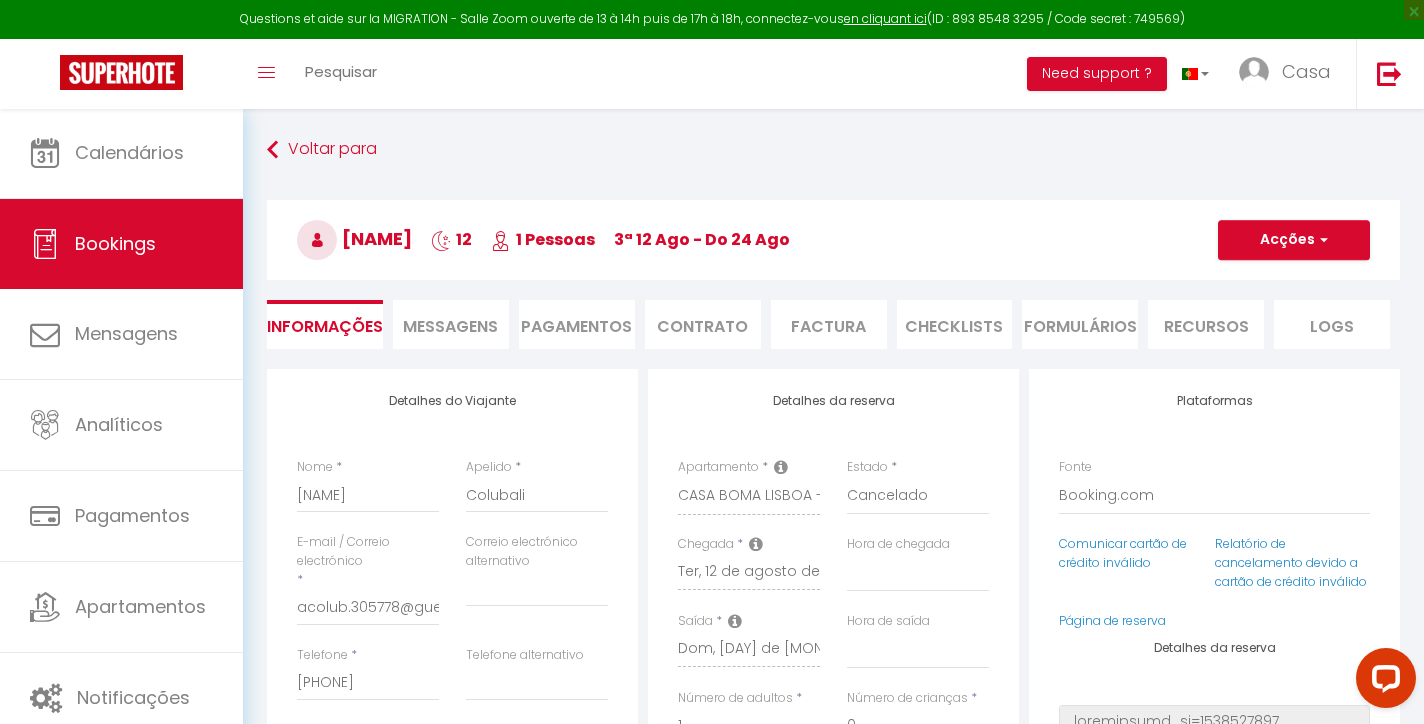 type on "37" 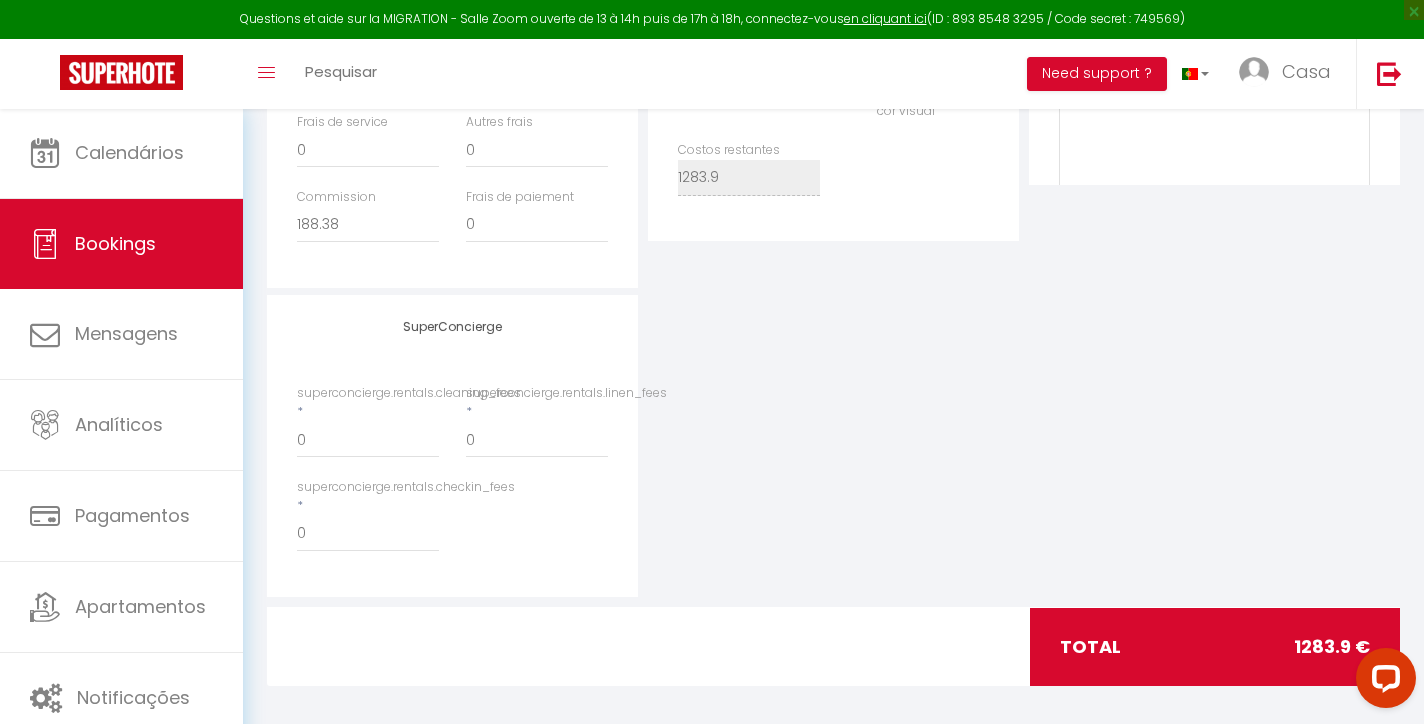 scroll, scrollTop: 833, scrollLeft: 0, axis: vertical 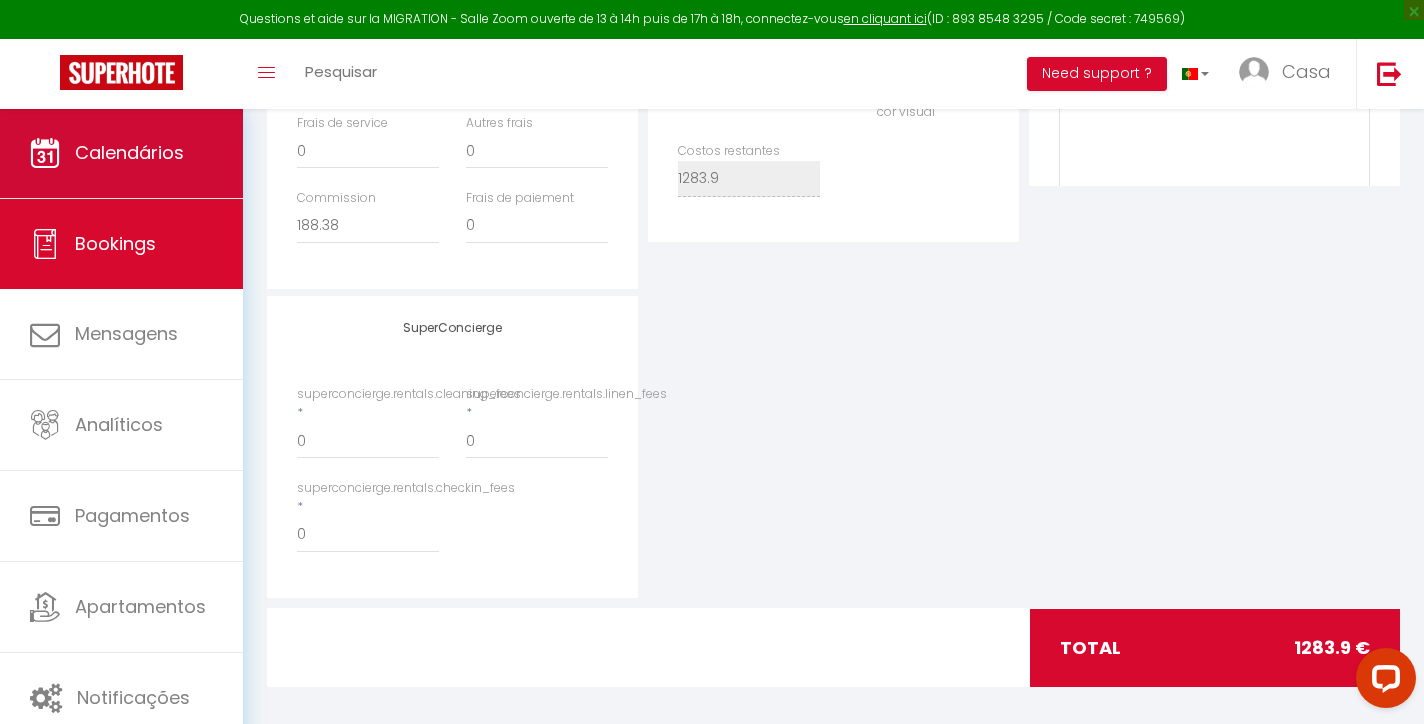 click on "Calendários" at bounding box center (129, 152) 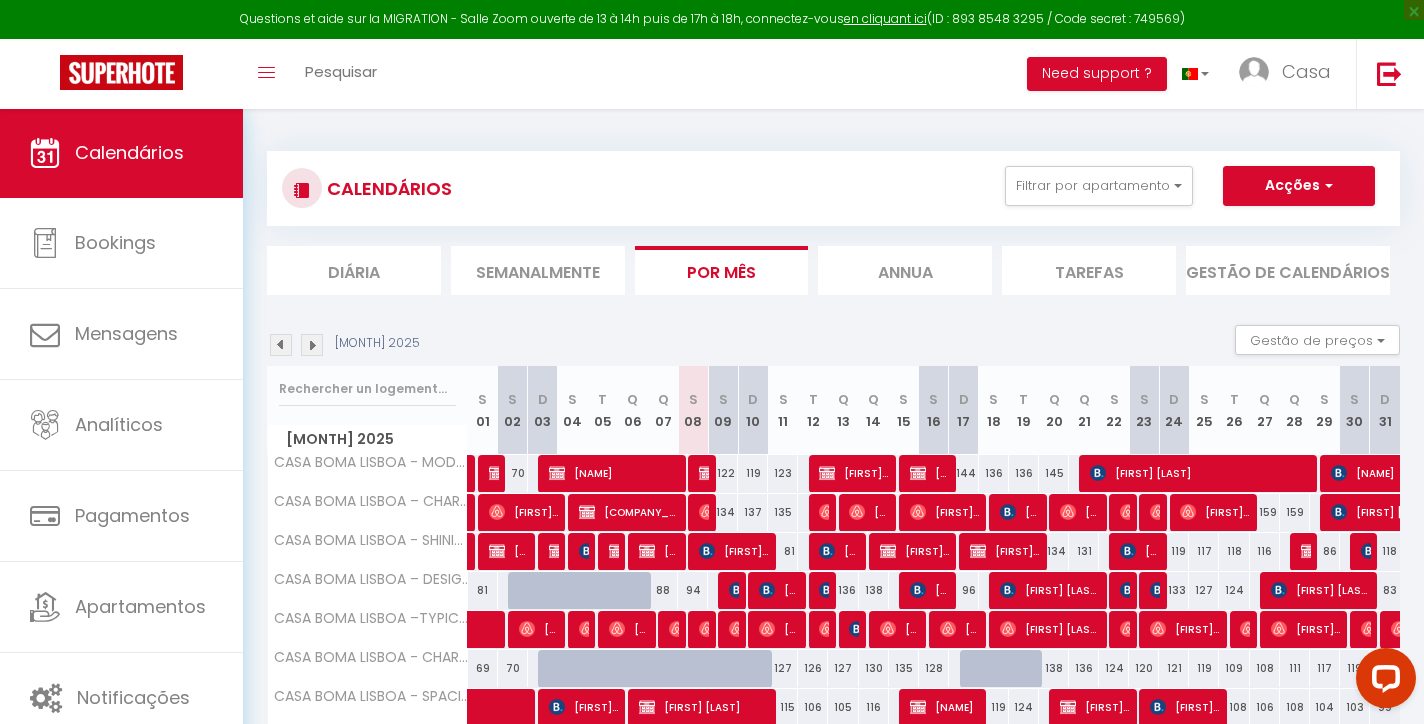 scroll, scrollTop: 187, scrollLeft: 0, axis: vertical 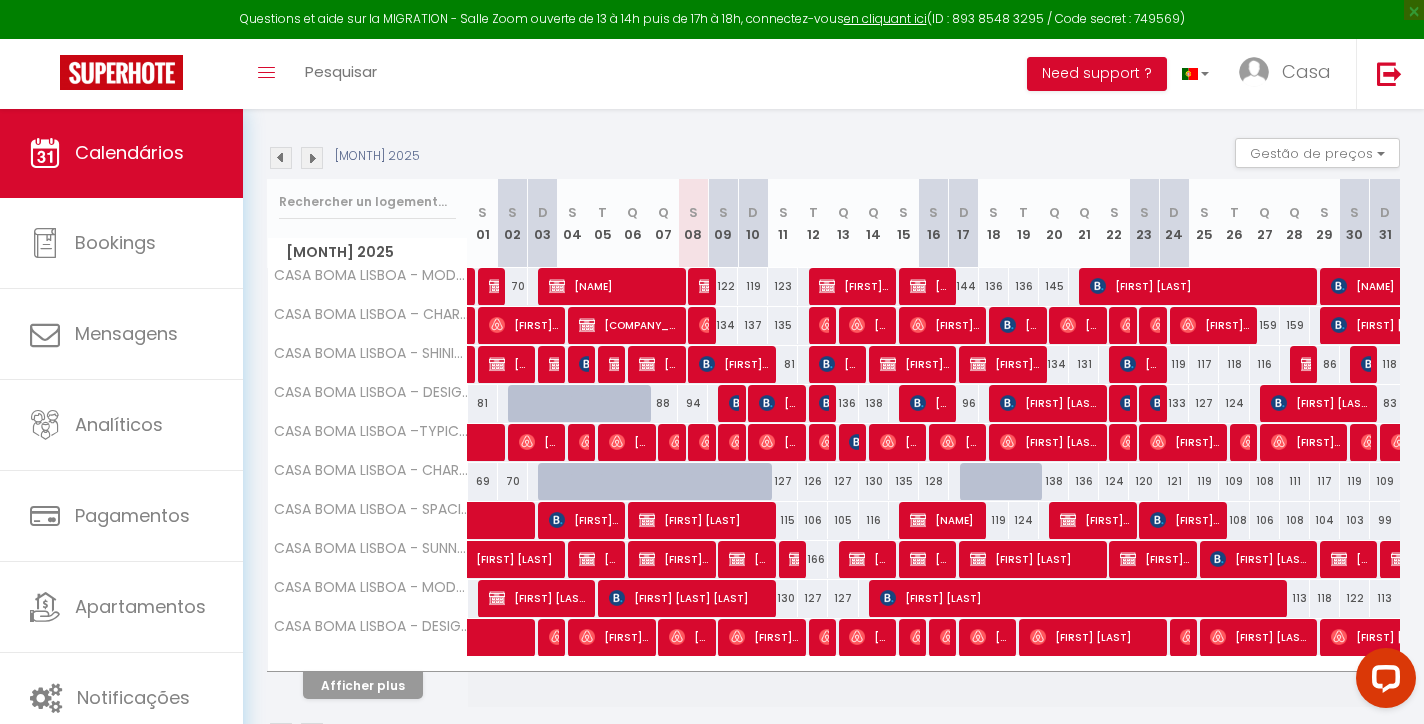 click on "Afficher plus" at bounding box center (363, 685) 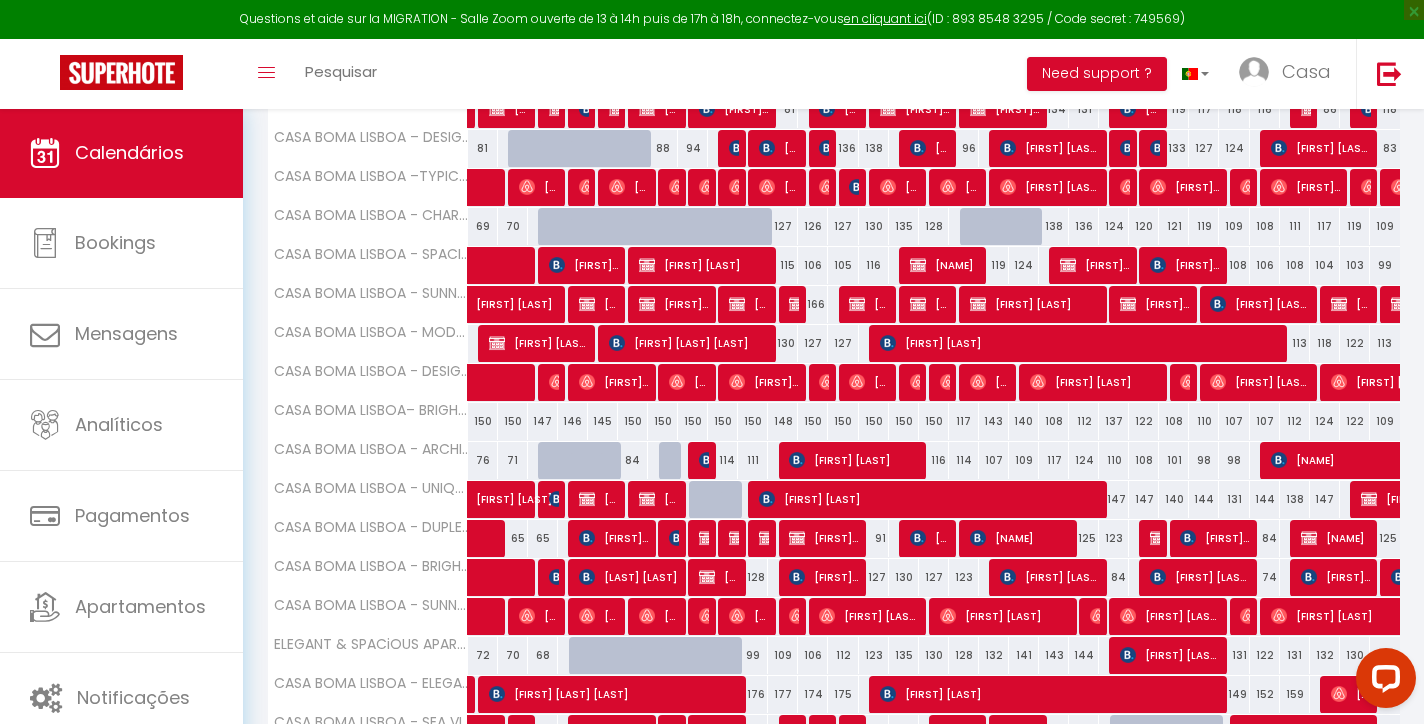 scroll, scrollTop: 562, scrollLeft: 0, axis: vertical 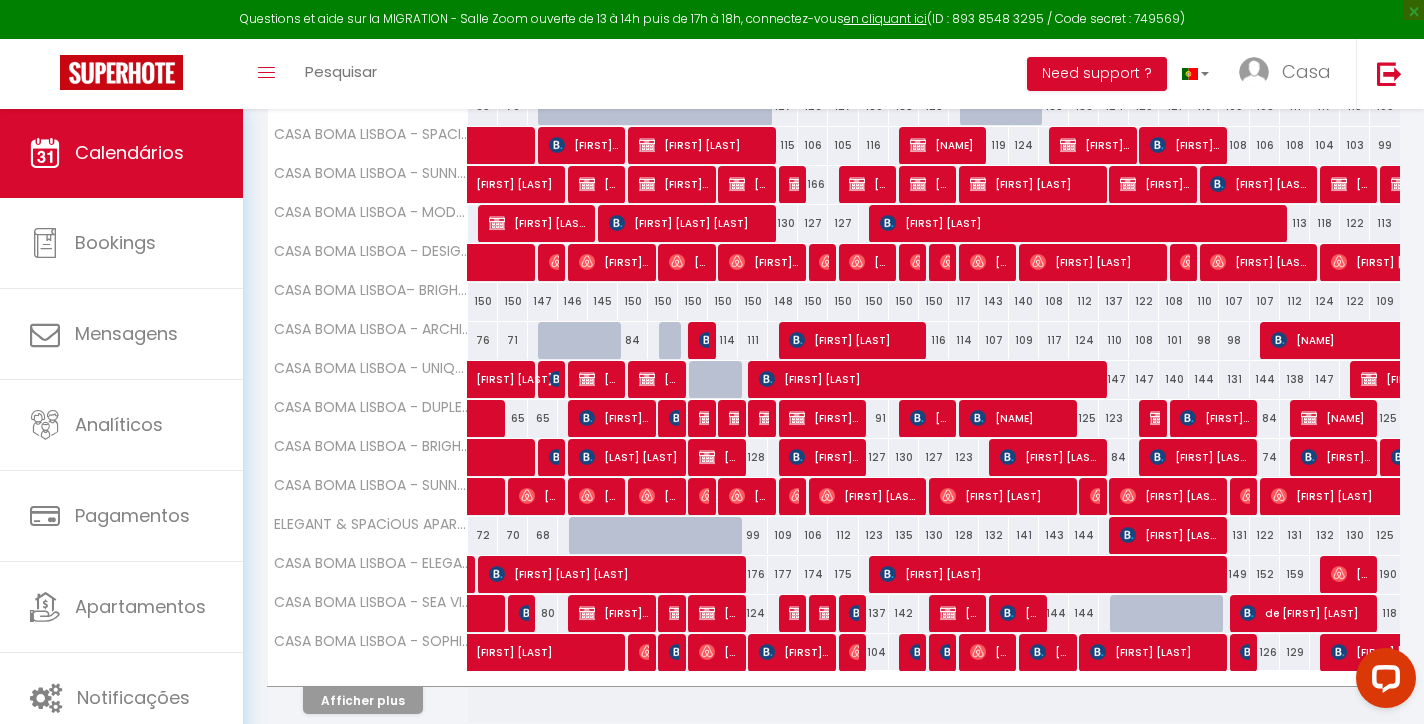 click at bounding box center (704, 380) 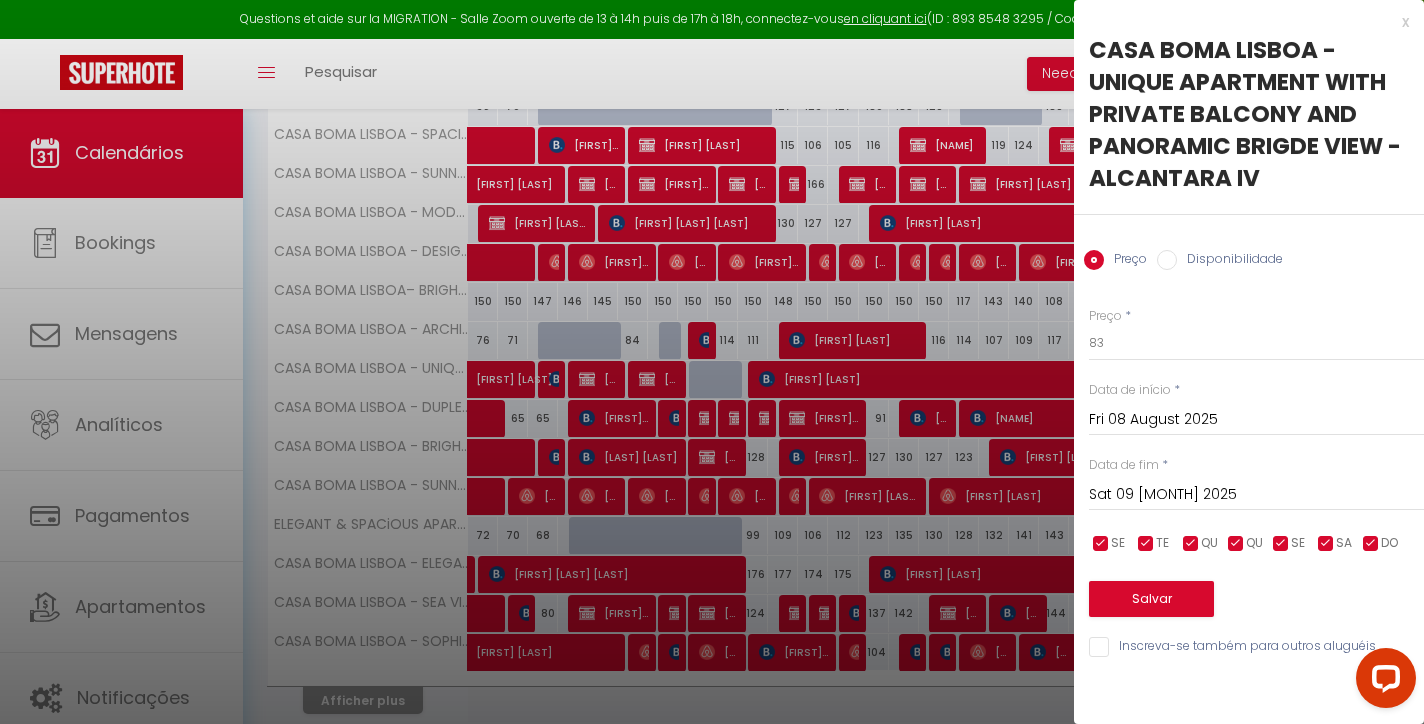 click on "Sat 09 [MONTH] 2025" at bounding box center [1256, 495] 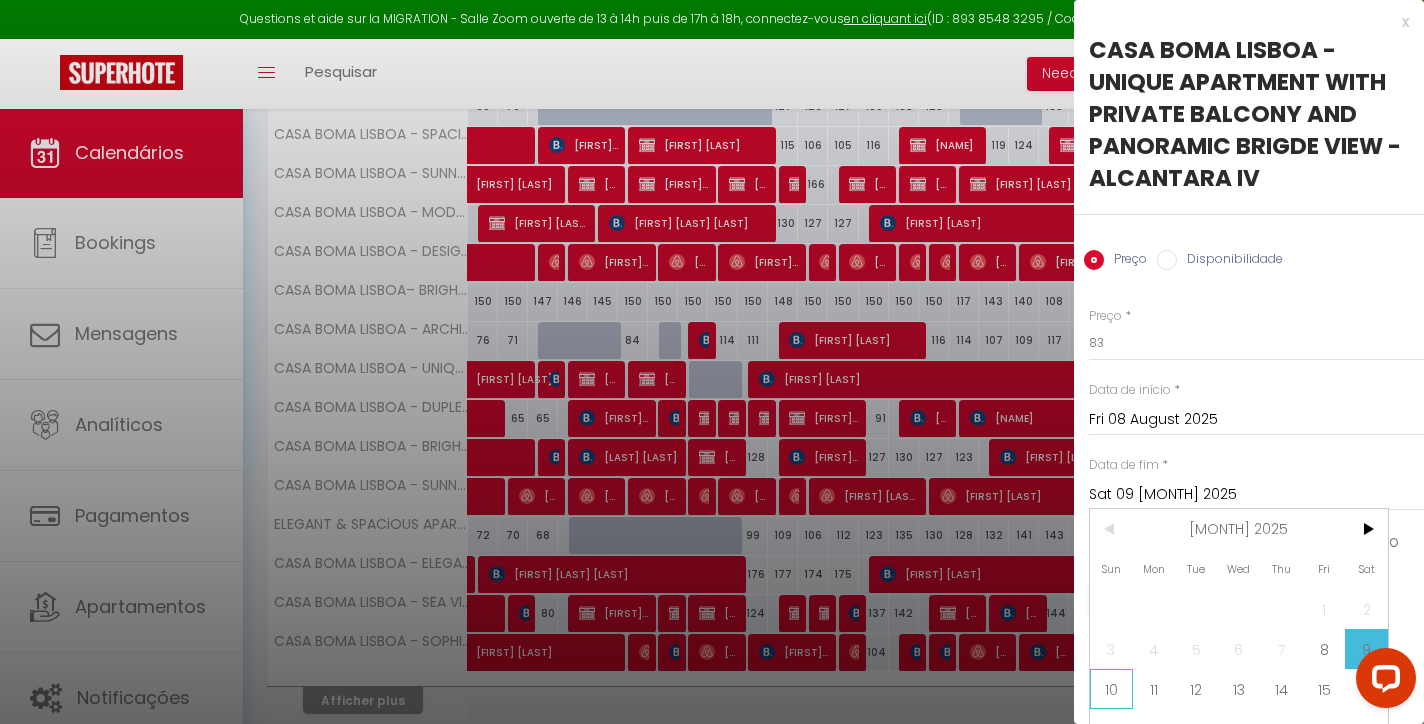 click on "10" at bounding box center (1111, 689) 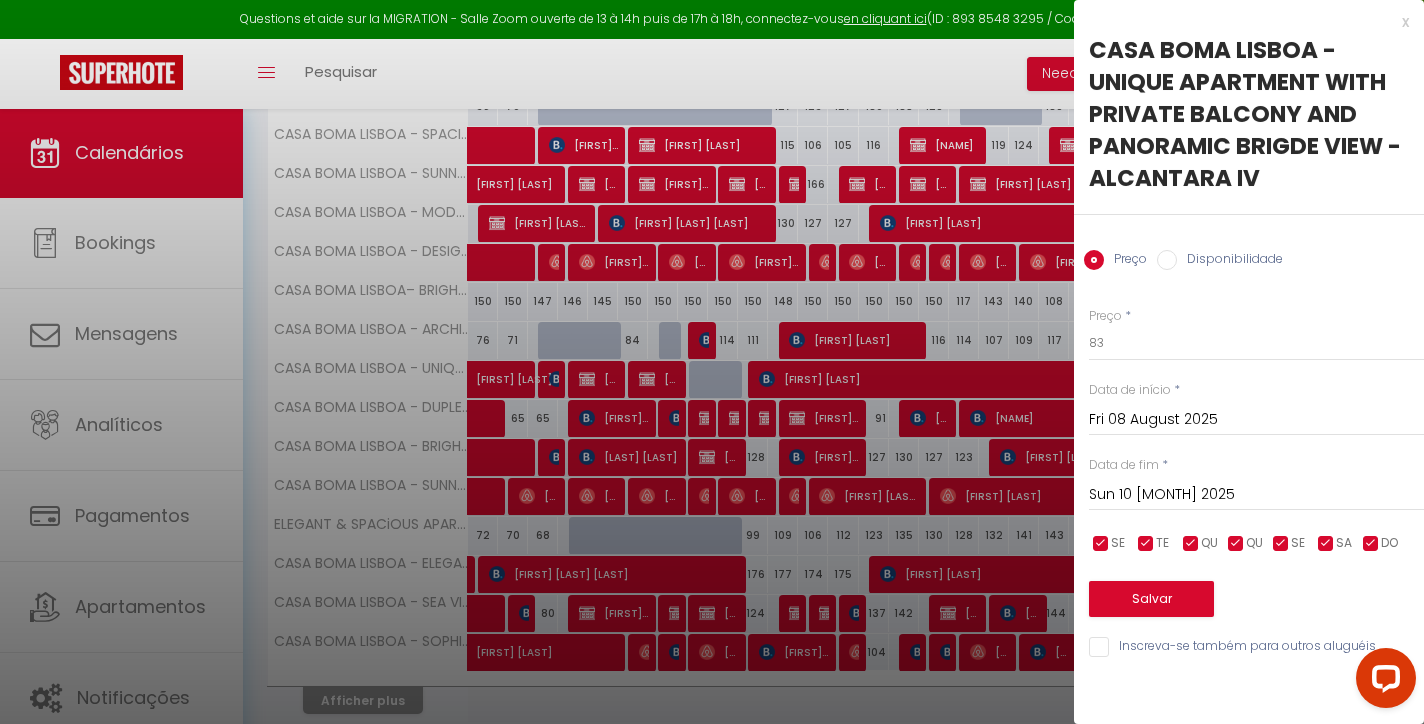 click on "Disponibilidade" at bounding box center [1230, 261] 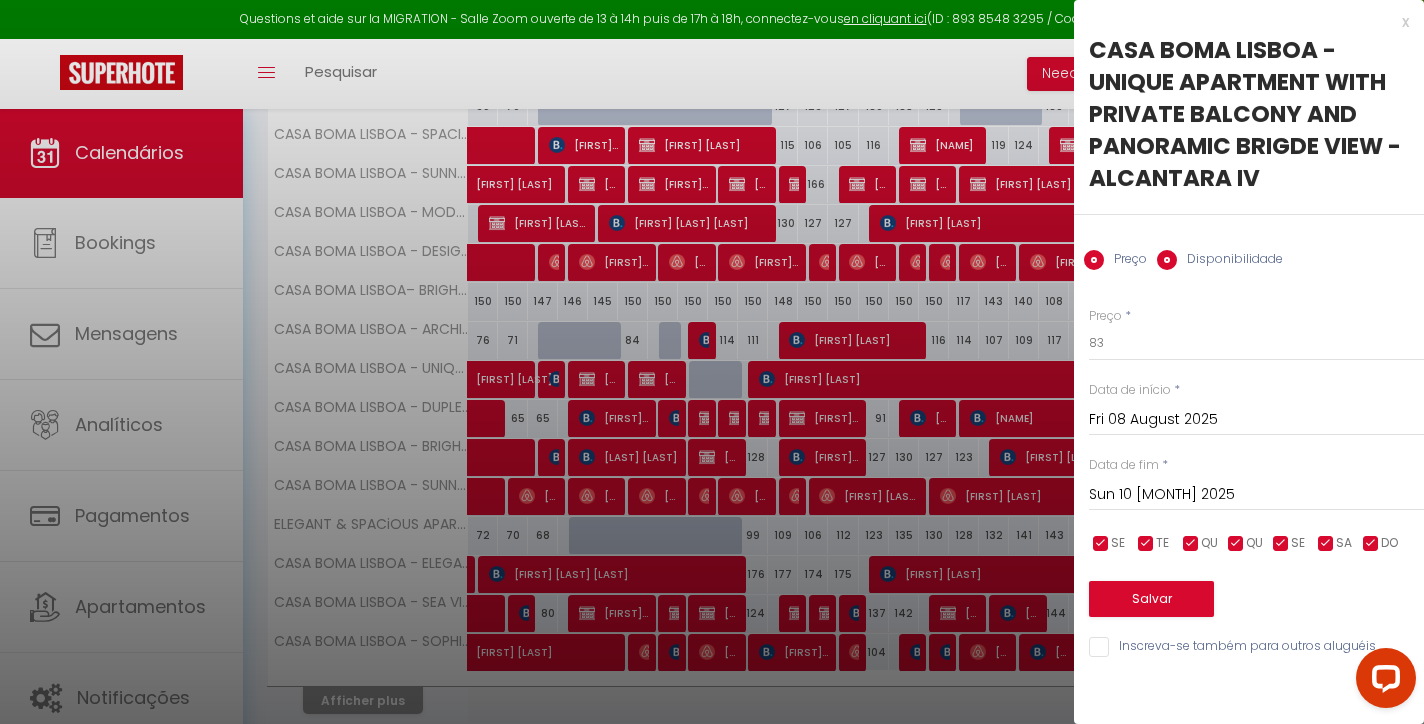 radio on "false" 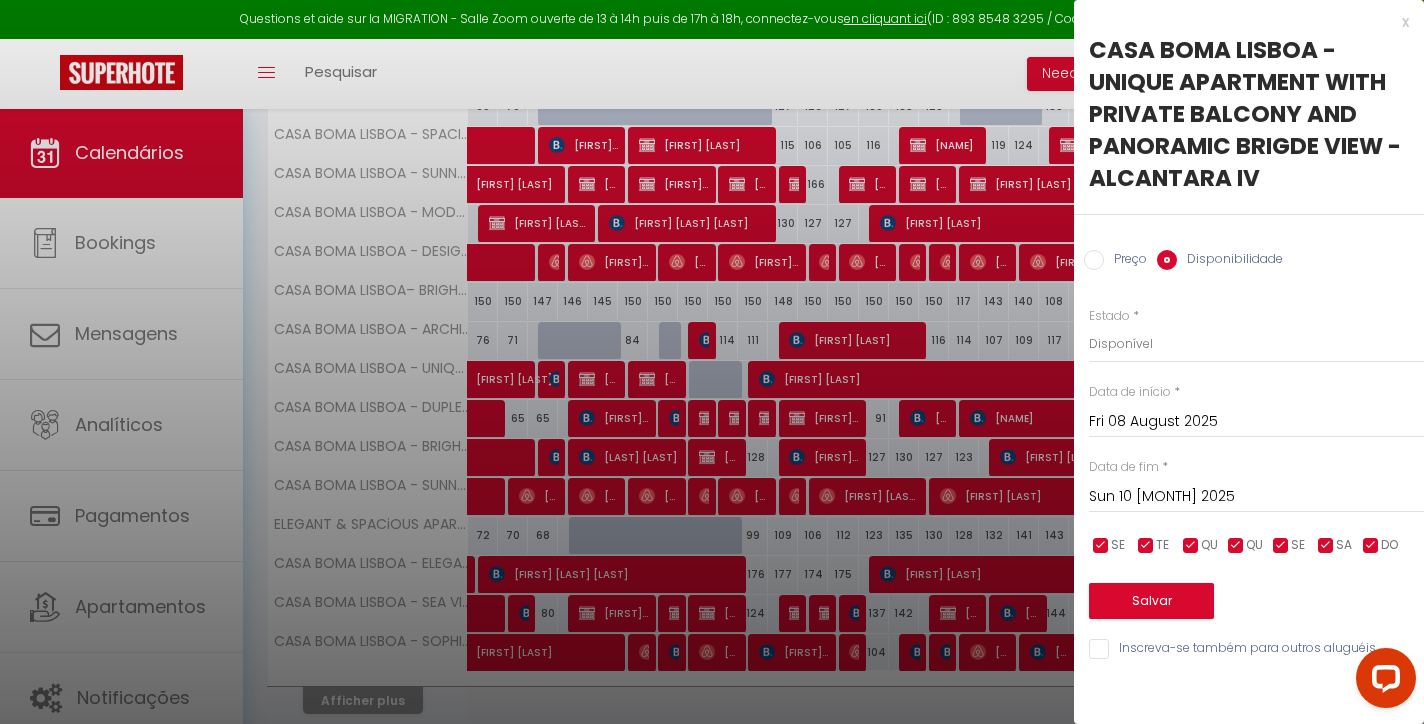 click on "Salvar" at bounding box center [1151, 601] 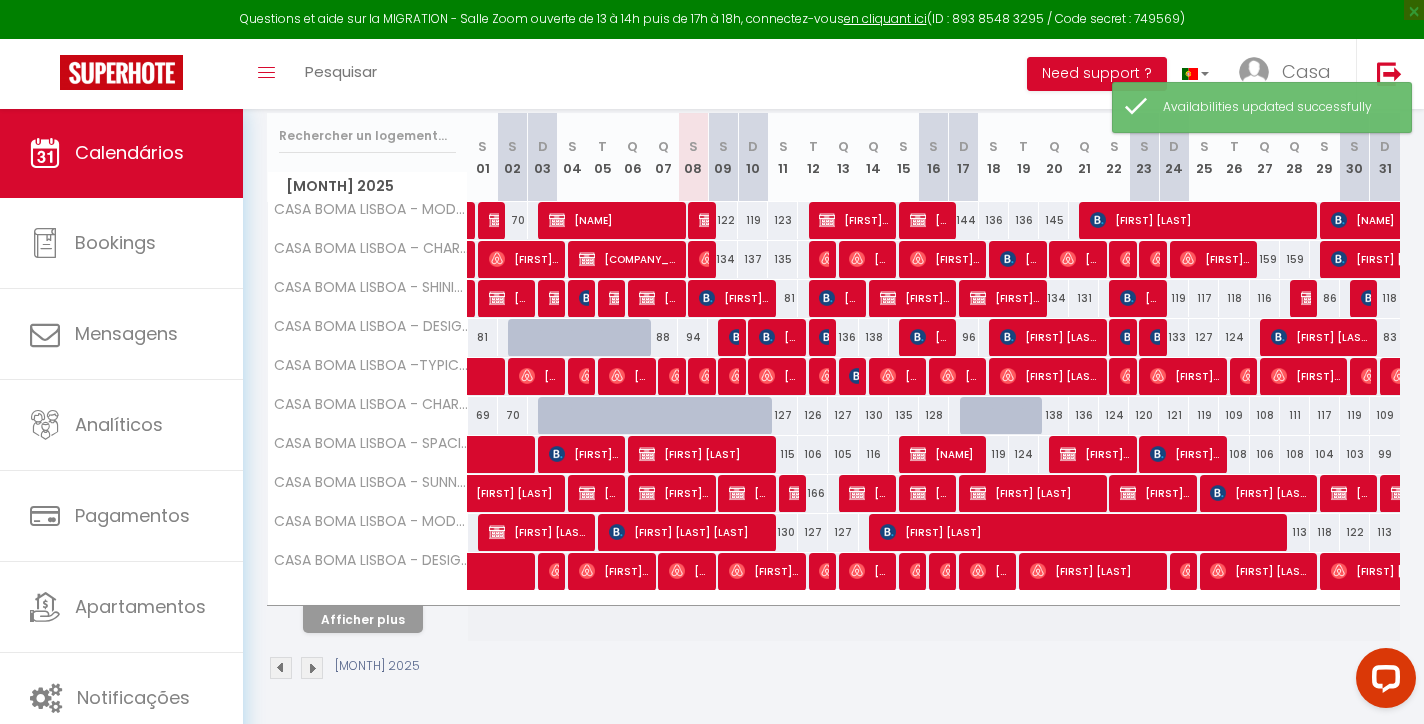 scroll, scrollTop: 251, scrollLeft: 0, axis: vertical 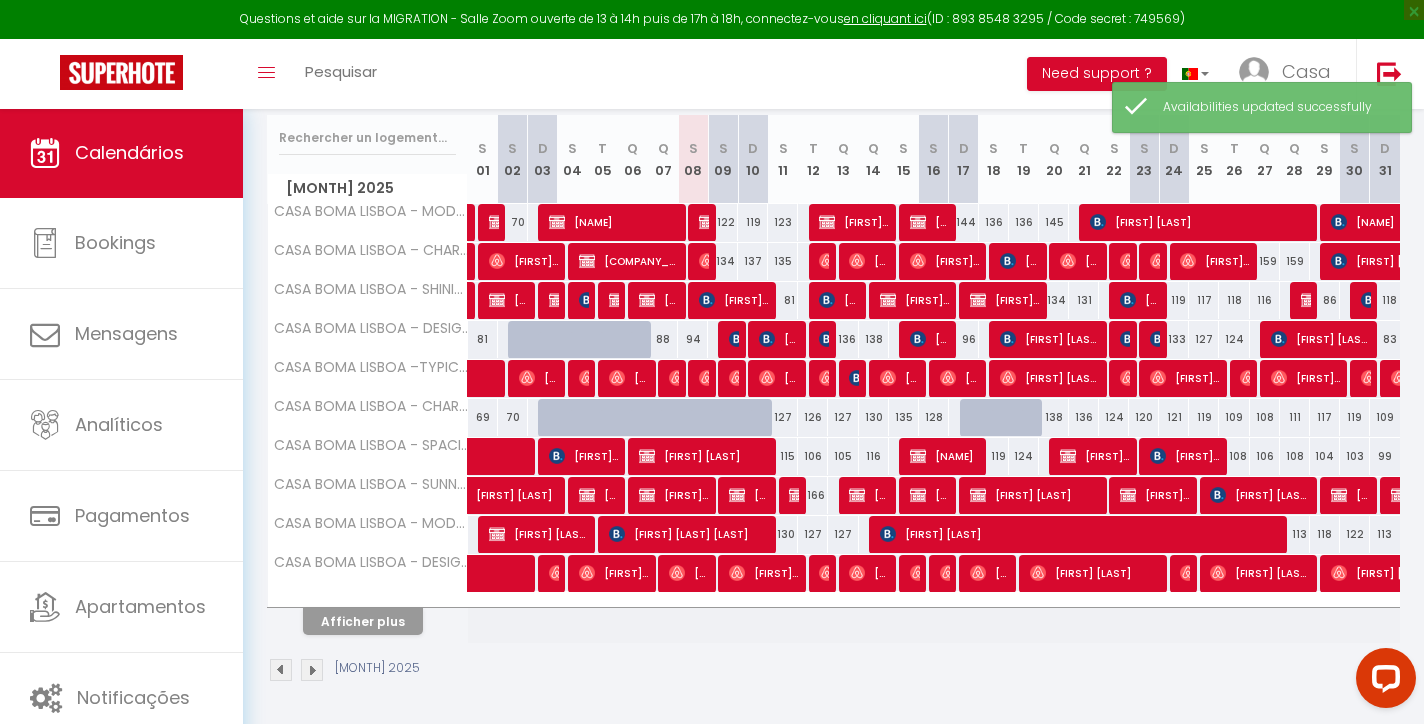 click on "Afficher plus" at bounding box center [363, 621] 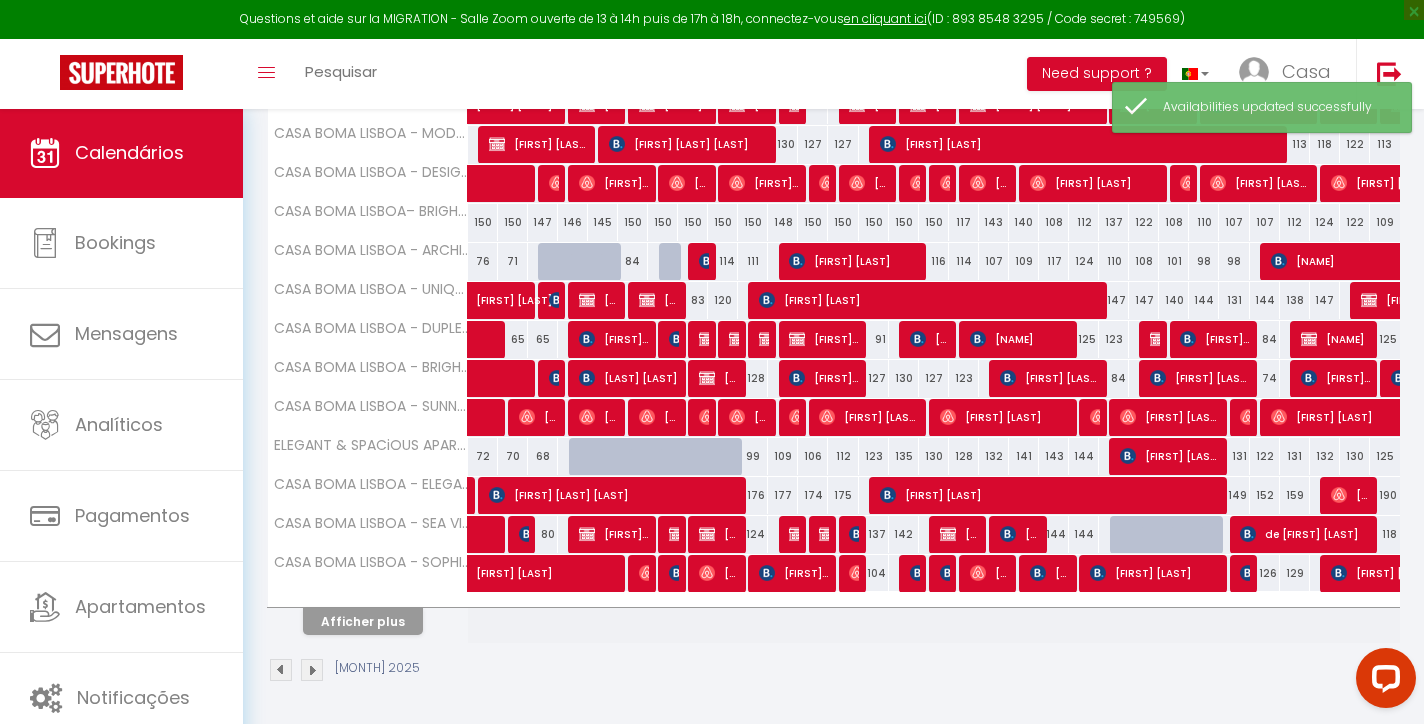 click on "Afficher plus" at bounding box center (363, 621) 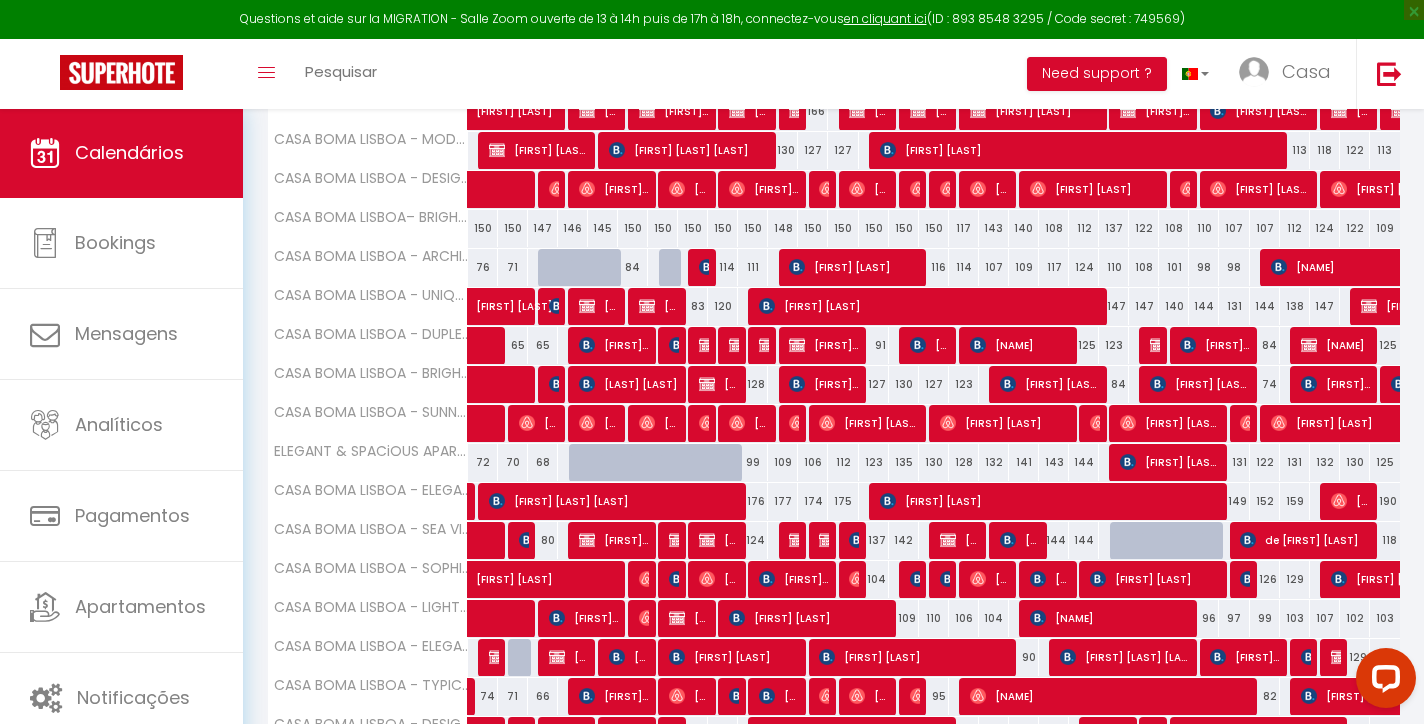scroll, scrollTop: 631, scrollLeft: 0, axis: vertical 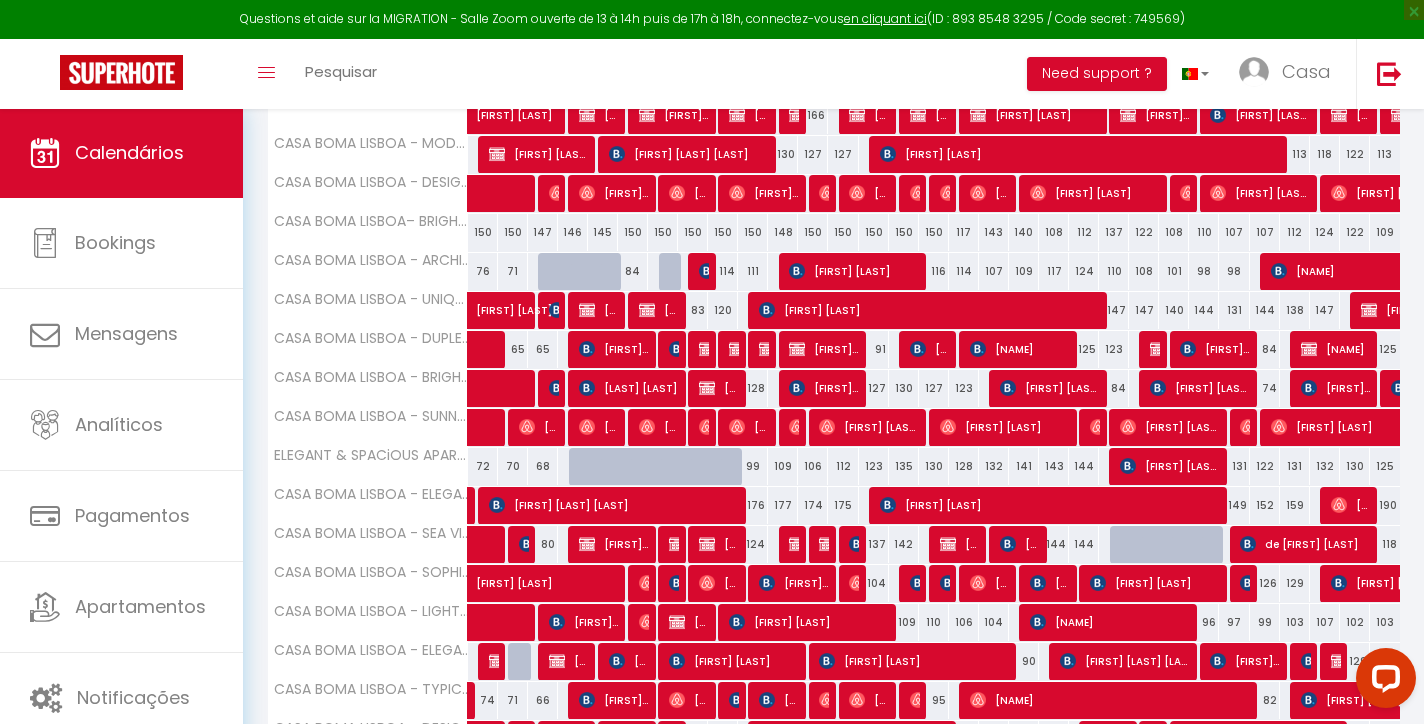 click at bounding box center [707, 388] 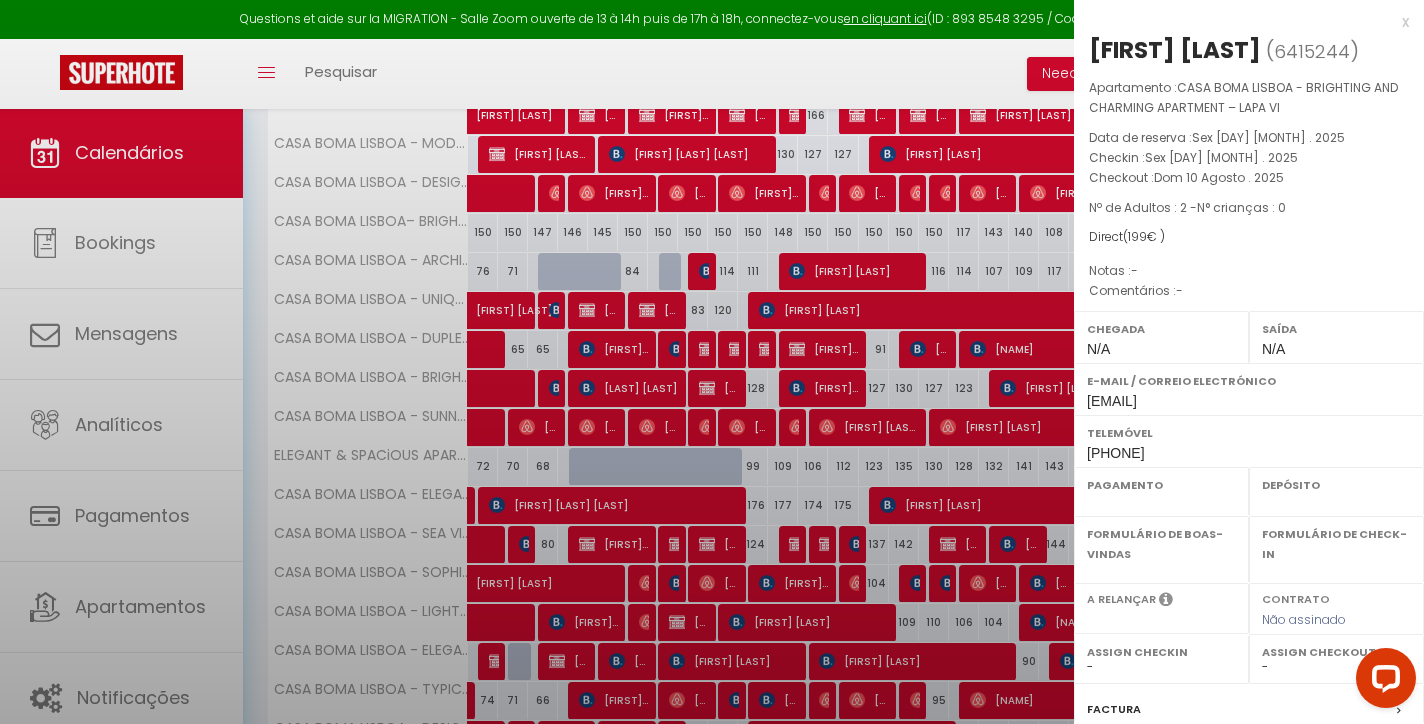 select on "OK" 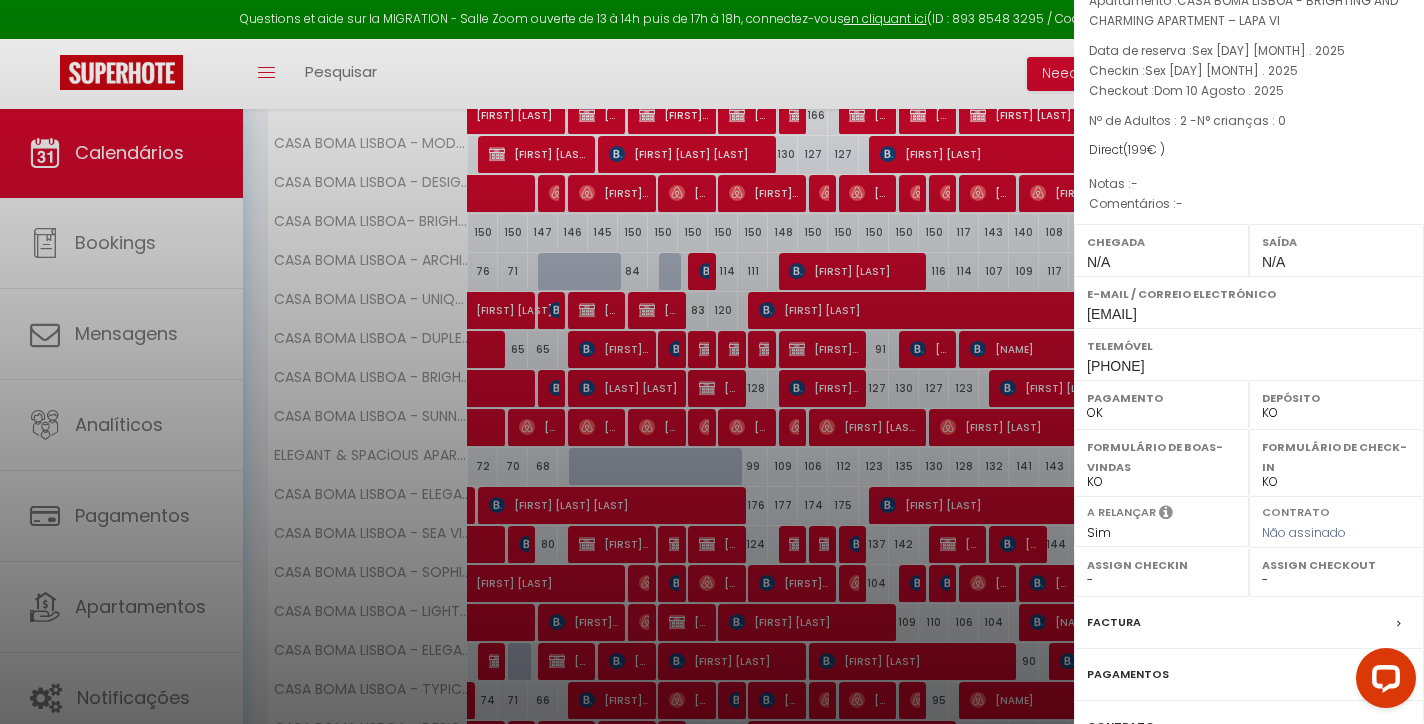 scroll, scrollTop: 145, scrollLeft: 0, axis: vertical 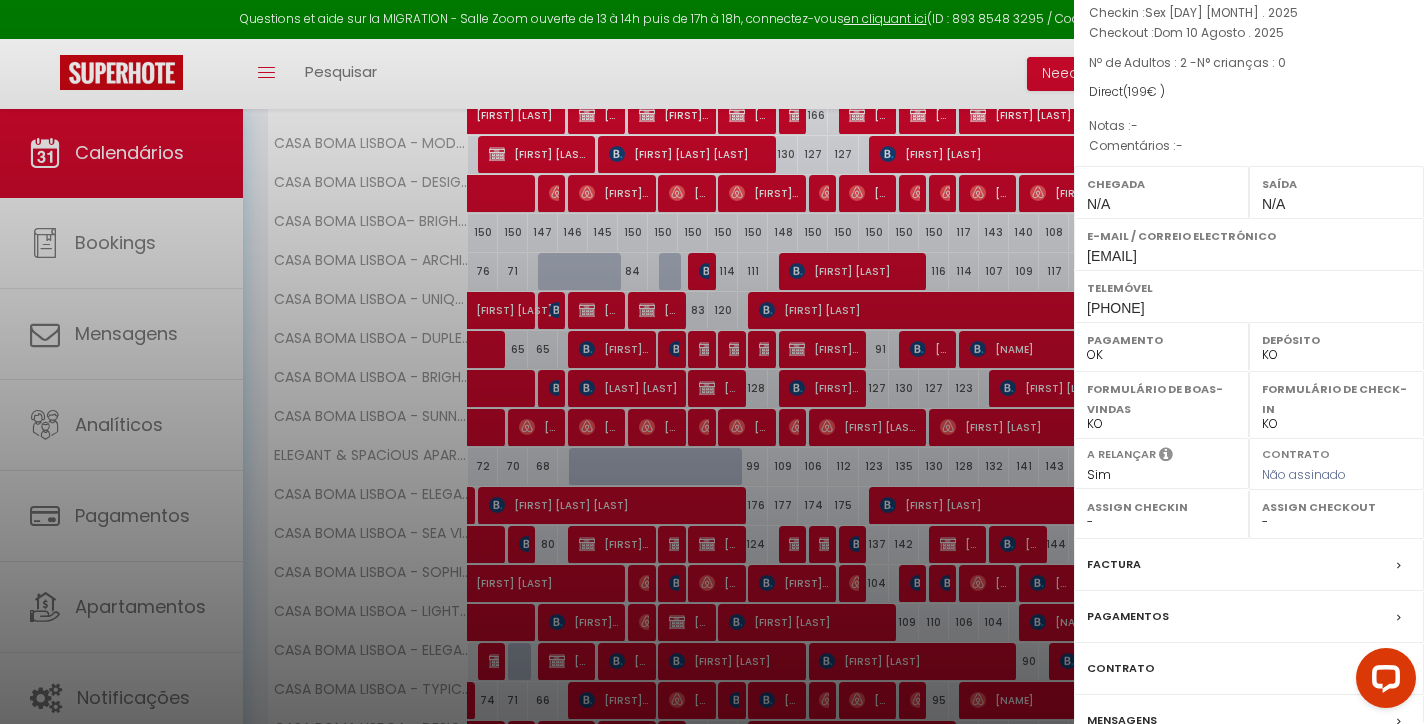 click on "Factura" at bounding box center [1114, 564] 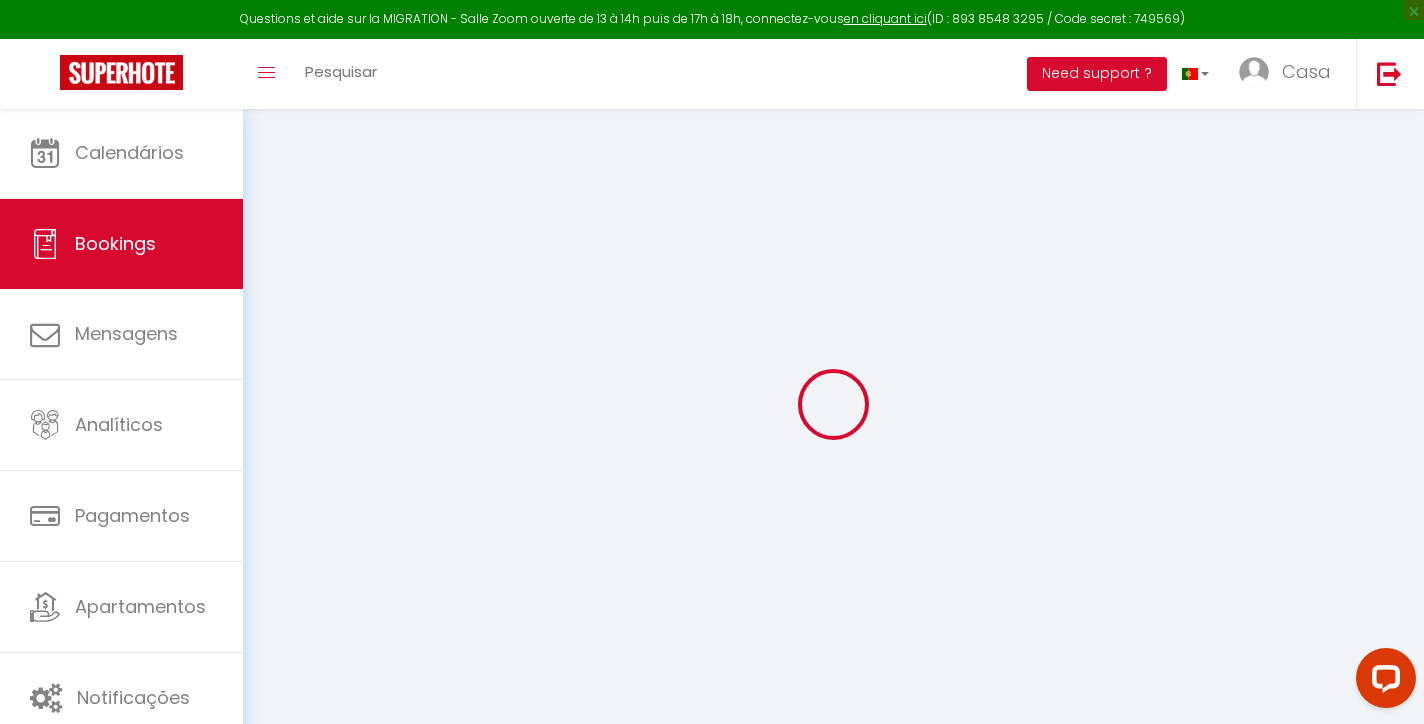 select on "cleaning" 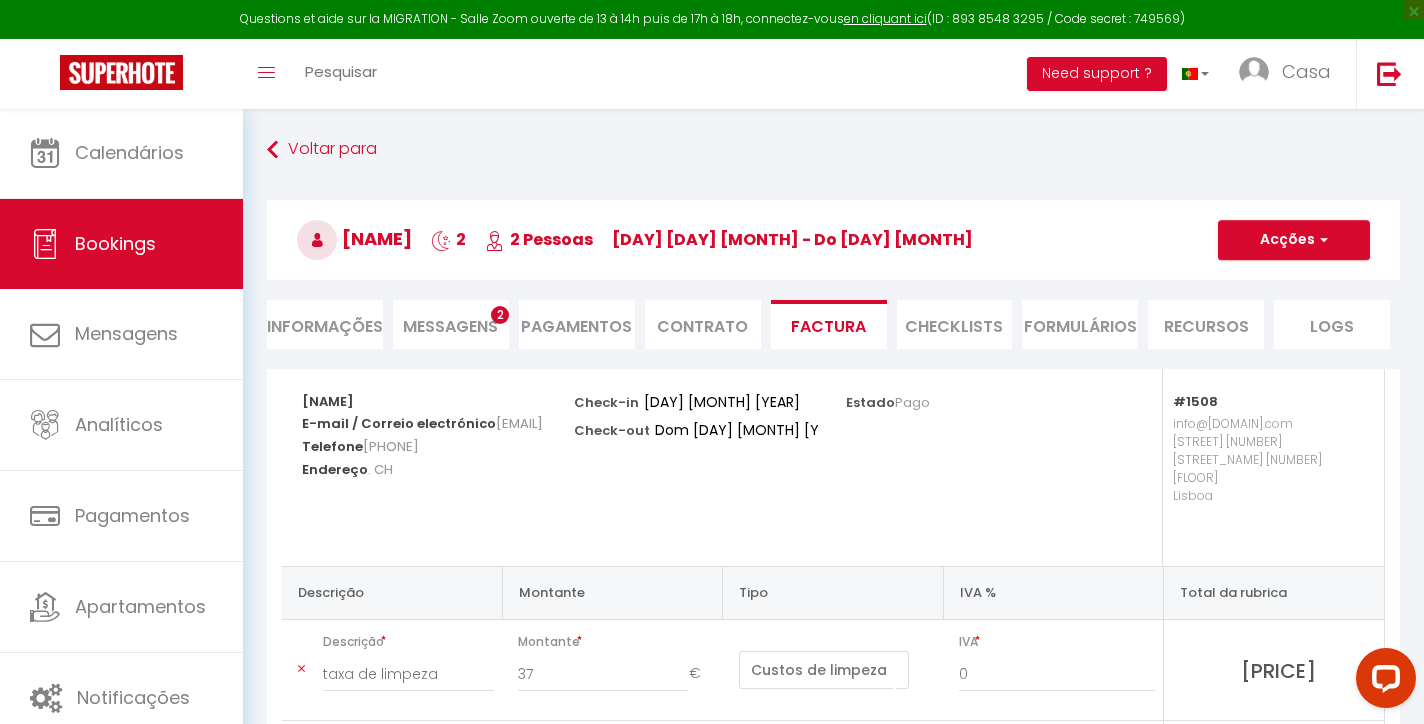 click on "Informações" at bounding box center [325, 324] 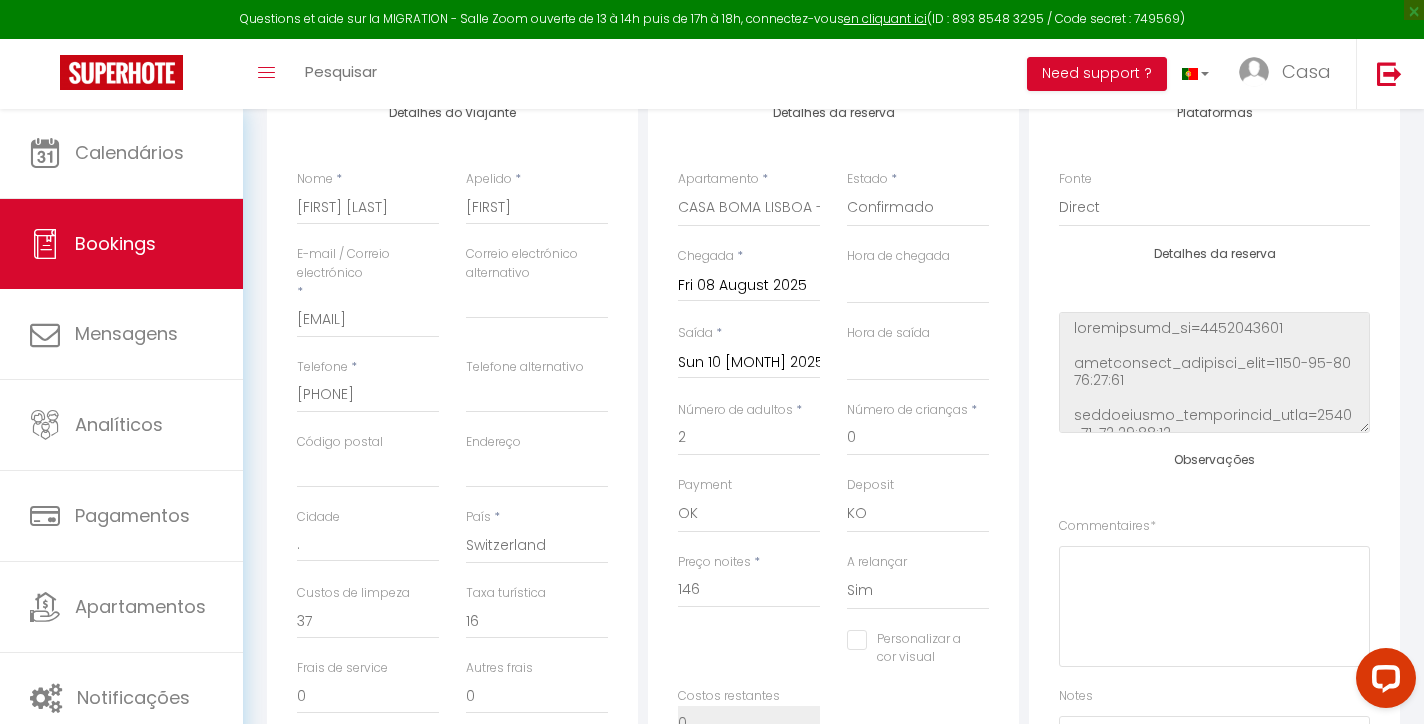 scroll, scrollTop: 248, scrollLeft: 0, axis: vertical 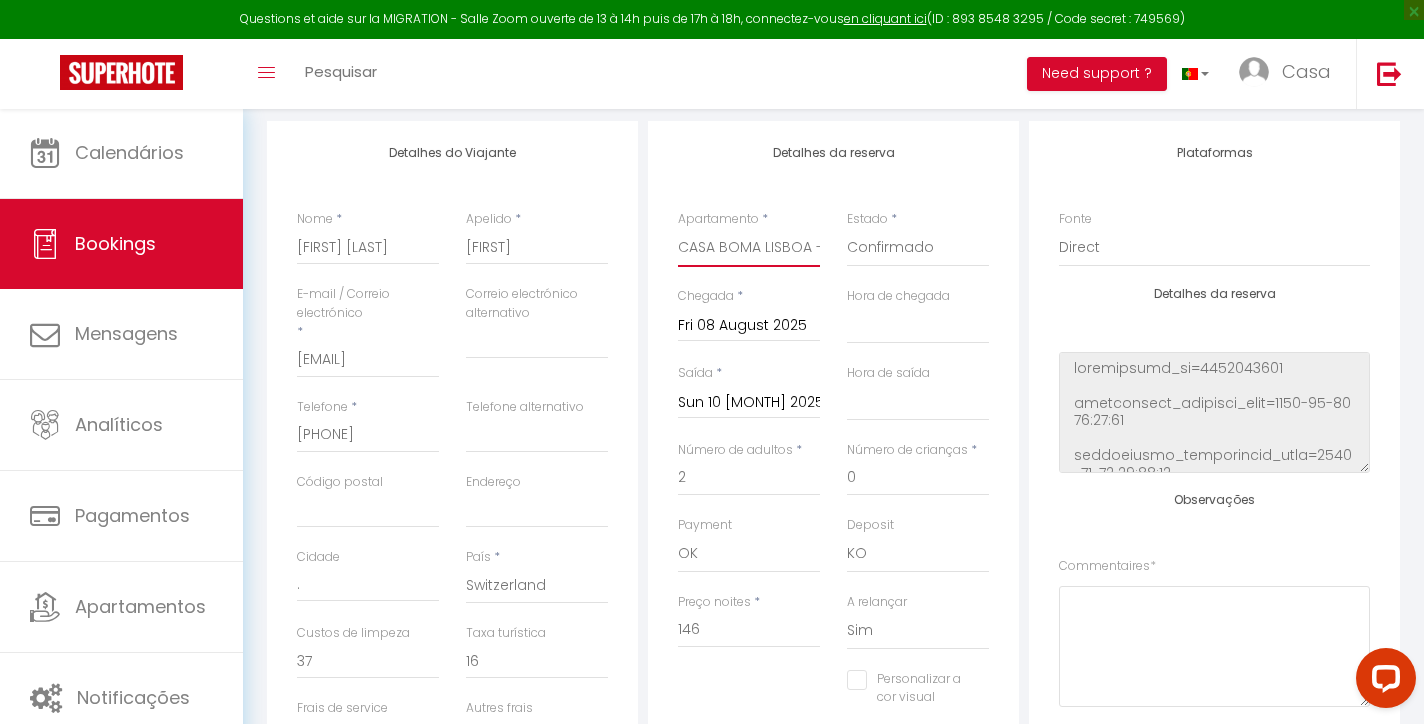 select on "1385" 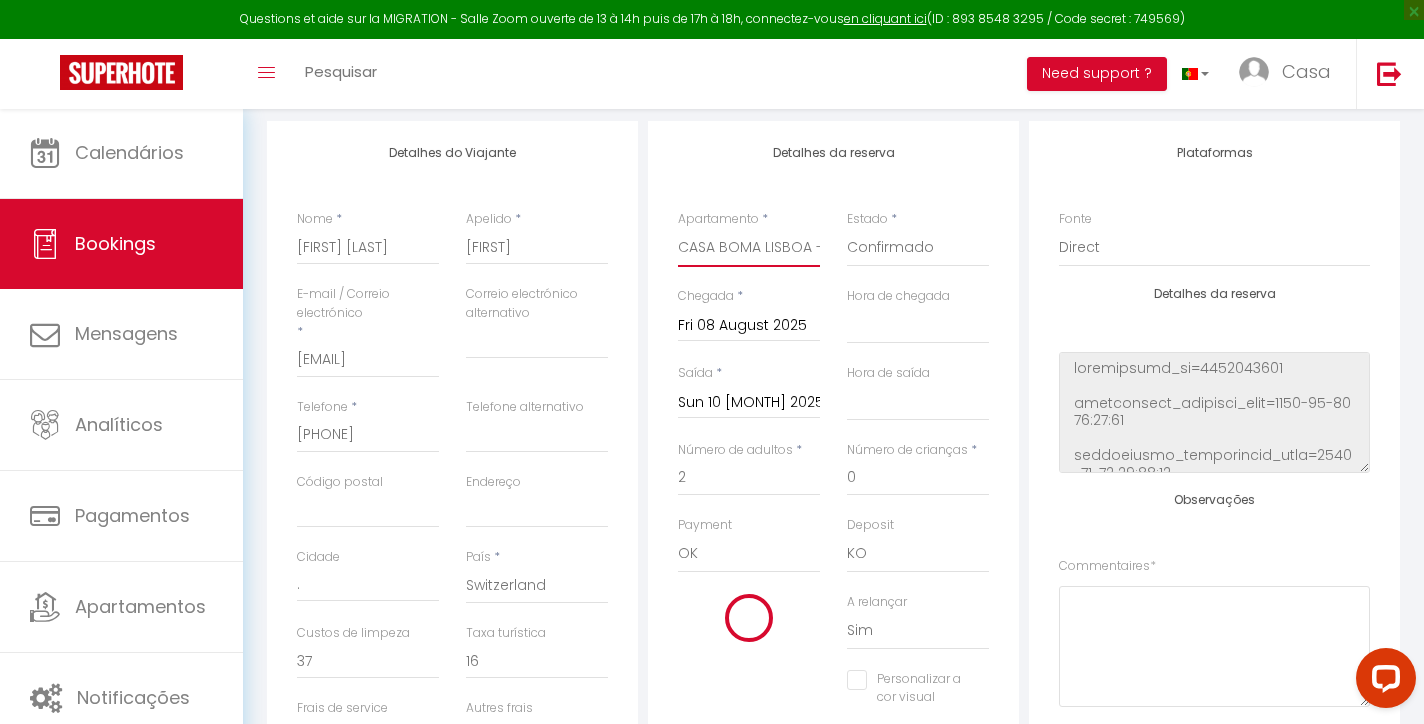 select 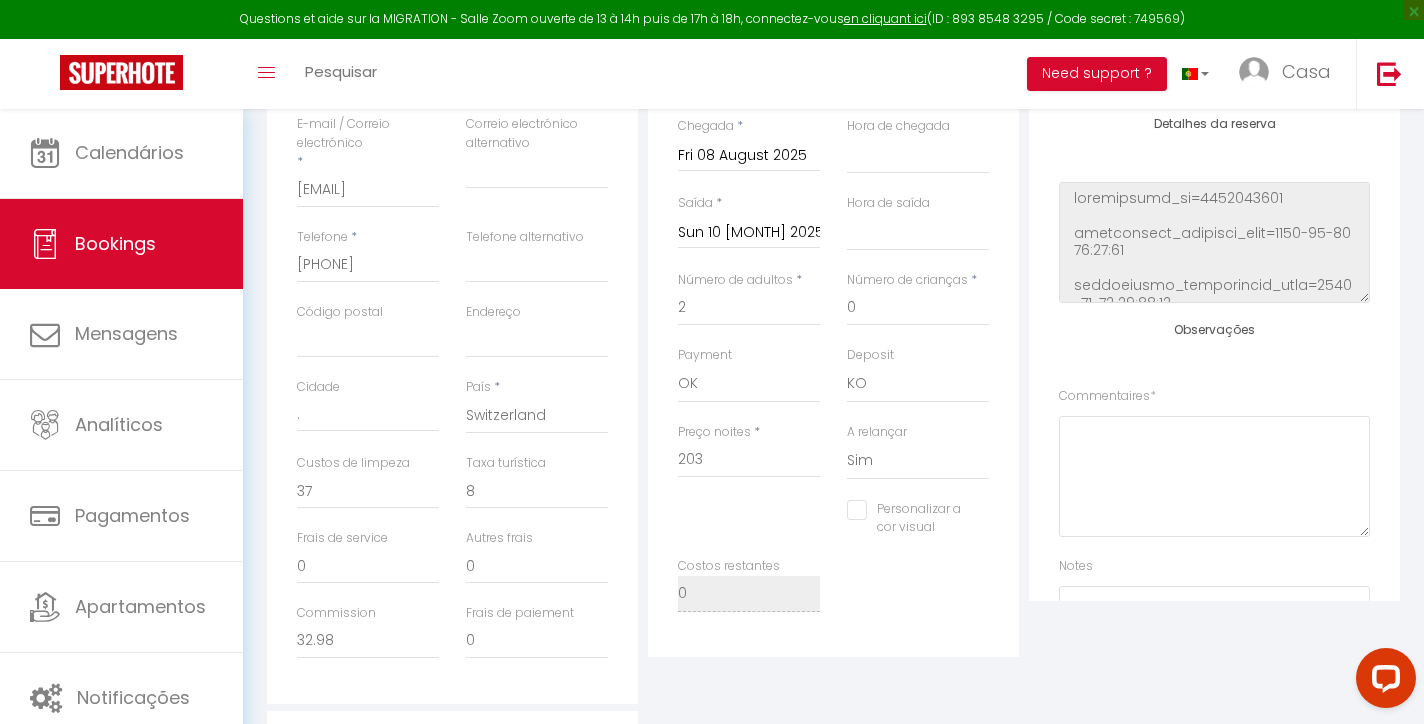 scroll, scrollTop: 493, scrollLeft: 0, axis: vertical 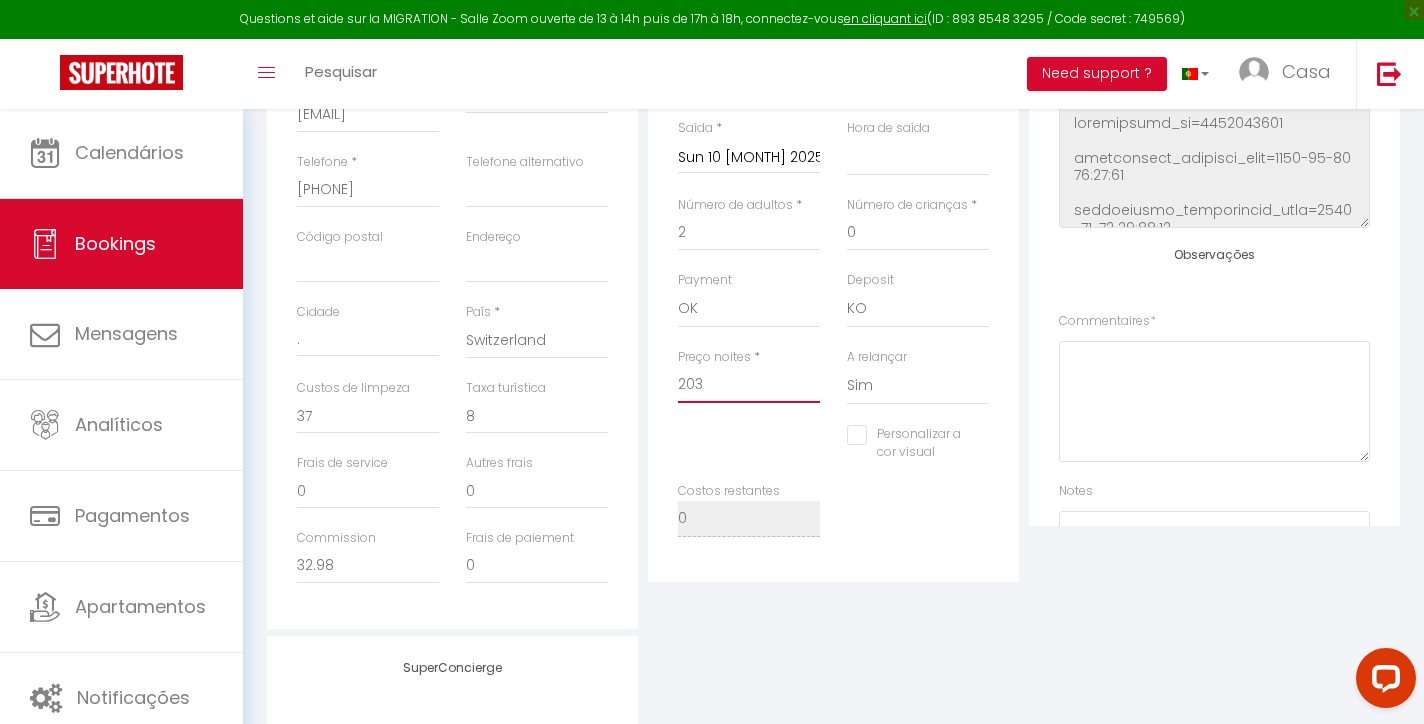 click on "203" at bounding box center (749, 385) 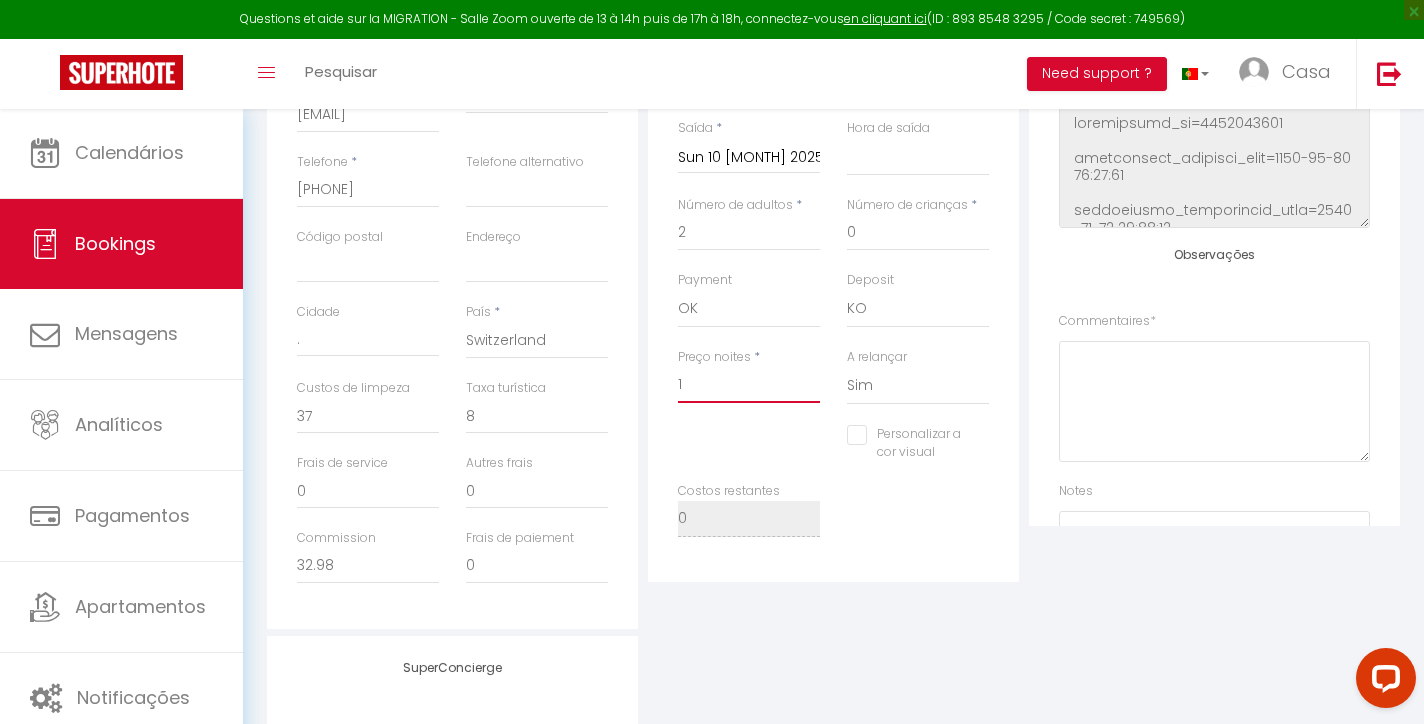 select 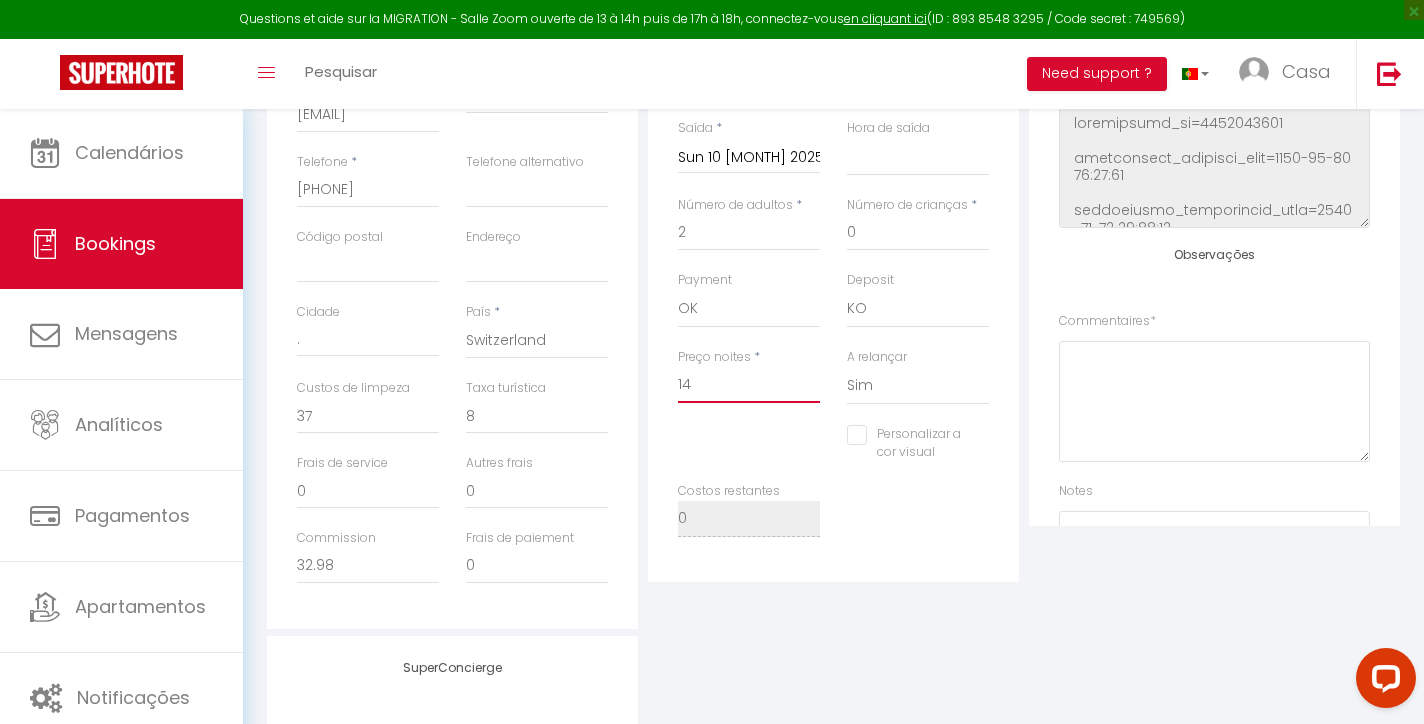 select 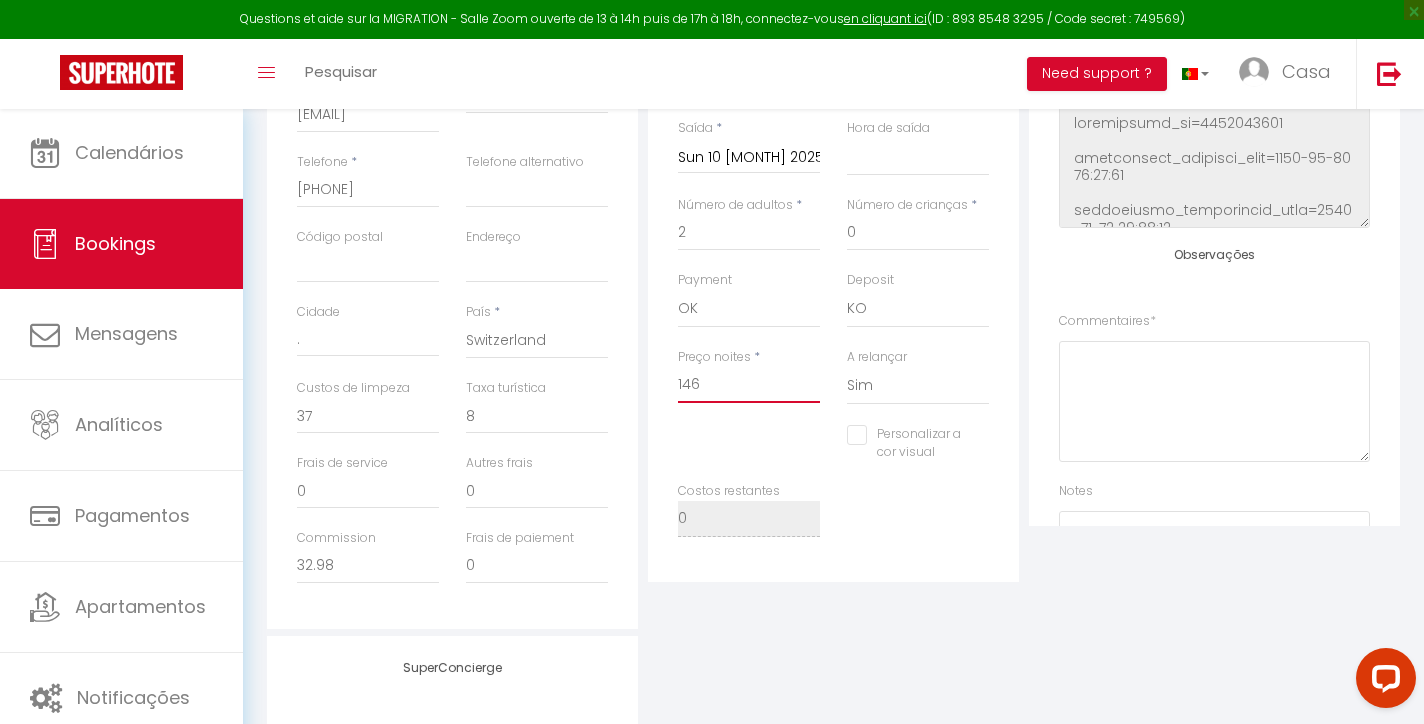 select 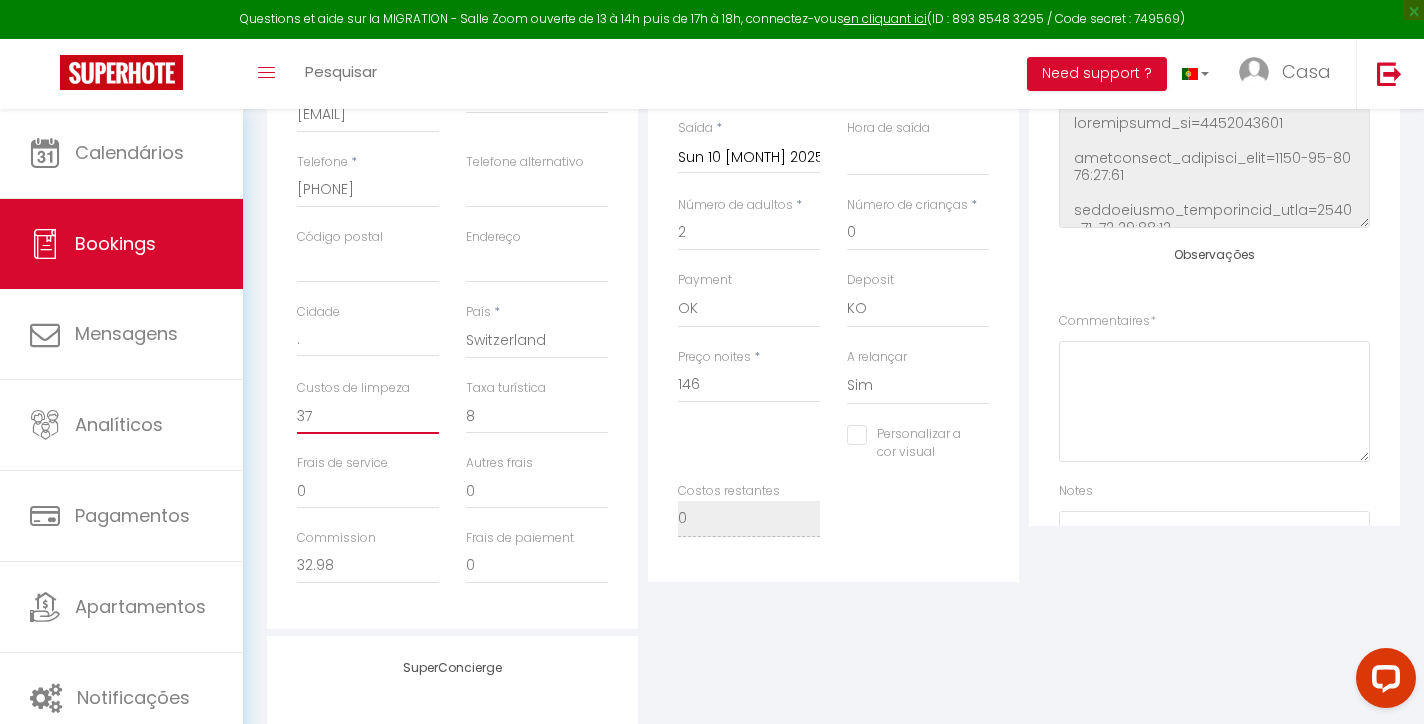 type on "0" 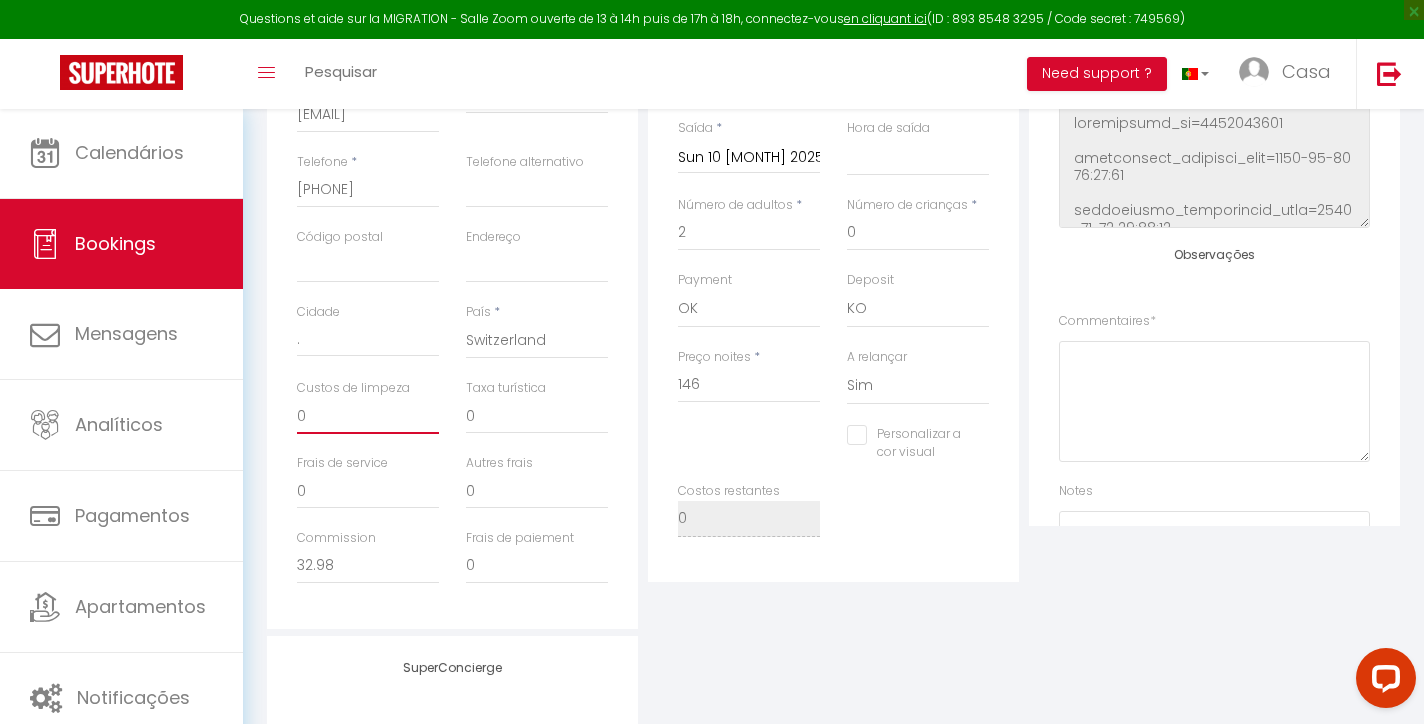 click on "0" at bounding box center (368, 416) 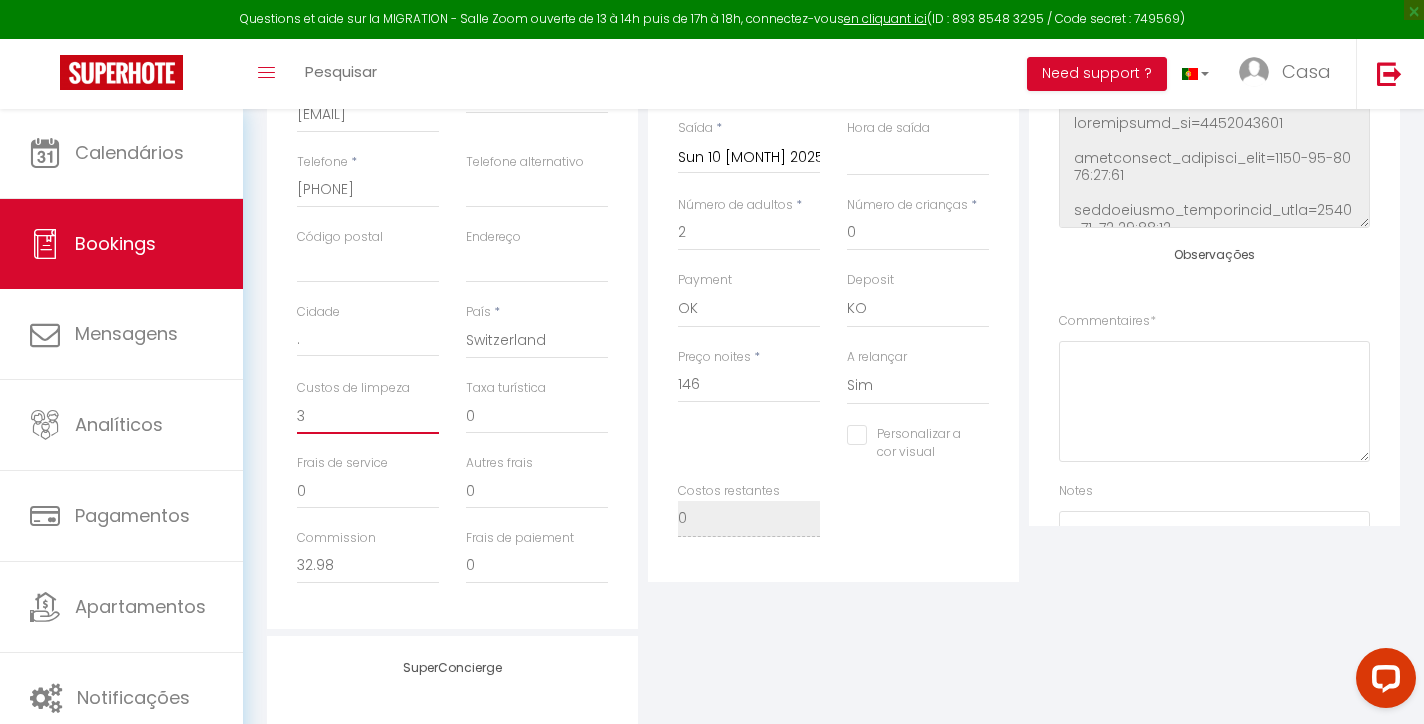 select 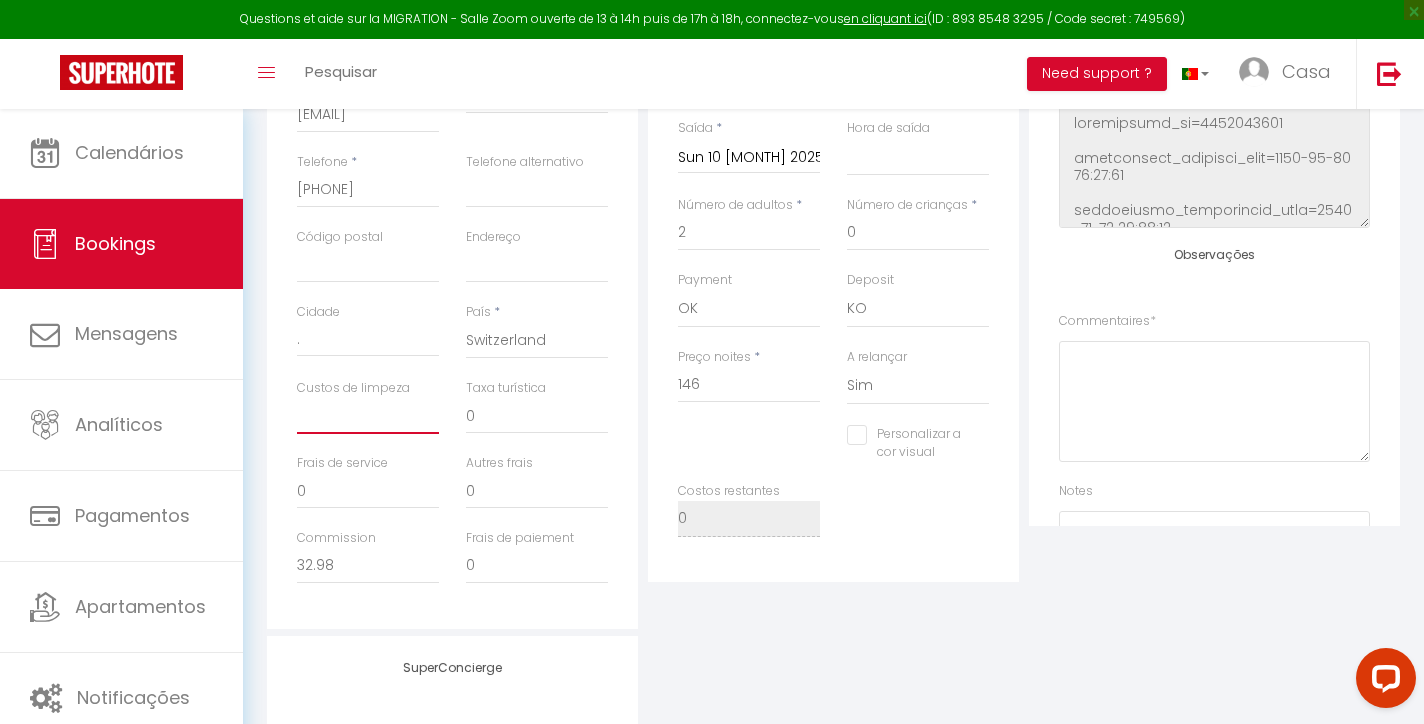select 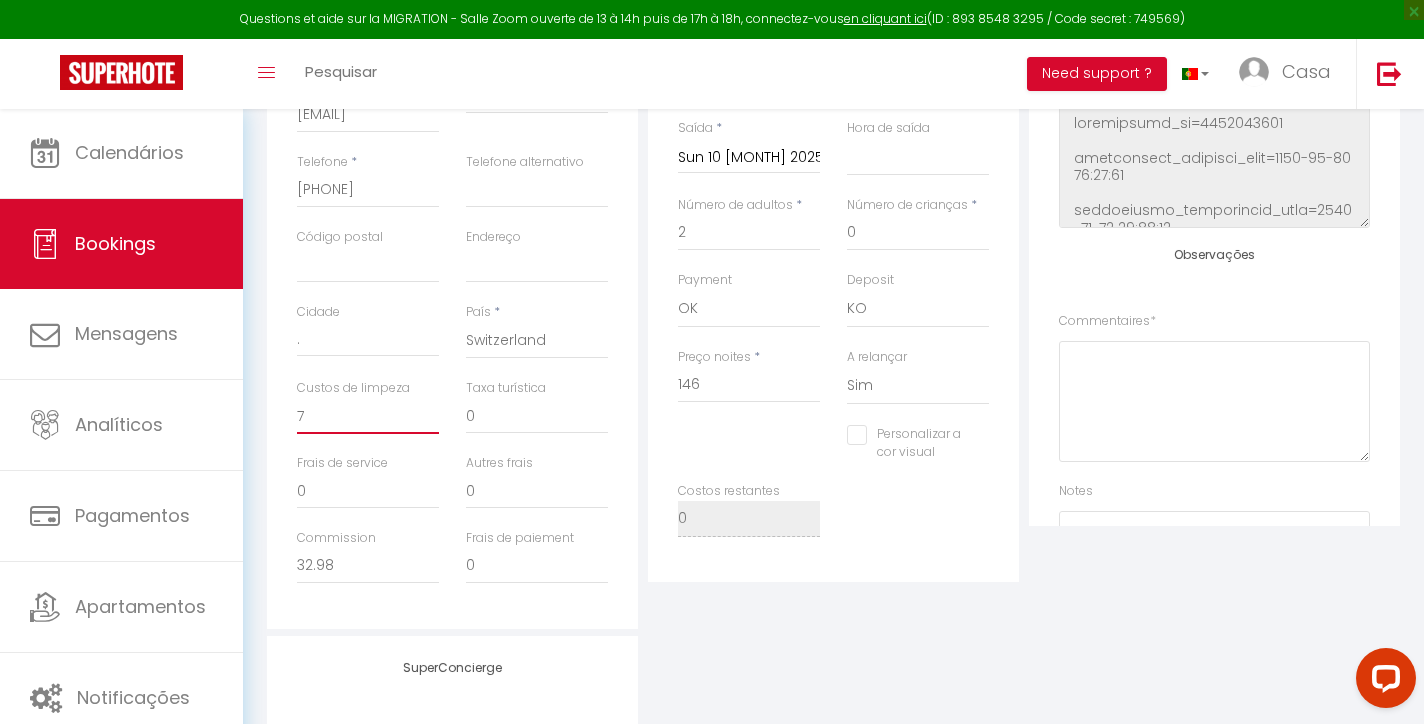 select 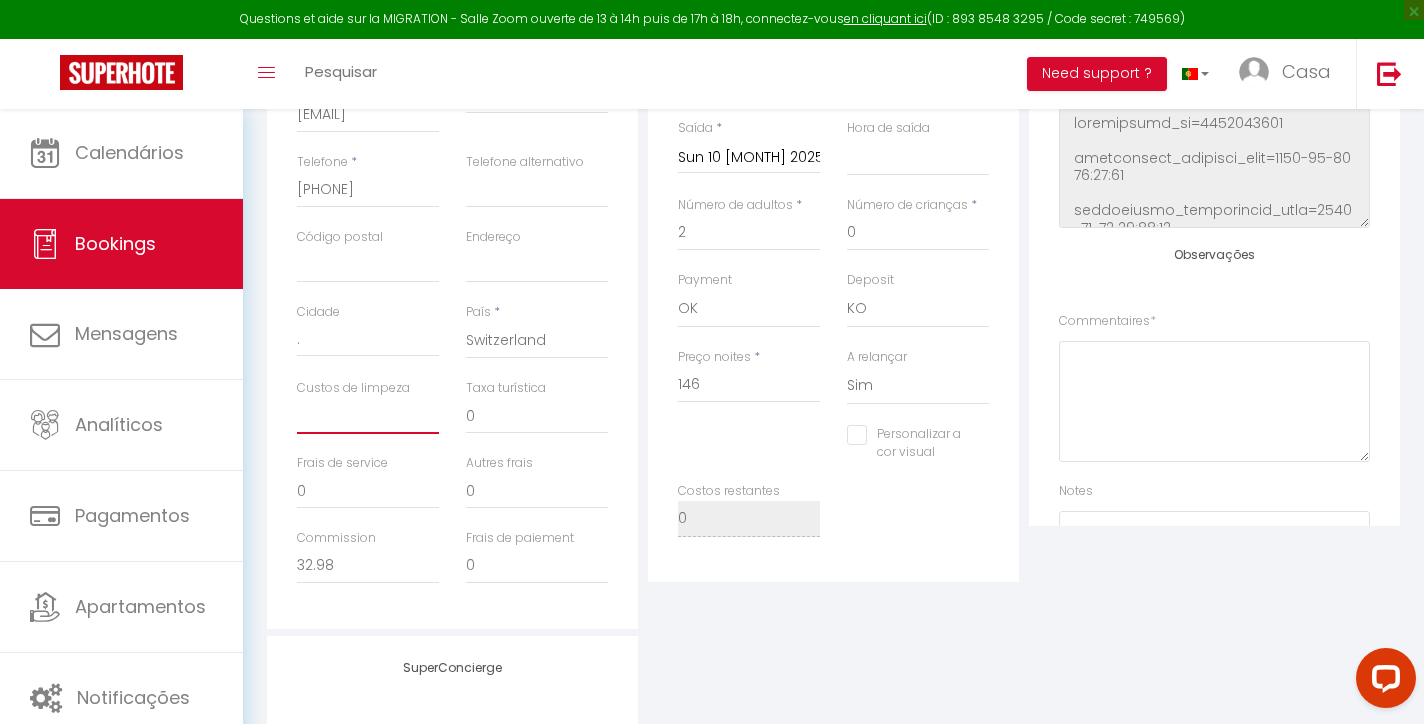 select 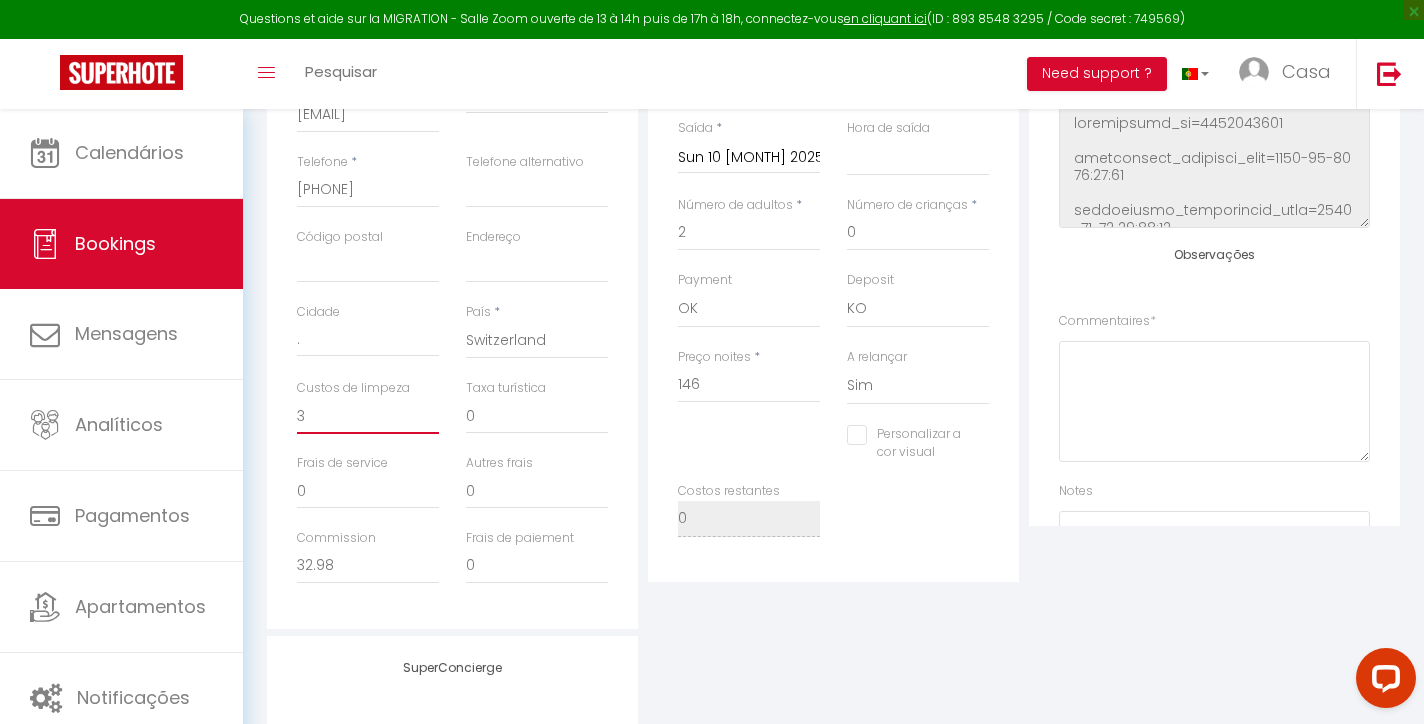 select 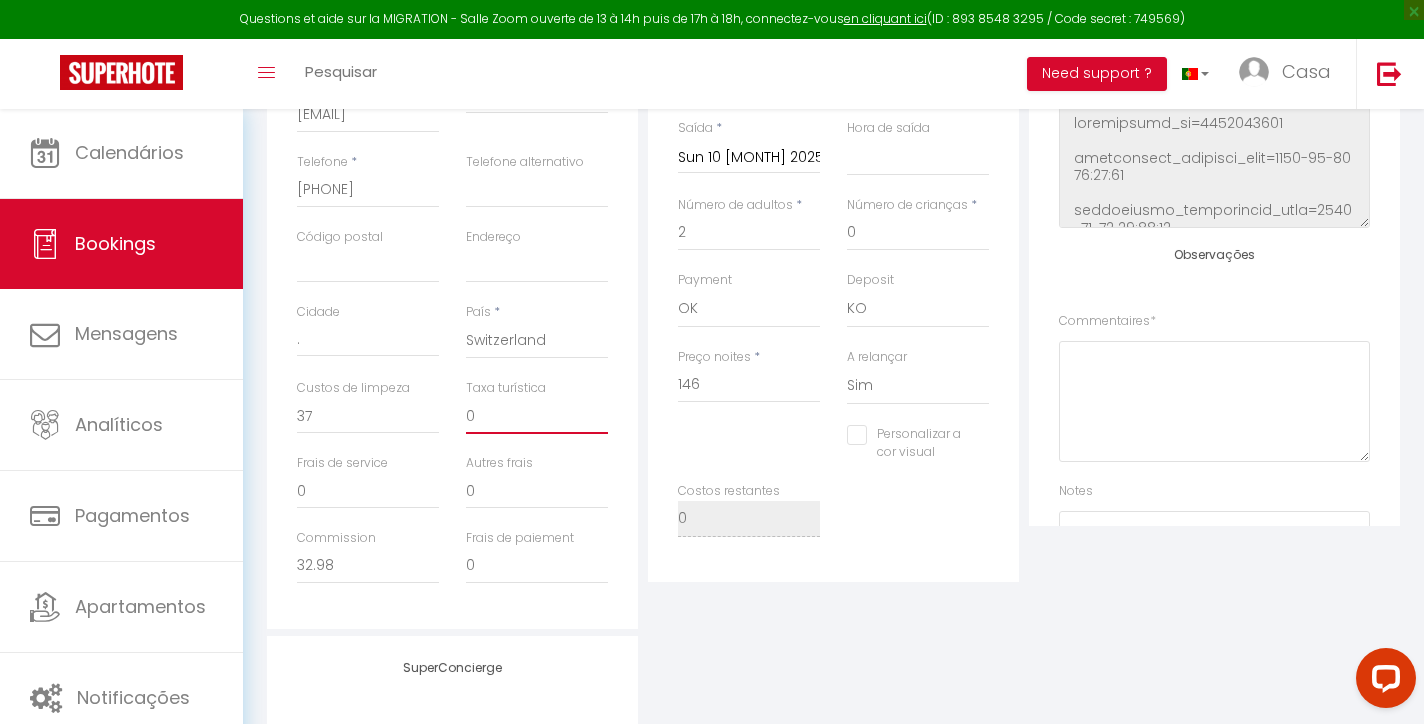 click on "0" at bounding box center (537, 416) 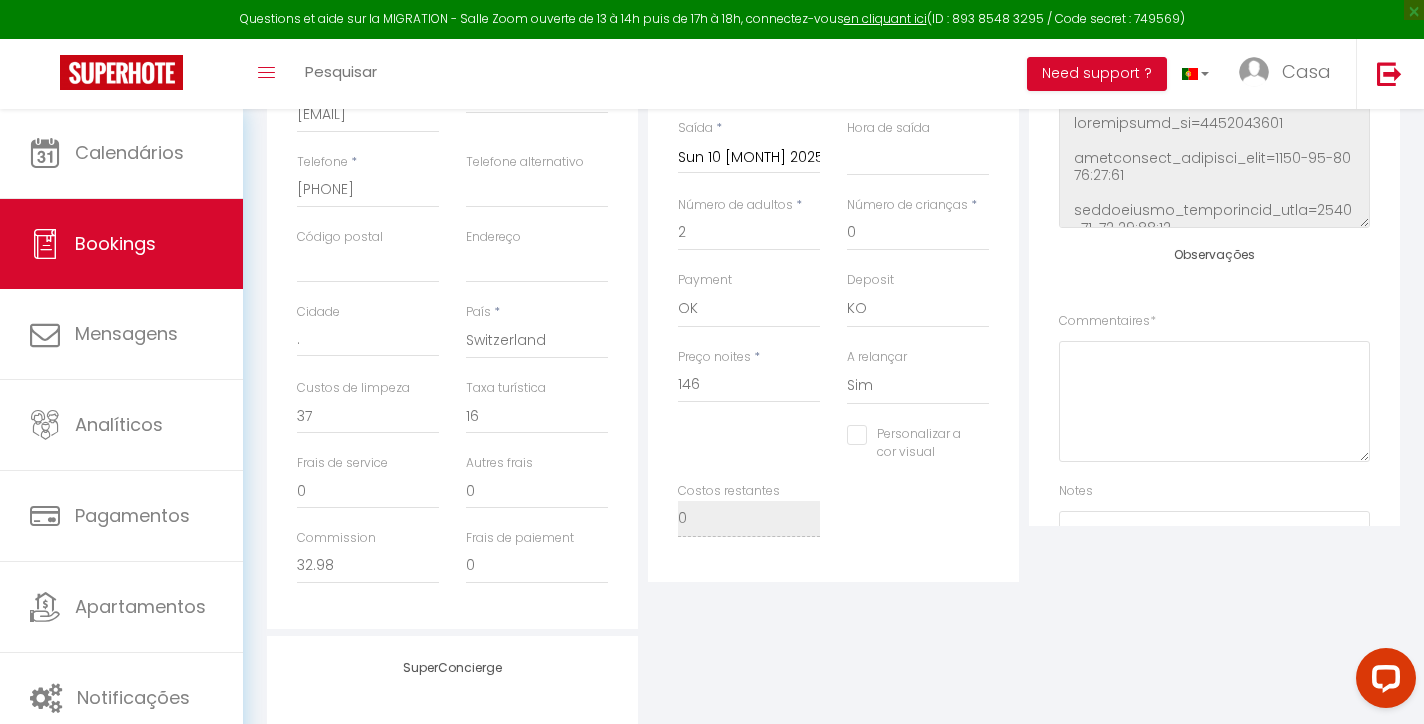 click on "Detalhes do Viajante   Nome   *   [FIRST]   Apelido   *   [LAST]   E-mail / Correio electrónico   *   [EMAIL]   Correio electrónico alternativo       Telefone   *   [PHONE]   Telefone alternativo     Código postal     Endereço     Cidade   .   País   *   France
Portugal
Afghanistan
Albania
Algeria
American Samoa
Andorra
Angola
Anguilla
Antarctica
Antigua and Barbuda
Argentina
Armenia
Aruba
Australia
Austria
Azerbaijan" at bounding box center [452, 252] 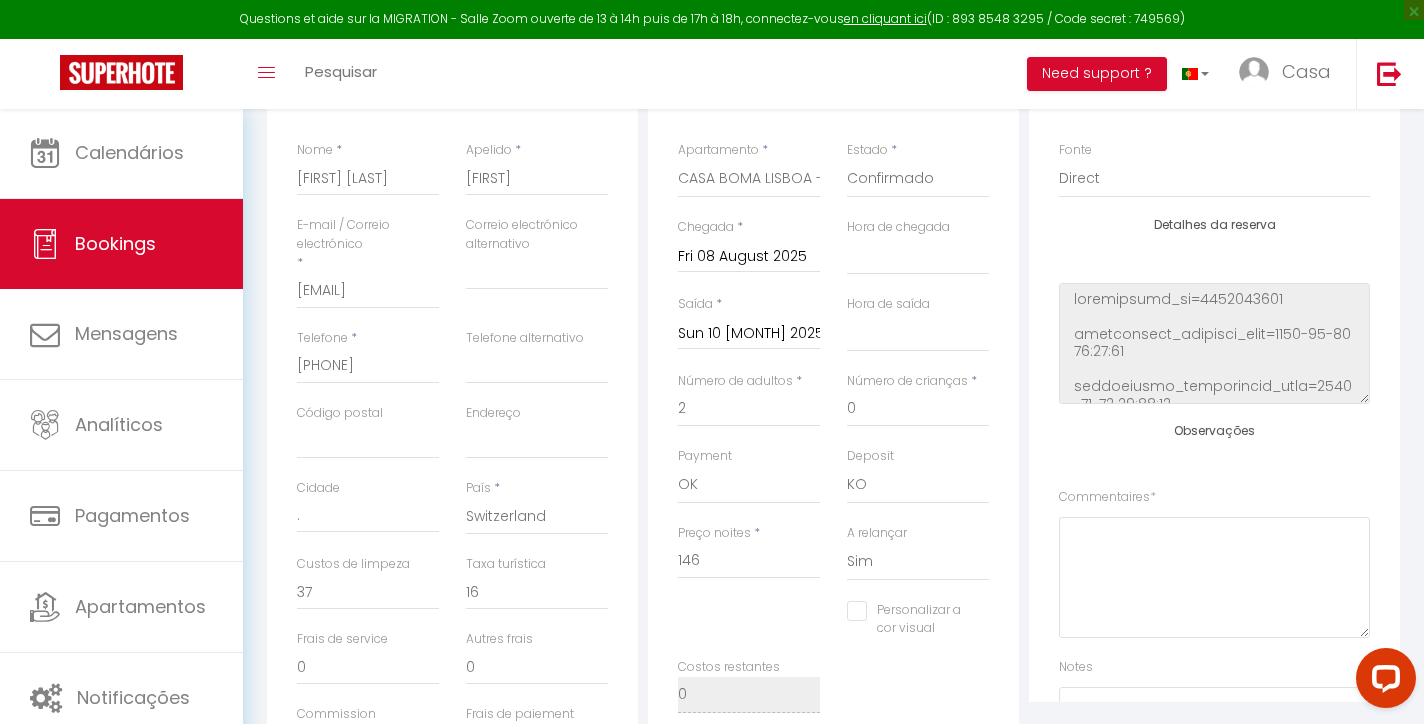 scroll, scrollTop: 0, scrollLeft: 0, axis: both 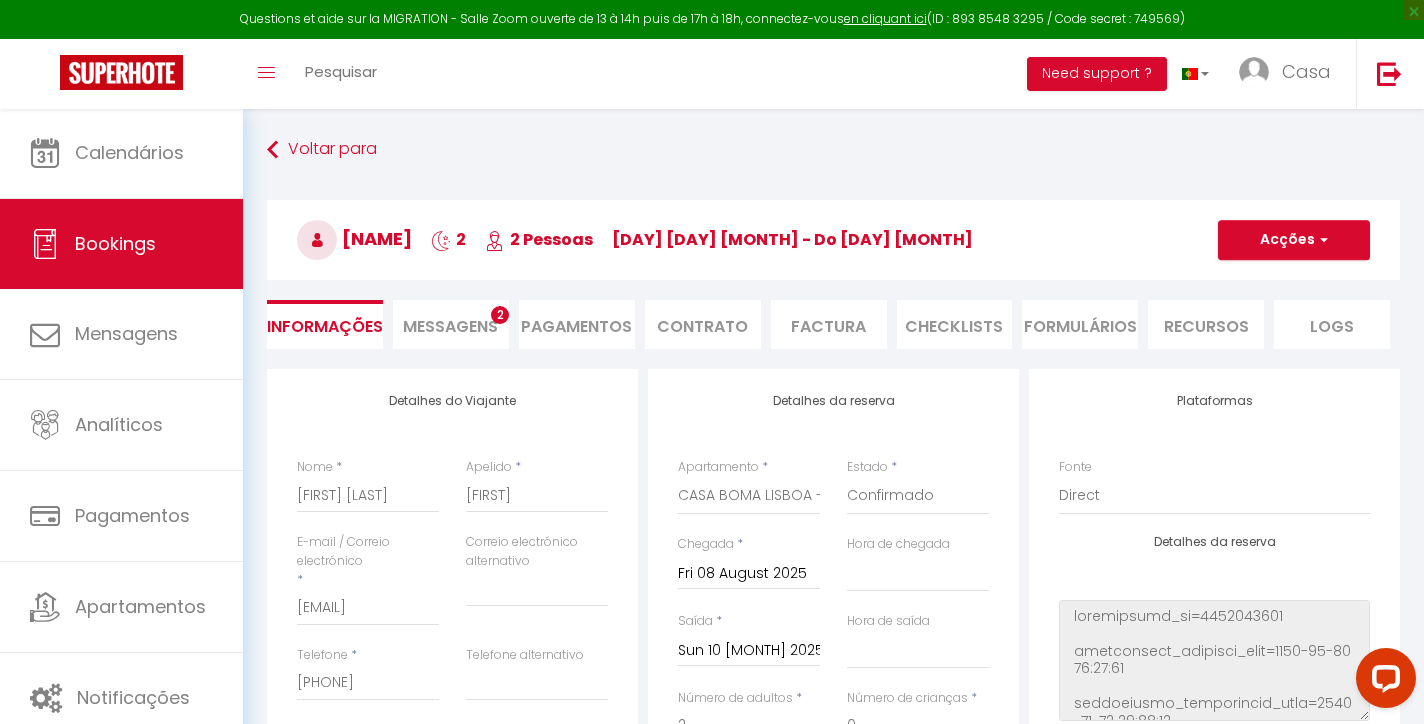 click on "Acções" at bounding box center [1294, 240] 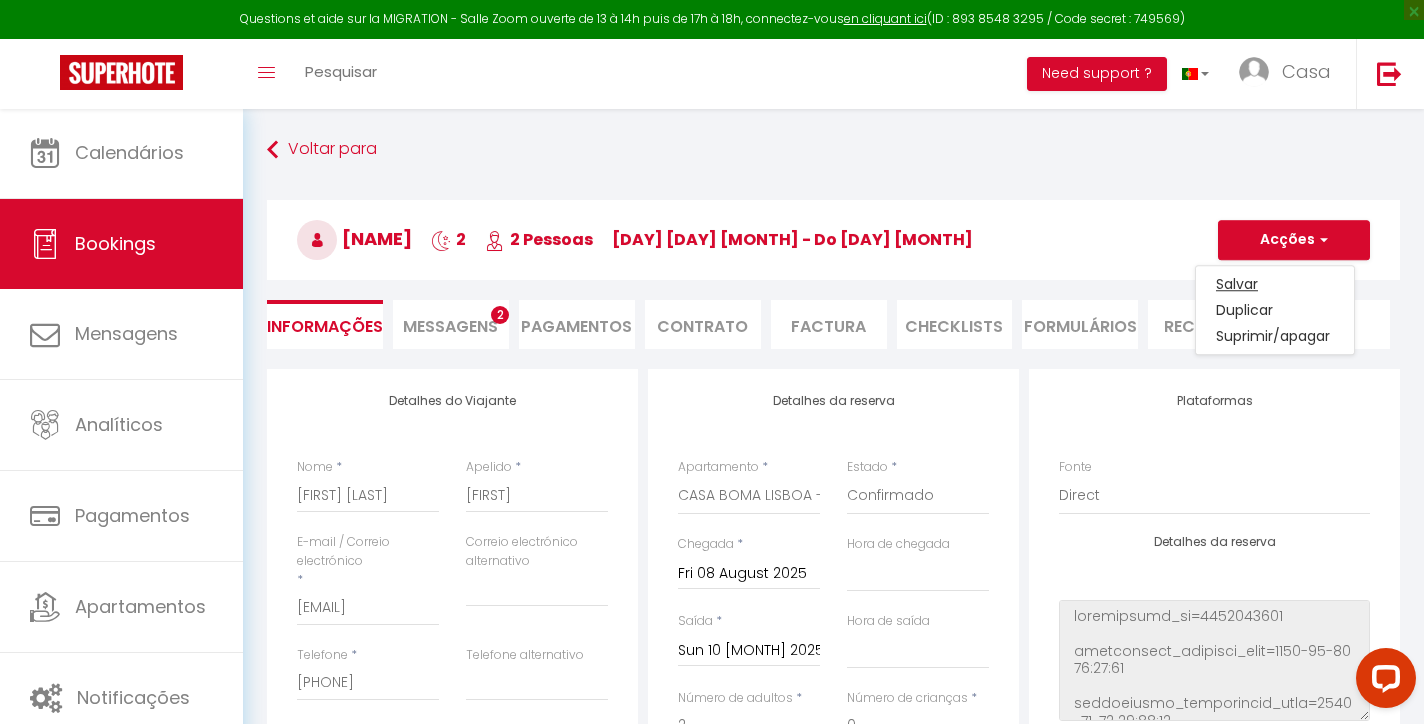 click on "Salvar" at bounding box center (1275, 284) 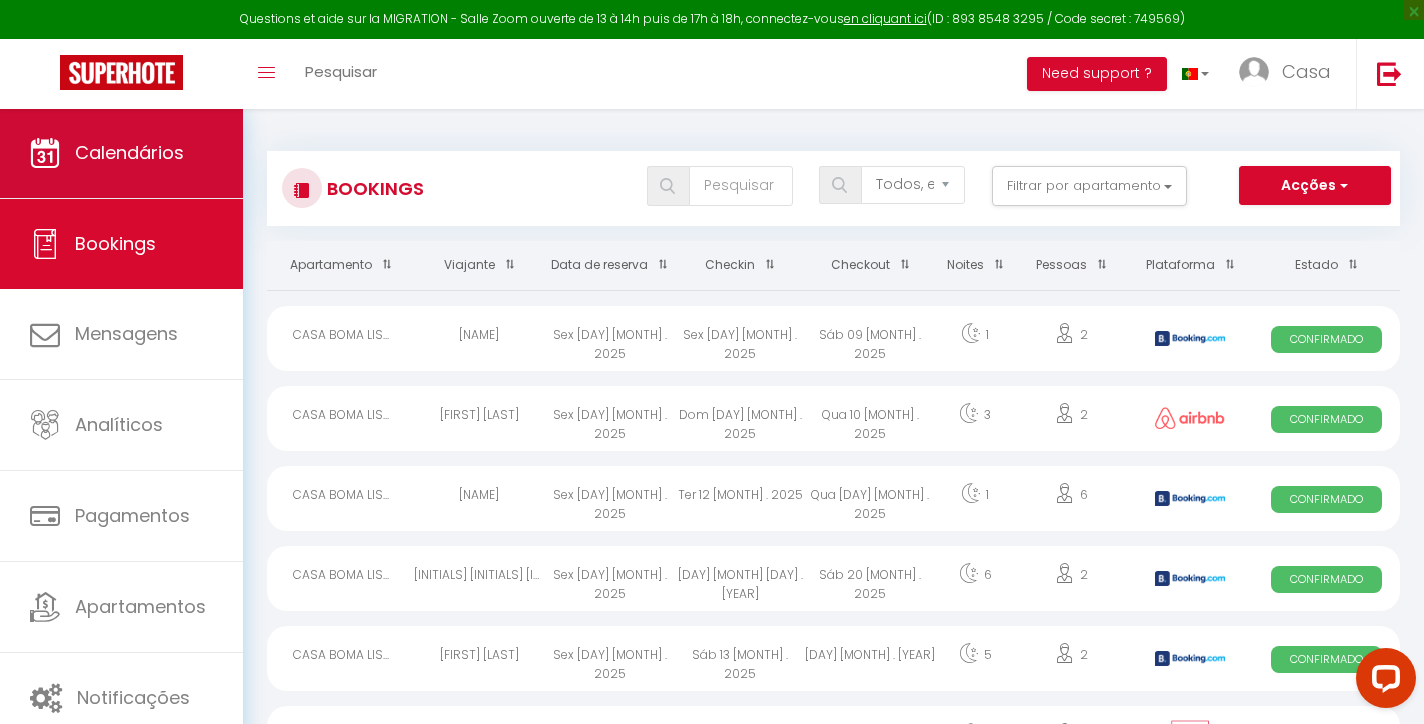 click on "Calendários" at bounding box center (121, 153) 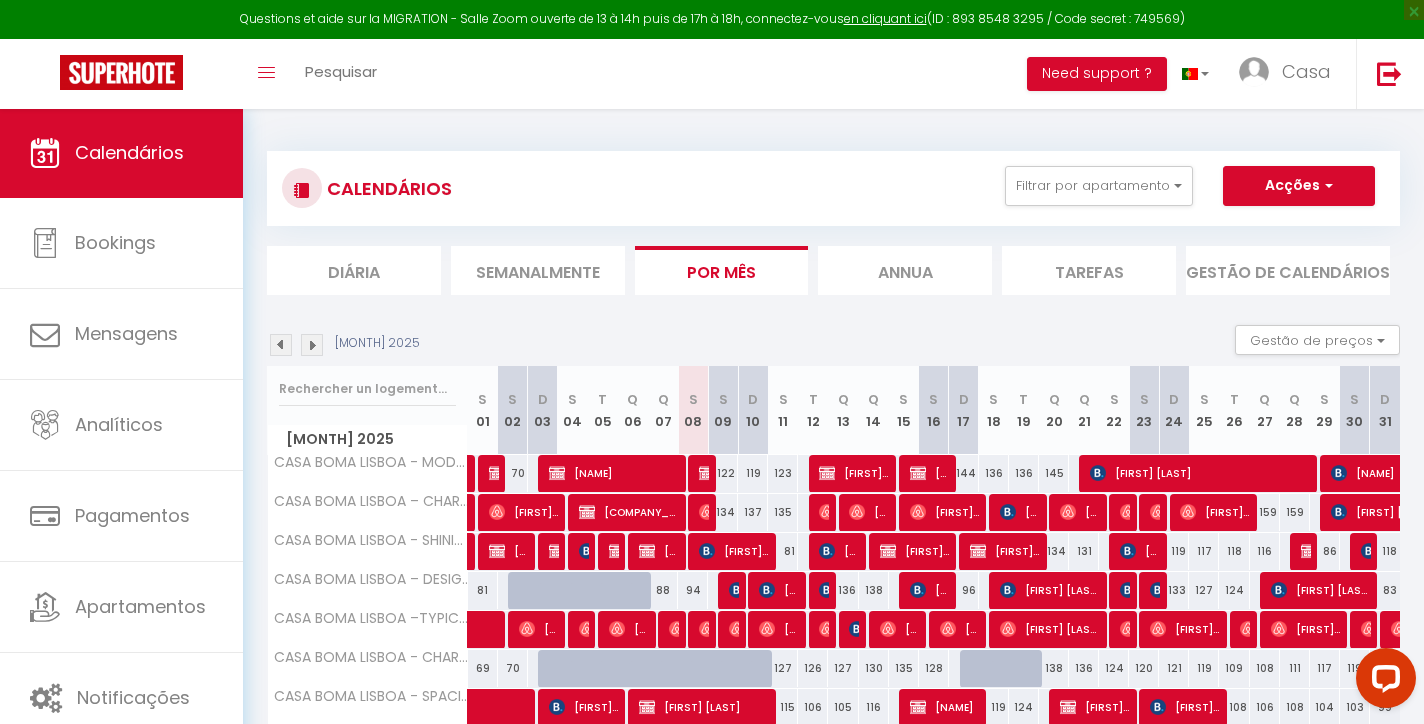 click on "Acções" at bounding box center [1299, 186] 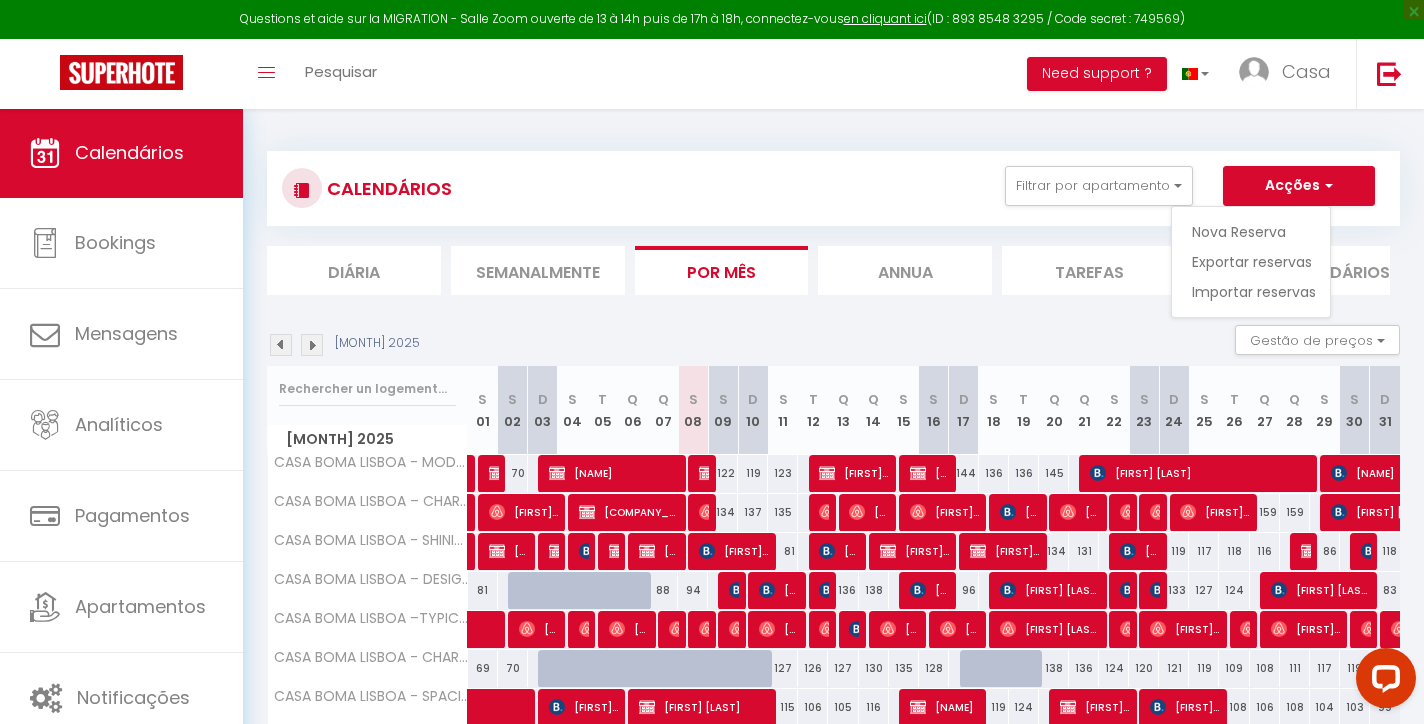 click on "Nova Reserva" at bounding box center [1256, 232] 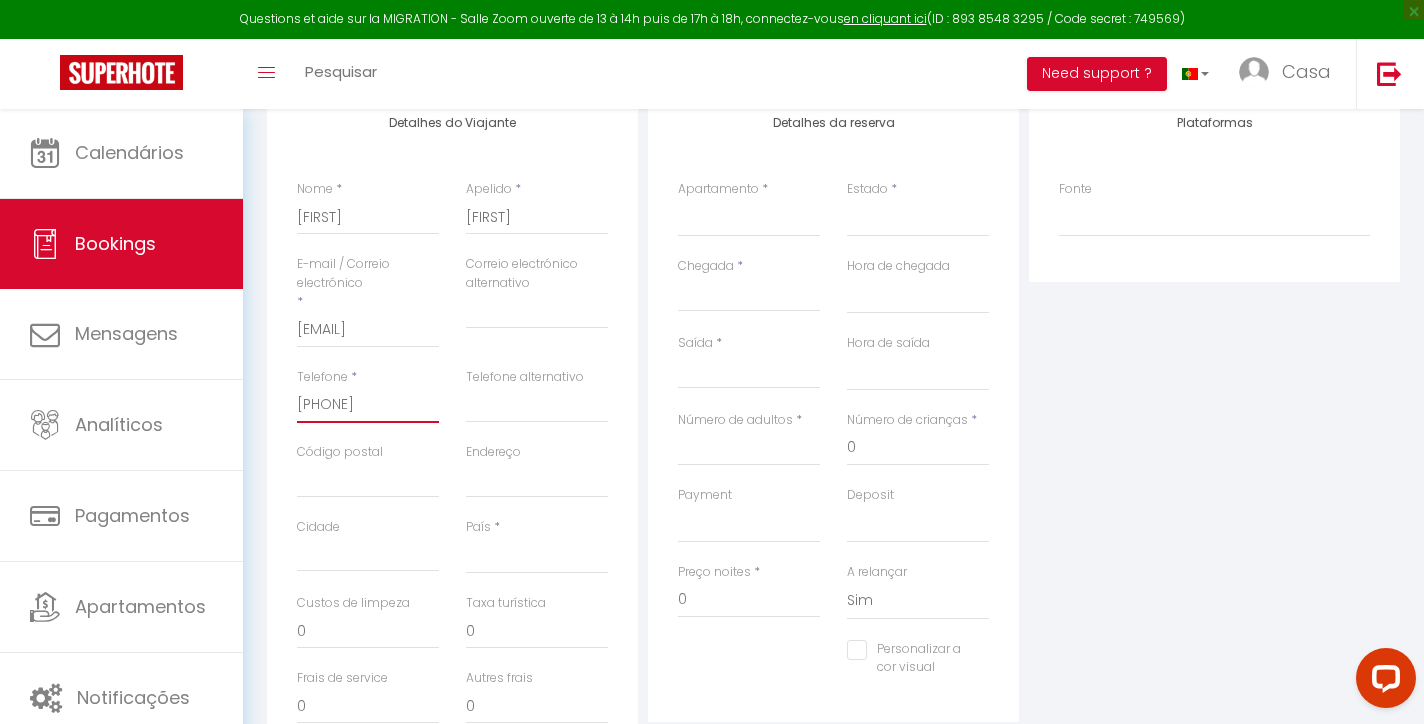 scroll, scrollTop: 317, scrollLeft: 0, axis: vertical 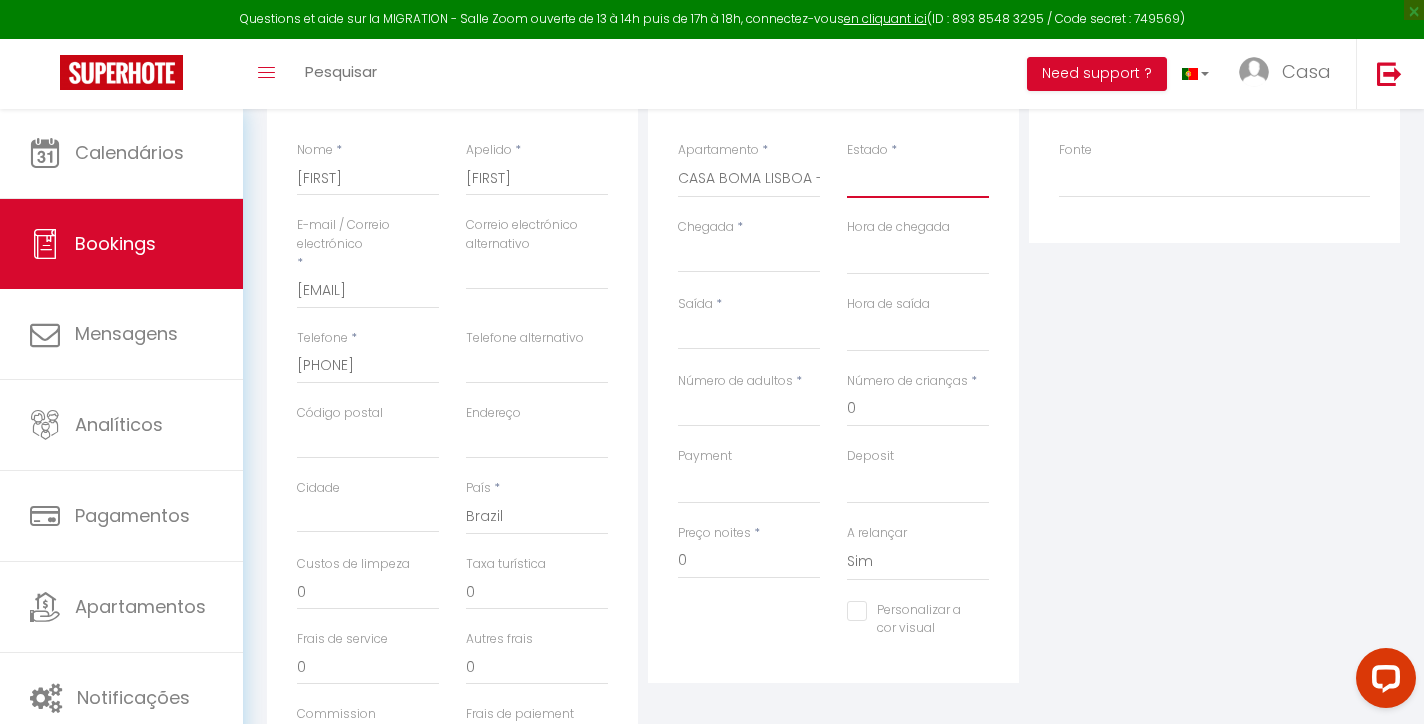 click on "Confirmado Não confirmado Cancelado Cancelado pelo viajante No Show Request" at bounding box center (918, 179) 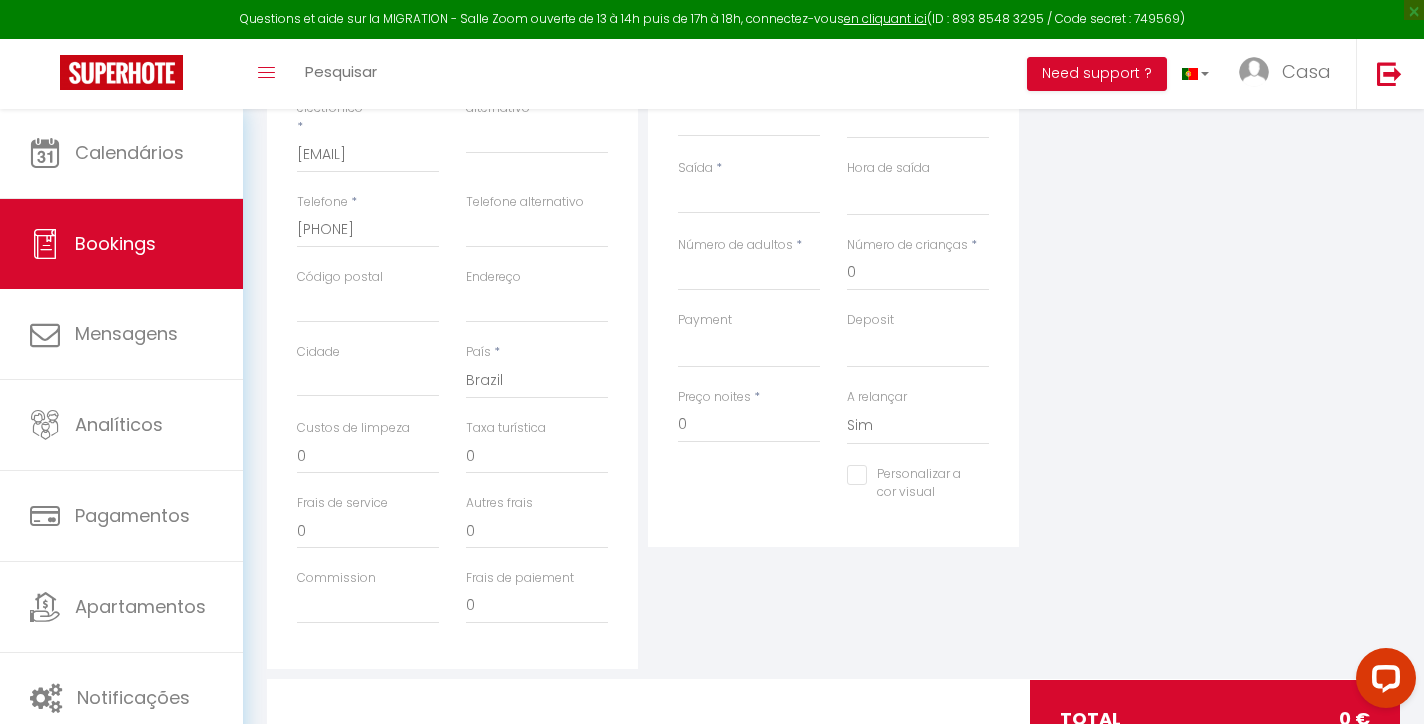 scroll, scrollTop: 229, scrollLeft: 0, axis: vertical 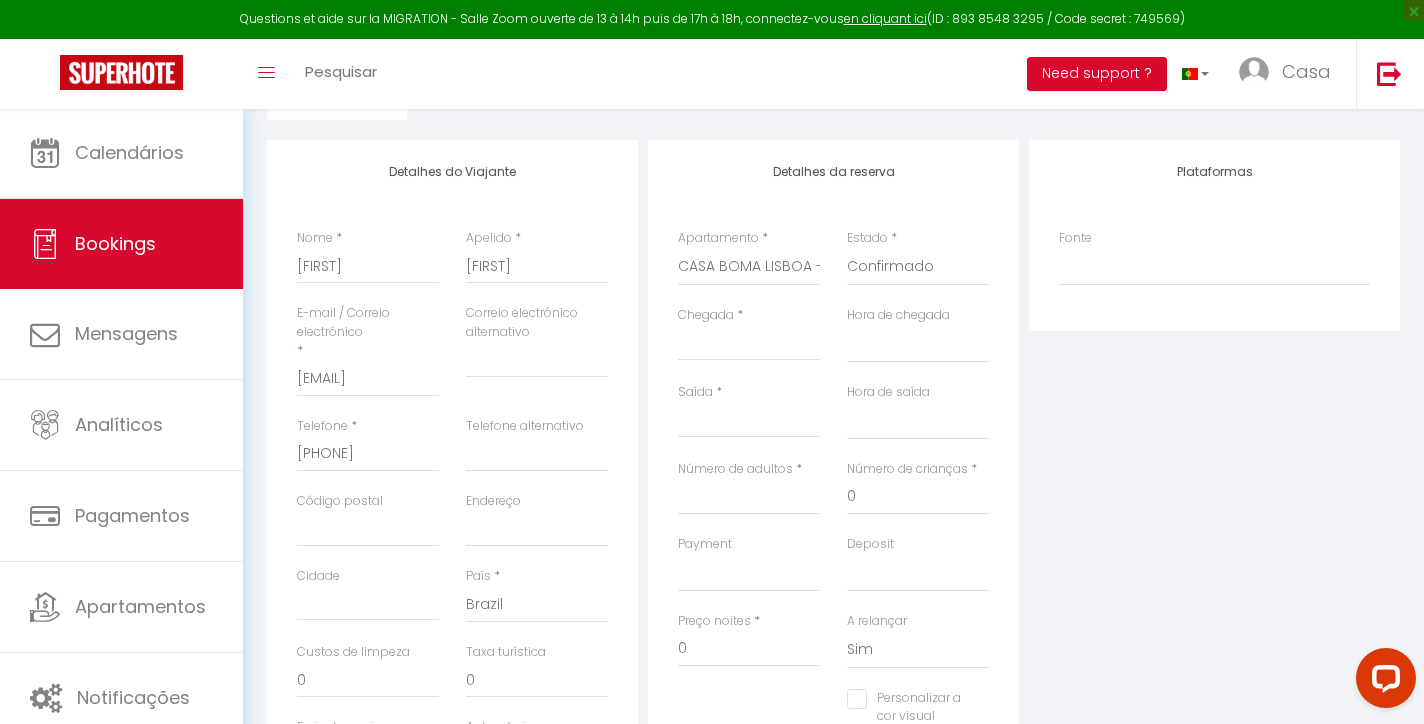 click on "Chegada" at bounding box center [749, 345] 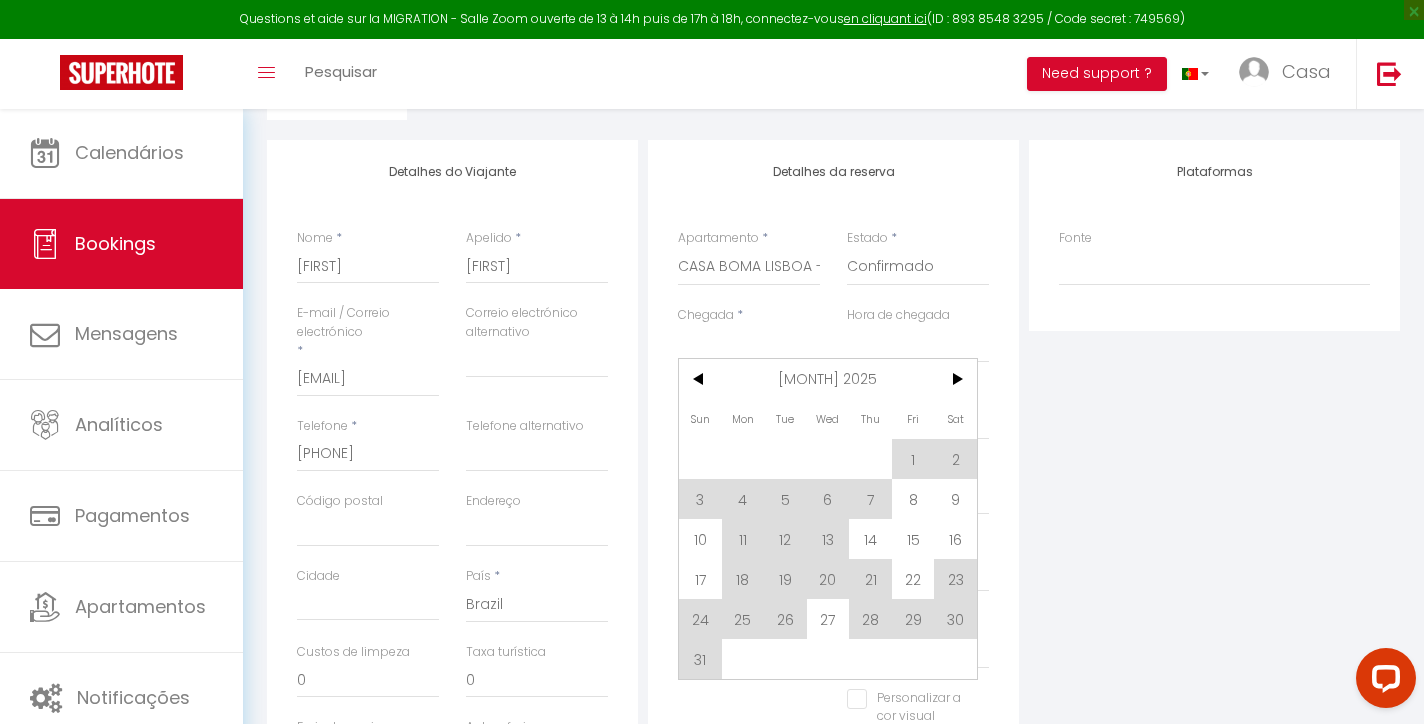 click on "8" at bounding box center [913, 499] 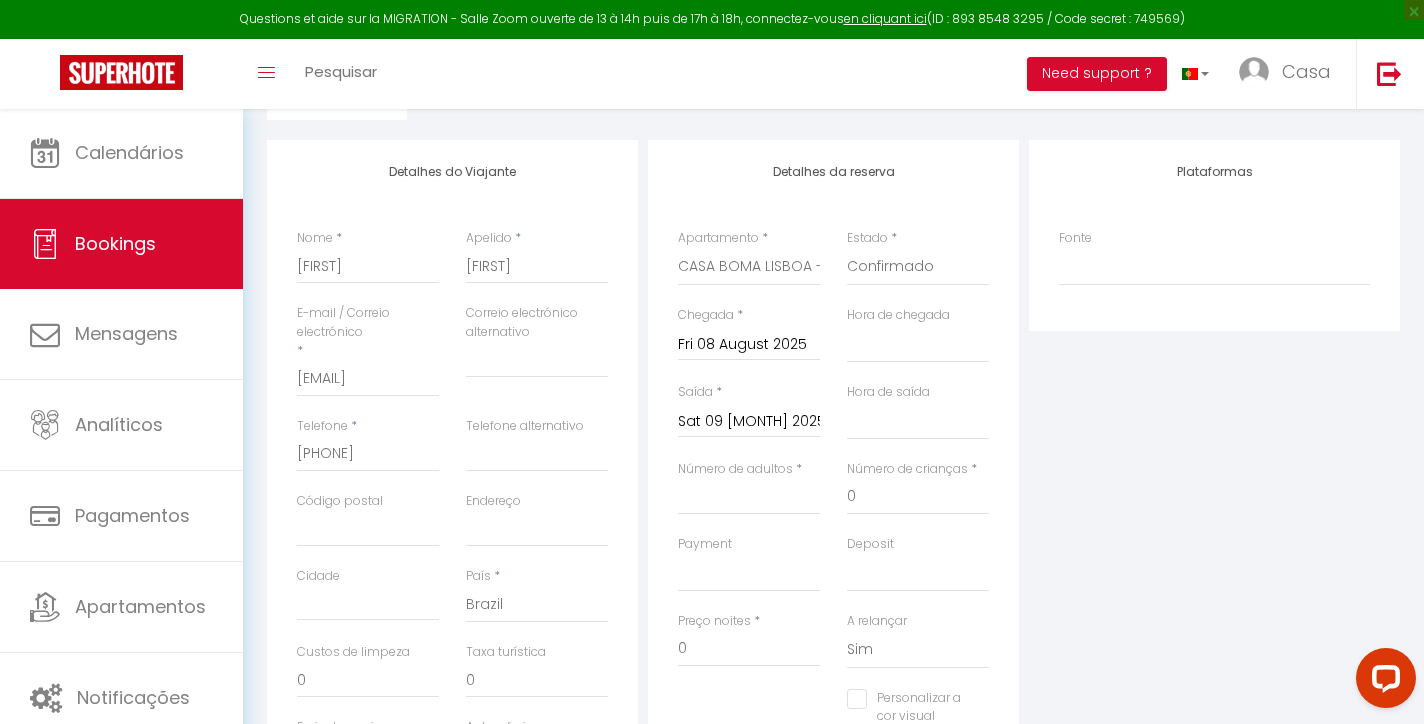 click on "Sat 09 [MONTH] 2025" at bounding box center (749, 422) 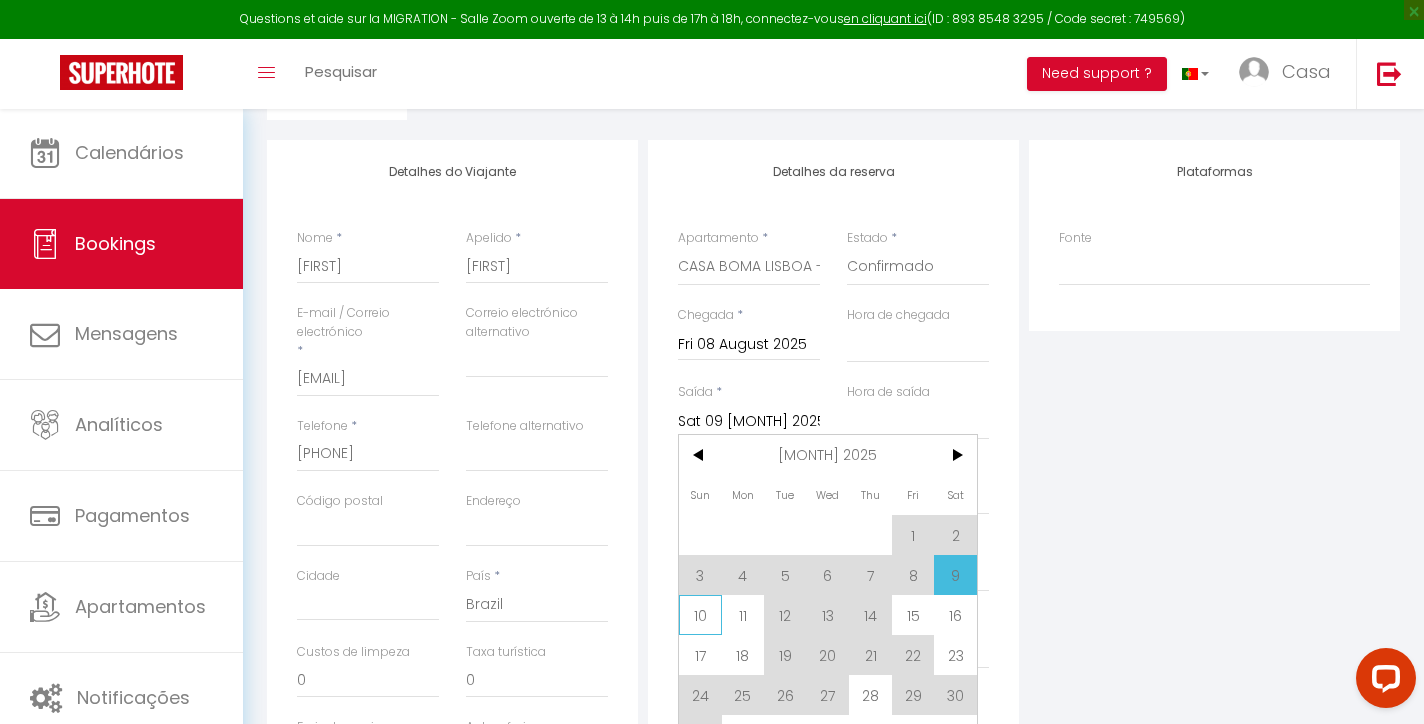 click on "10" at bounding box center [700, 615] 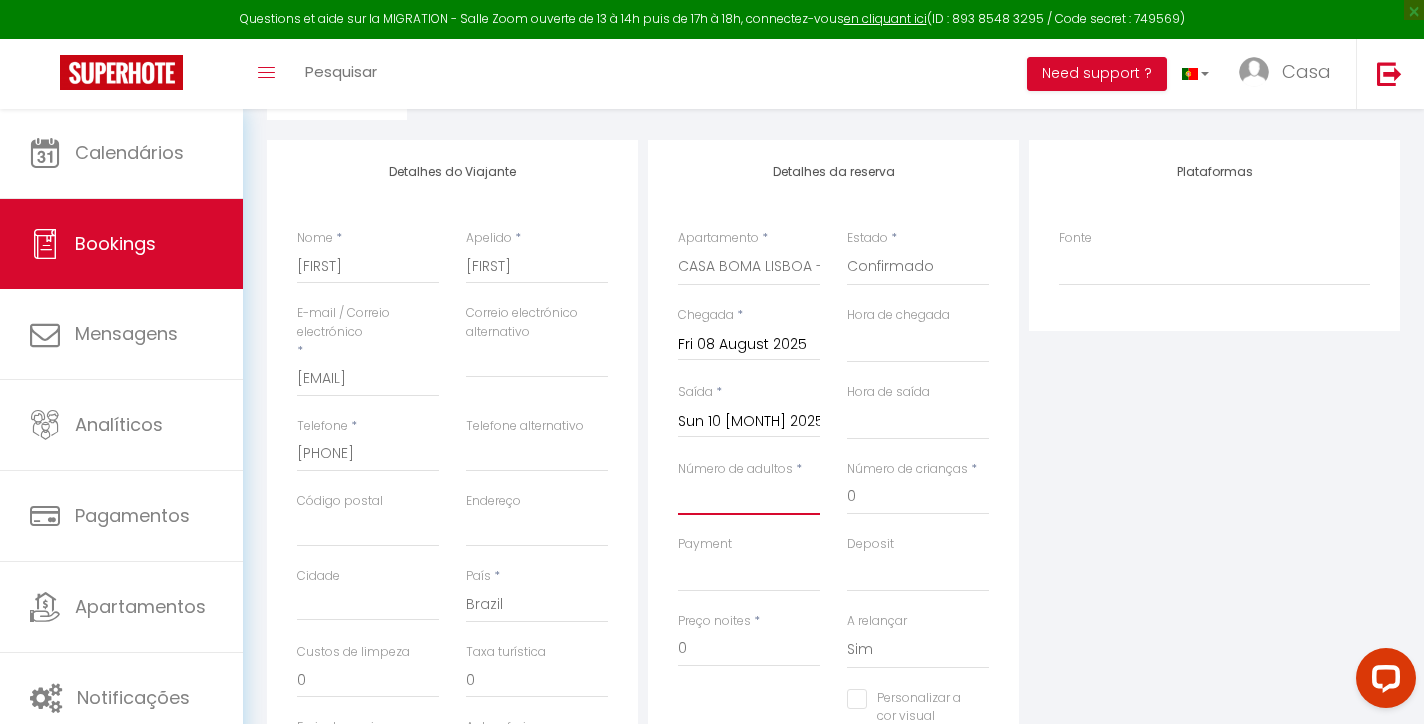 click on "Número de adultos" at bounding box center [749, 497] 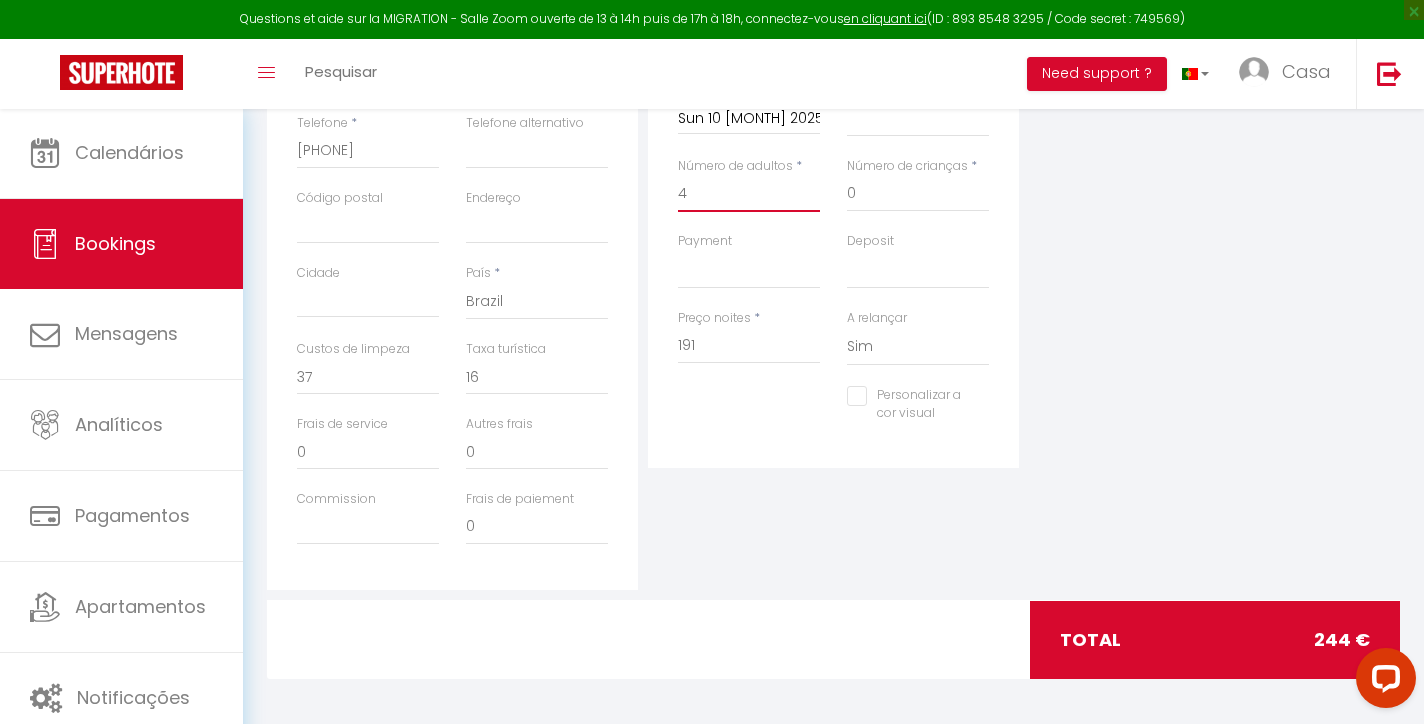 scroll, scrollTop: 528, scrollLeft: 0, axis: vertical 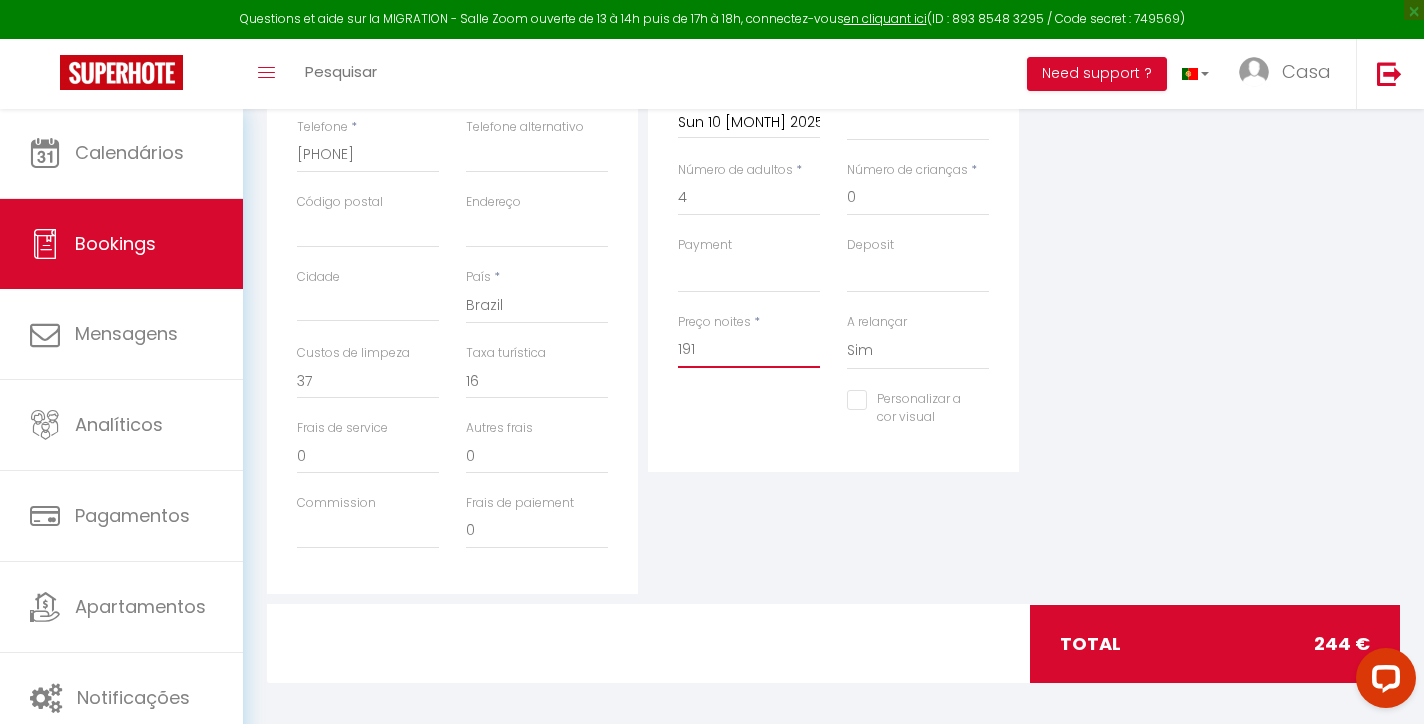 click on "191" at bounding box center (749, 350) 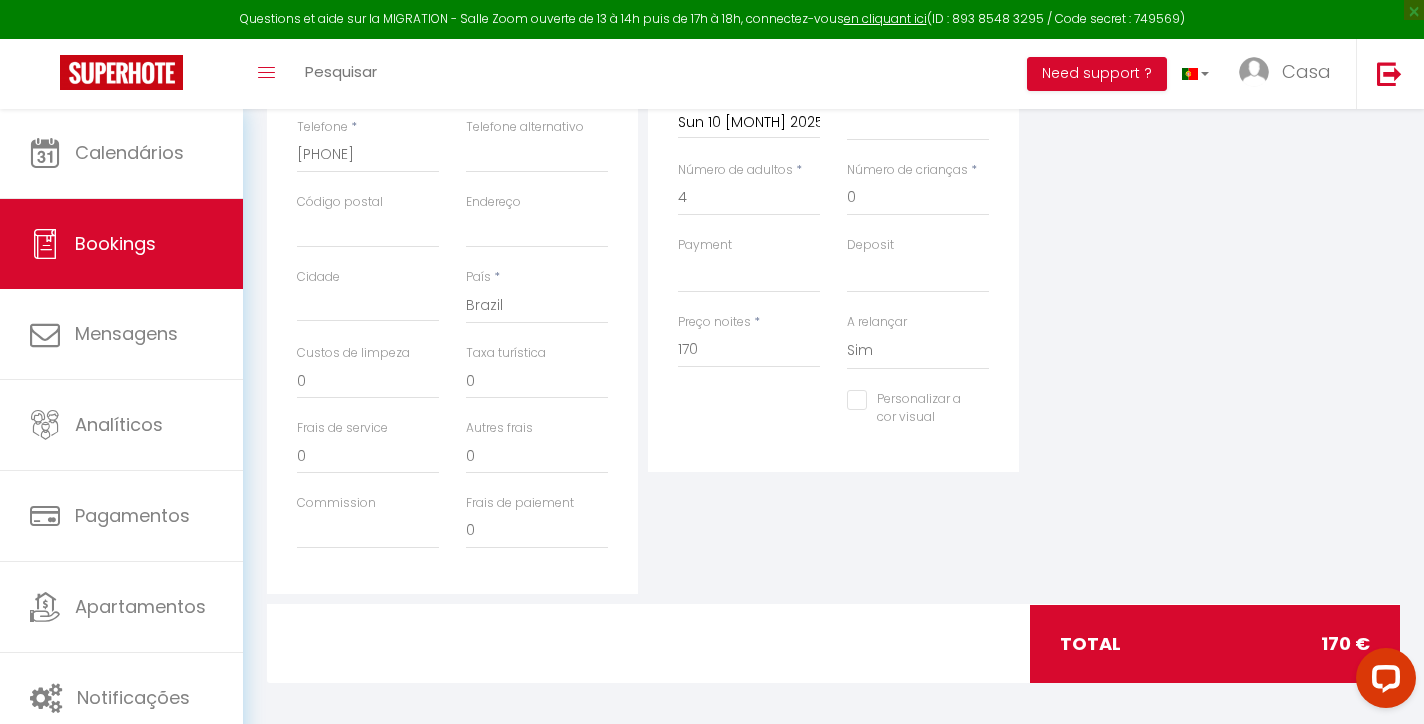 click on "Detalhes do Viajante   Nome   *   [FIRST]   Apelido   *   [LAST]   E-mail / Correio electrónico   *   [EMAIL]   Correio electrónico alternativo       Telefone   *   [PHONE]   Telefone alternativo     Código postal     Endereço     Cidade     País   *   [COUNTRY]
[COUNTRY]
[COUNTRY]
[COUNTRY]
[COUNTRY]
[COUNTRY]
[COUNTRY]
[COUNTRY]
[COUNTRY]
[COUNTRY]
[COUNTRY]
[COUNTRY]
[COUNTRY]
[COUNTRY]
[COUNTRY]
[COUNTRY]
[COUNTRY]
[COUNTRY]
0     0" at bounding box center (452, 217) 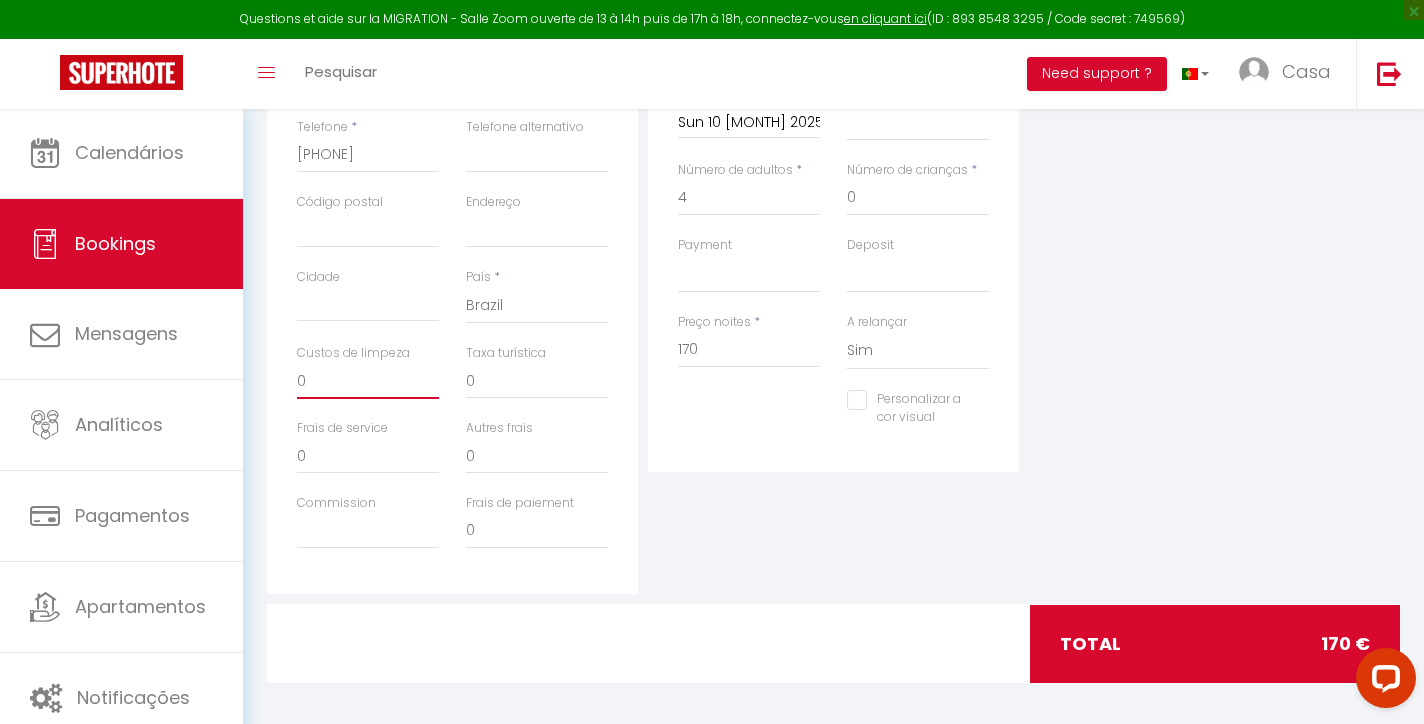 click on "0" at bounding box center [368, 381] 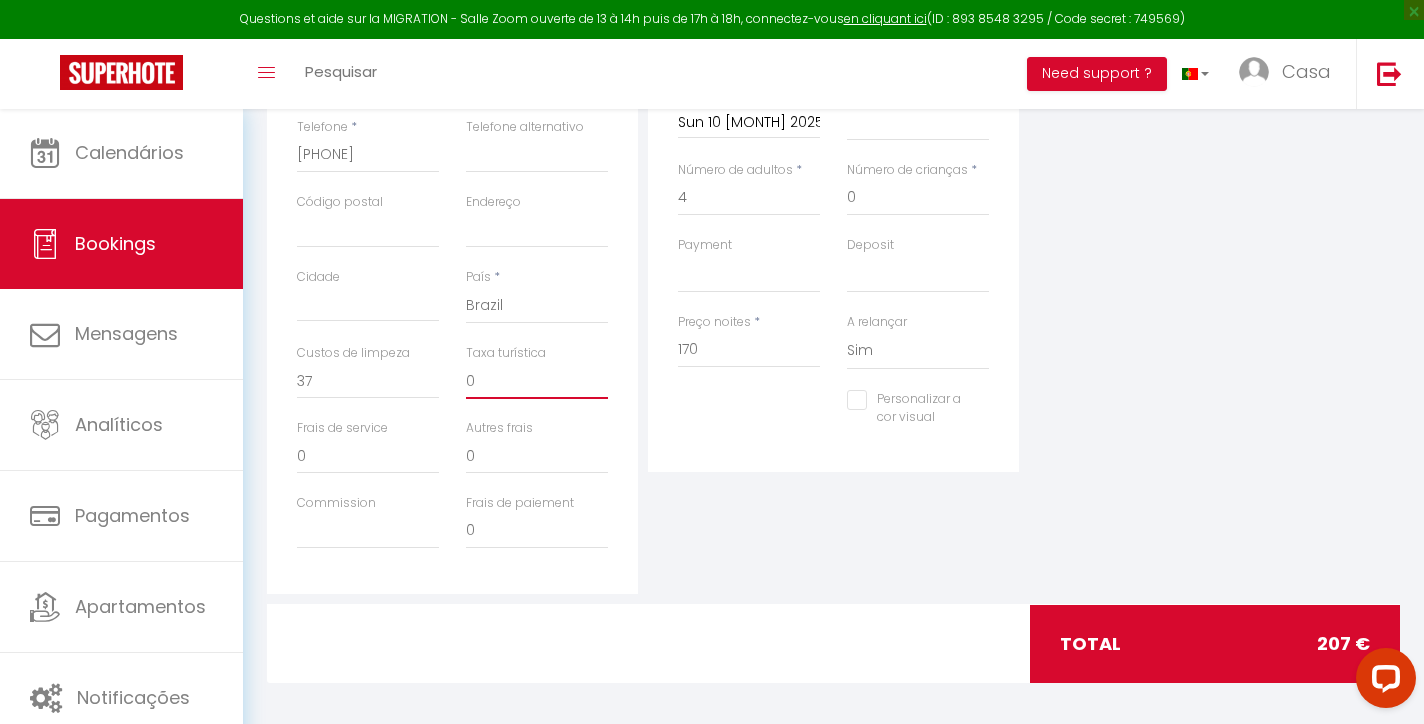 click on "0" at bounding box center (537, 381) 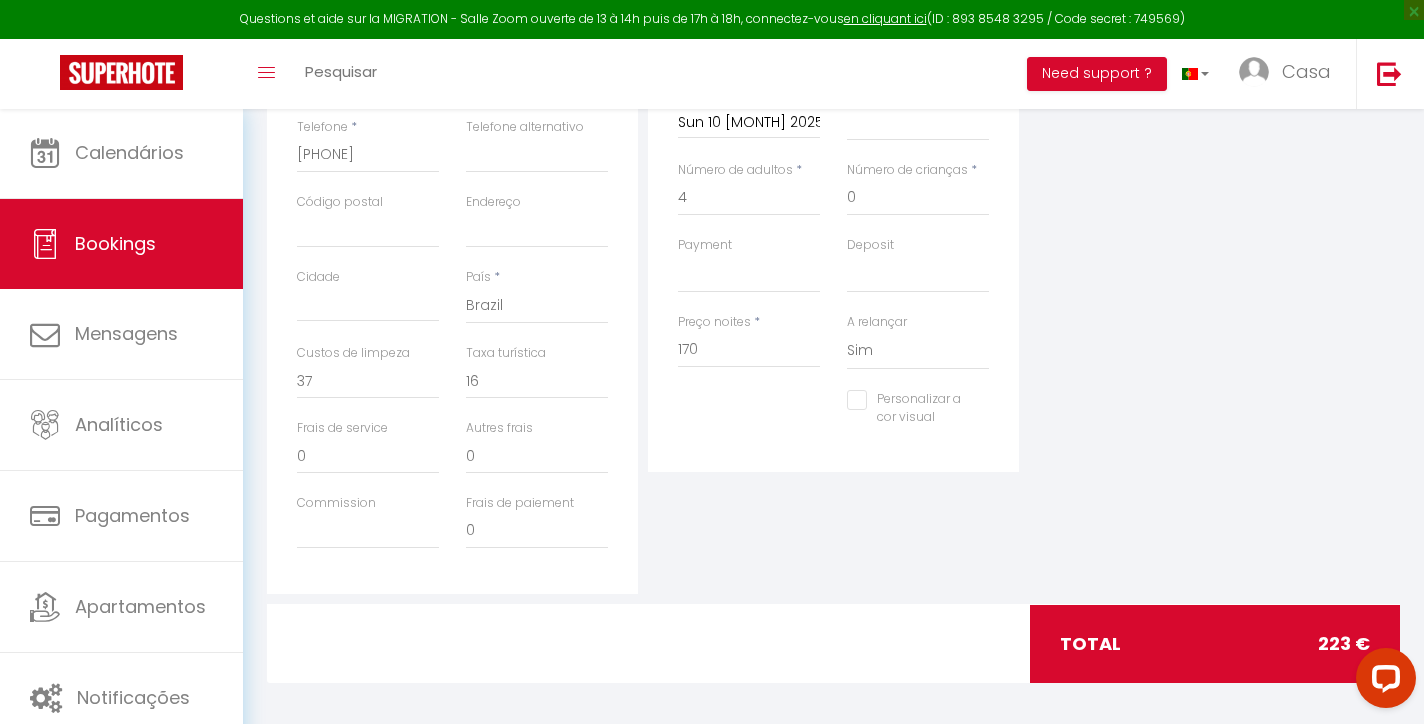 click on "Detalhes da reserva    Apartamento   *     CASA BOMA LISBOA - MODERN & LUMINOUS APARTMENT WITH BALCONY - ALCANTARA I CASA BOMA LISBOA – DESIGN AND SPACIOUS APARTMENT WITH BALCONY – ALVALADE II CASA BOMA LISBOA - ELEGANT APARTMENT WITH PRIVATE TERRACE - AJUDA II CASA BOMA LISBOA– BRIGHTING APARTMENT WITH SPACIOUS TERRACE – ALVALADE III CASA BOMA LISBOA - SOPHISTICATED APARTMENT WITH PRIVATE TERRACE - ALCANTARA VI CASA BOMA LISBOA - UNIQUE APARTMENT WITH SWIMMING POOL - MARVILA I CASA BOMA LISBOA - SUNNY APARTMENT WITH PRIVATE BALCONY AND PANORAMIC BRIDGE VIEW - AJUDA I CASA BOMA LISBOA - SEA VIEW APARTMENT WITH PRIVATE SUNNY TERRACE - ALGES I CASA BOMA LISBOA - ARCHITECT APARTMENT WITH PRIVATE TERRACE - ALCANTARA III CASA BOMA LISBOA - UNIQUE APARTMENT WITH PRIVATE BALCONY AND PANORAMIC BRIGDE VIEW - ALCANTARA IV CASA BOMA LISBOA - DESIGN APARTMENT WITH PRIVATE VEGETAL TERRACE - LAPA VII CASA BOMA LISBOA – SHINING AND SPACIOUS APARTMENT WITH BALCONY – ALVALADE I   Estado   *   Confirmado Cancelado" at bounding box center (833, 156) 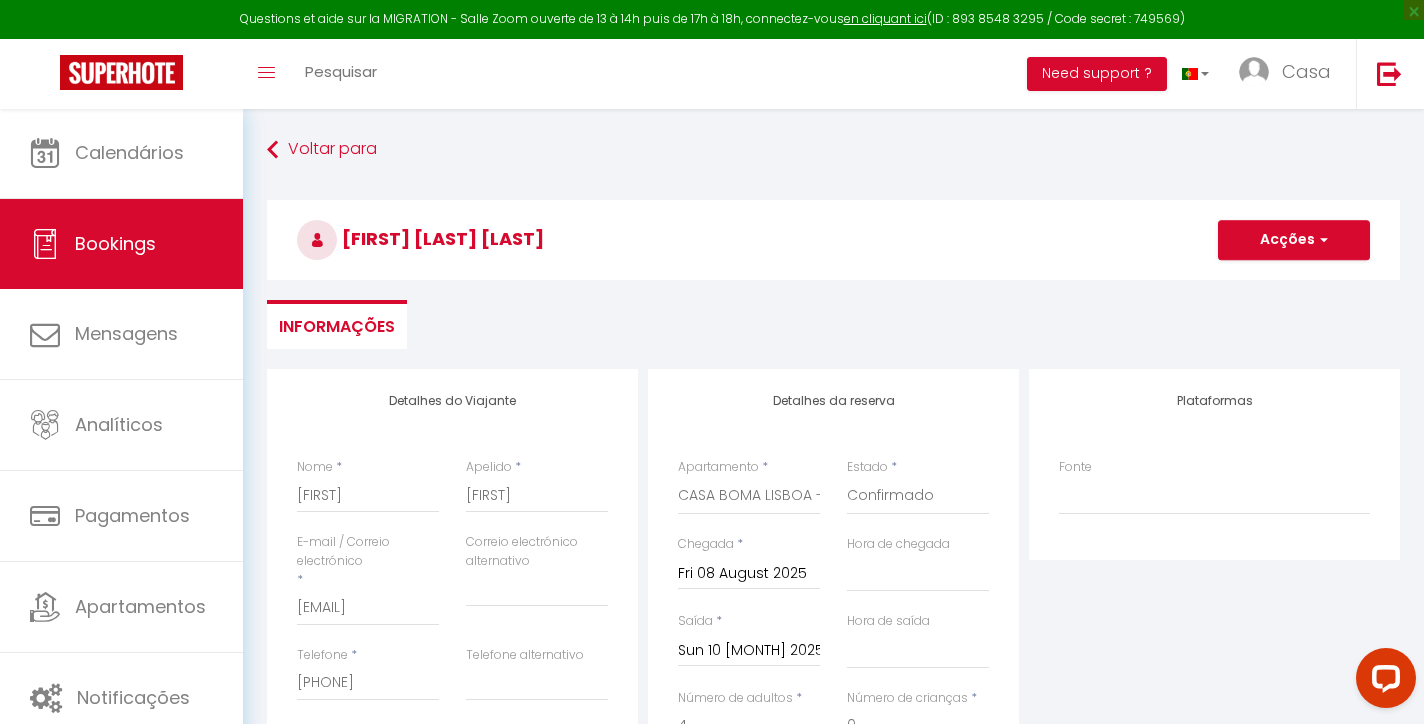 scroll, scrollTop: 0, scrollLeft: 0, axis: both 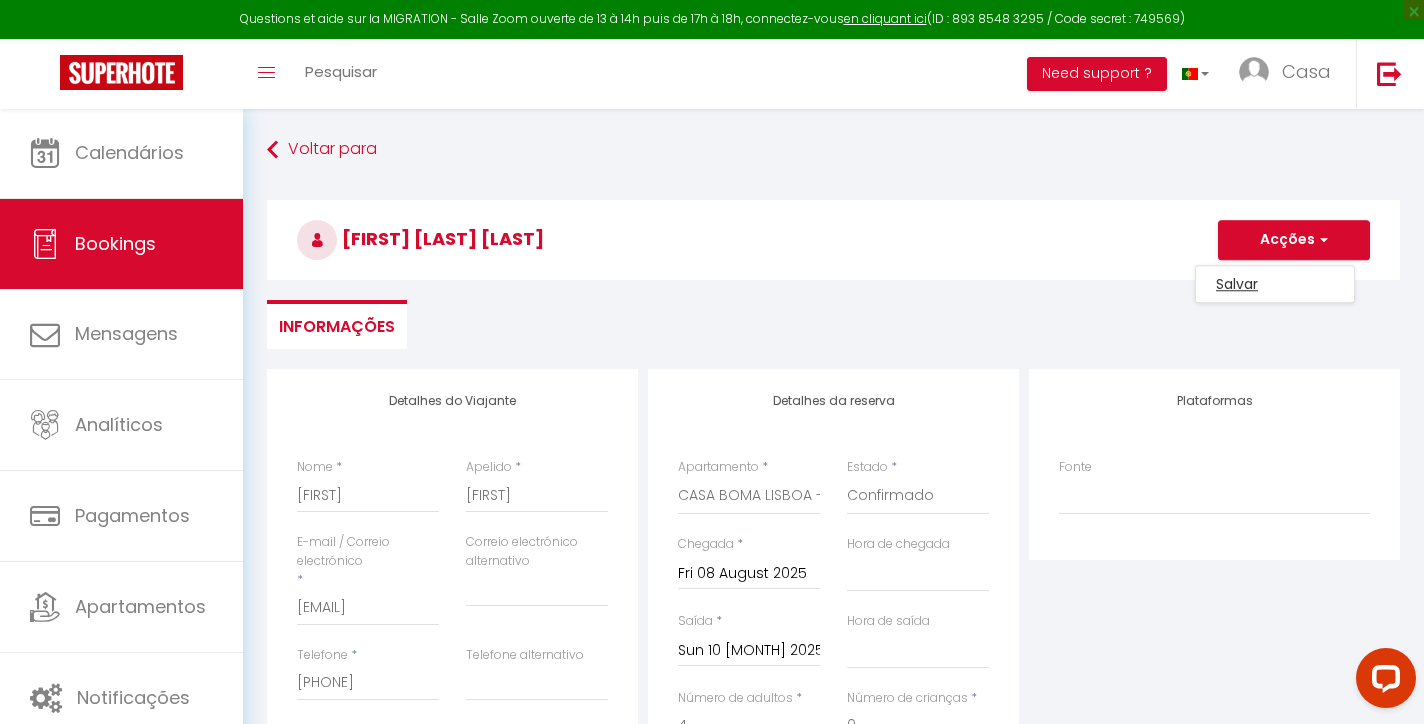 click on "Salvar" at bounding box center [1275, 284] 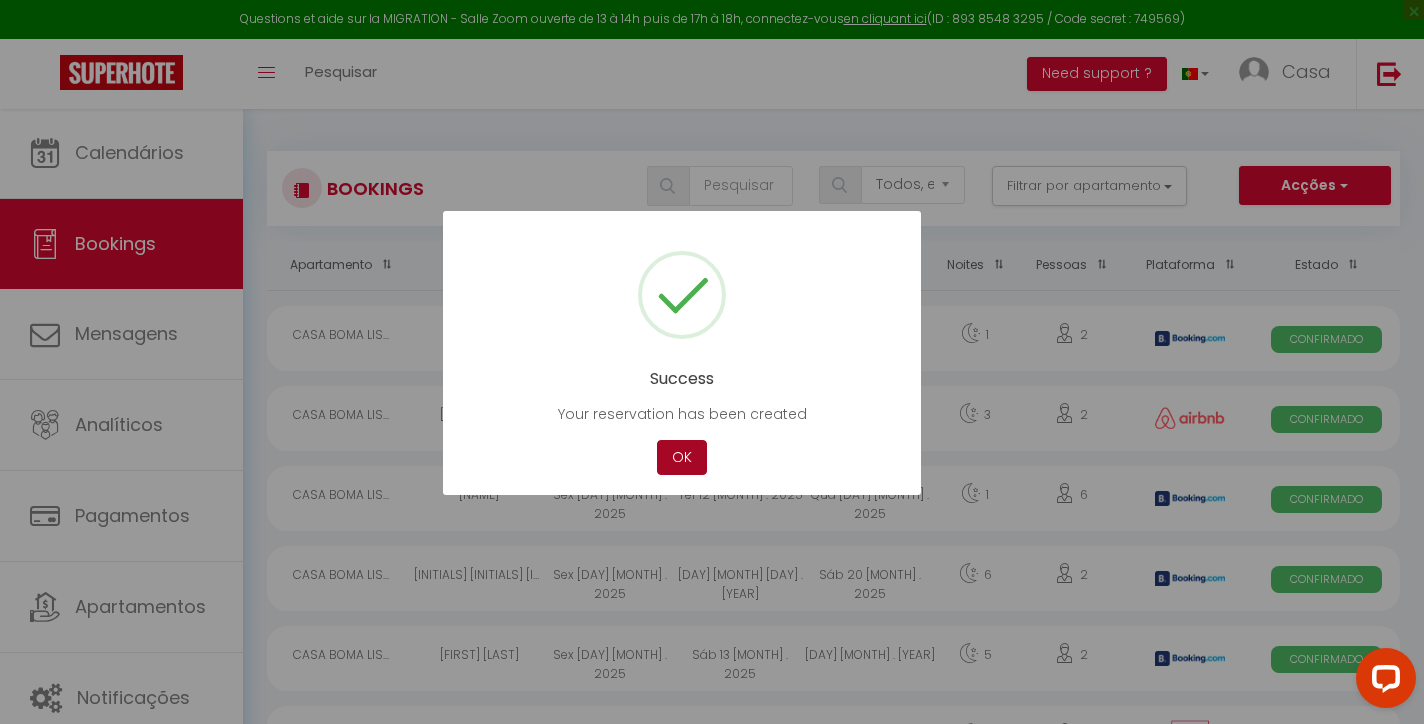 click on "OK" at bounding box center [682, 457] 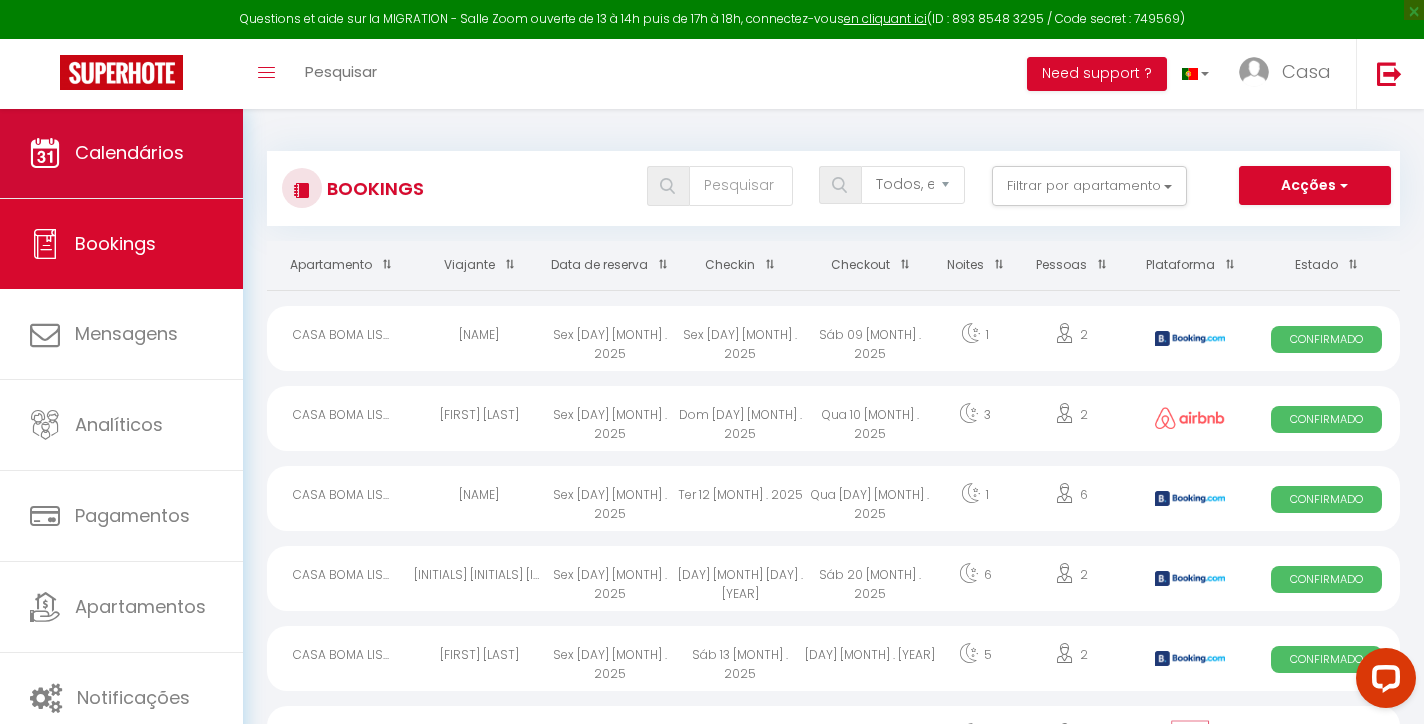click on "Calendários" at bounding box center [121, 153] 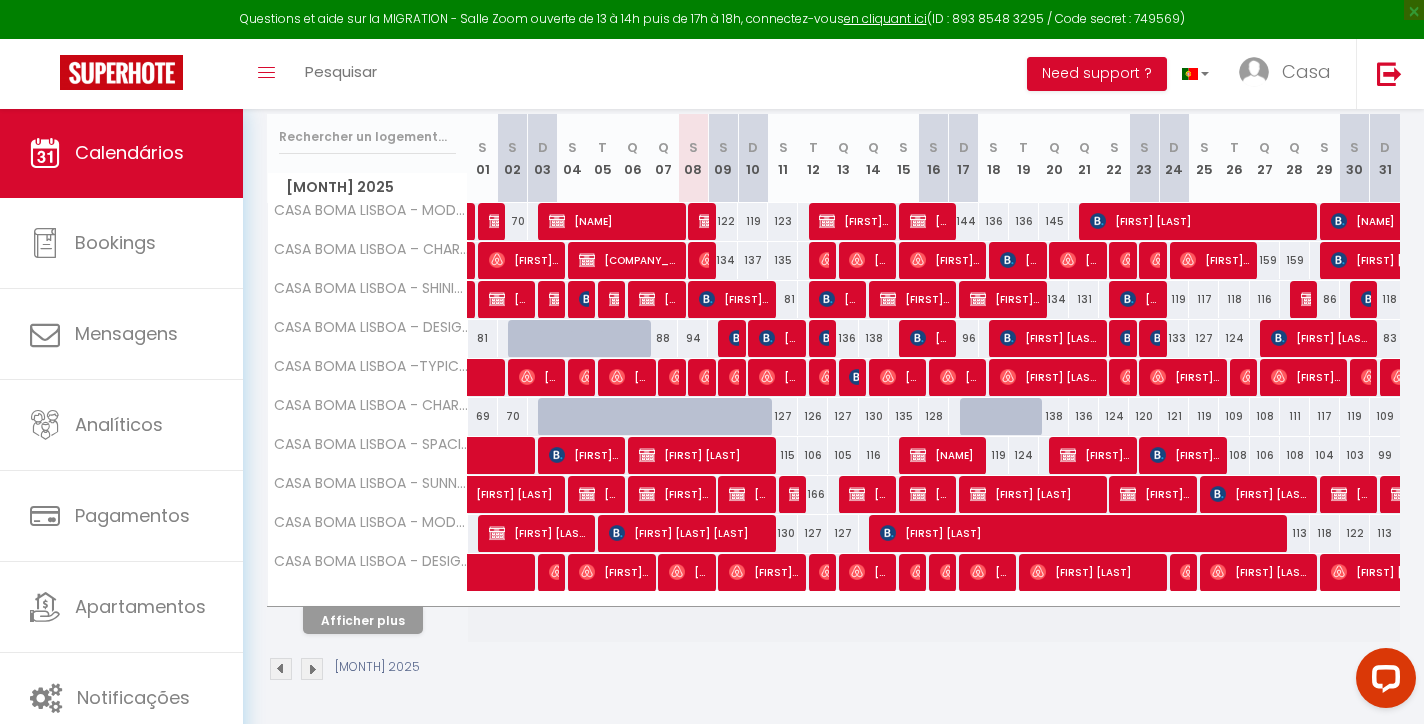 scroll, scrollTop: 251, scrollLeft: 0, axis: vertical 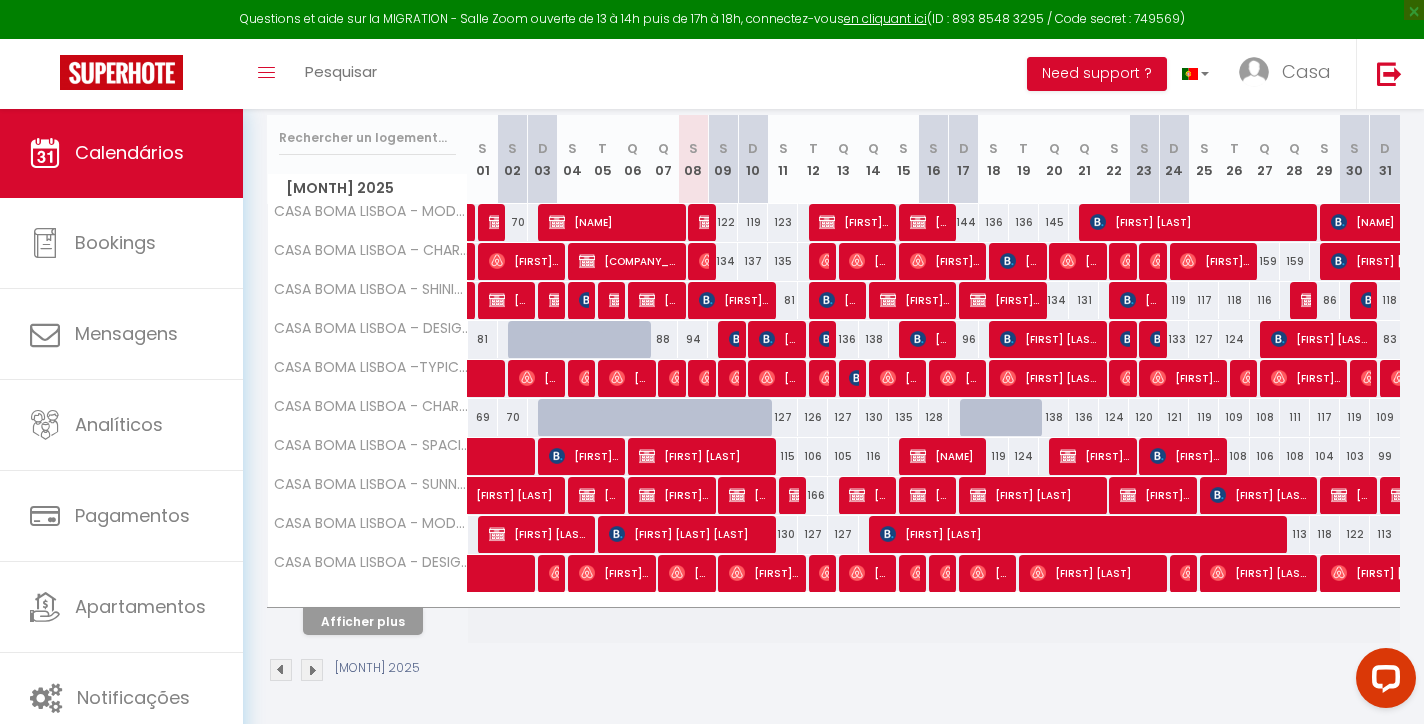 click on "Afficher plus" at bounding box center (363, 621) 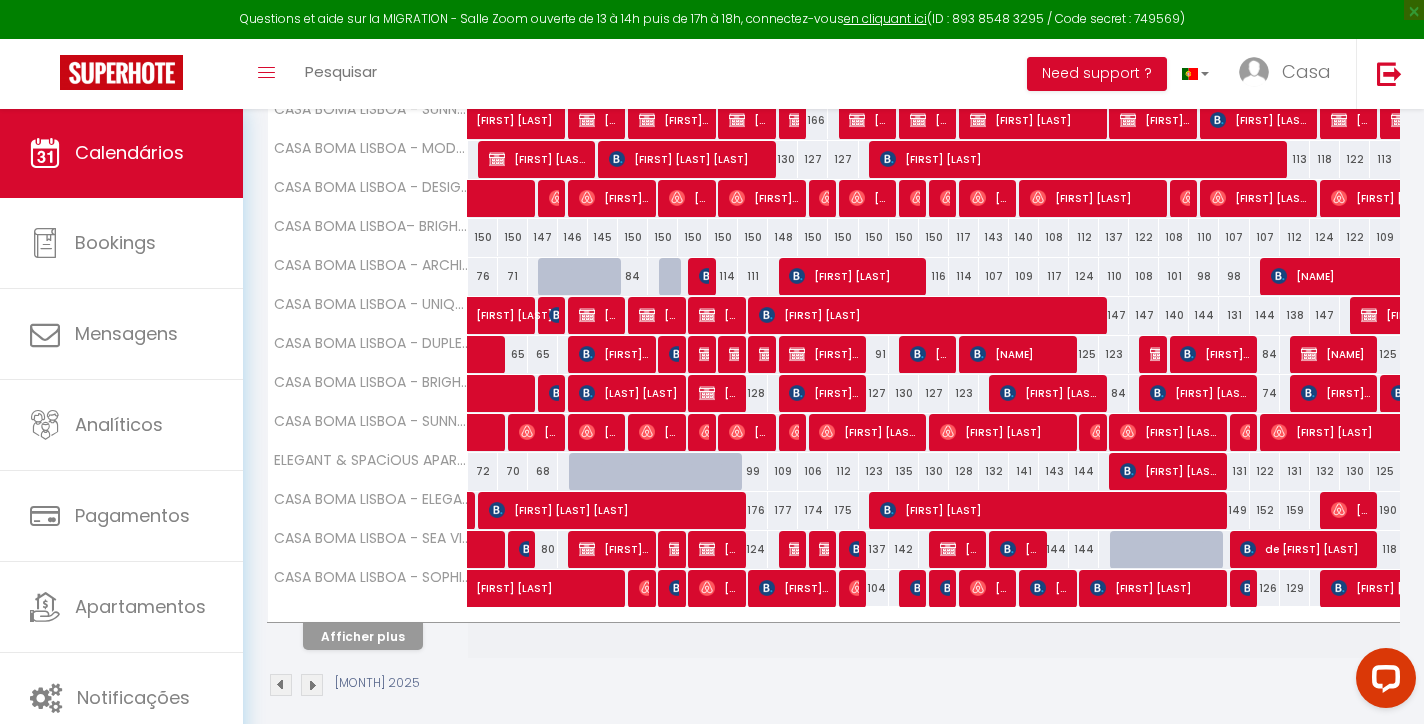 scroll, scrollTop: 628, scrollLeft: 0, axis: vertical 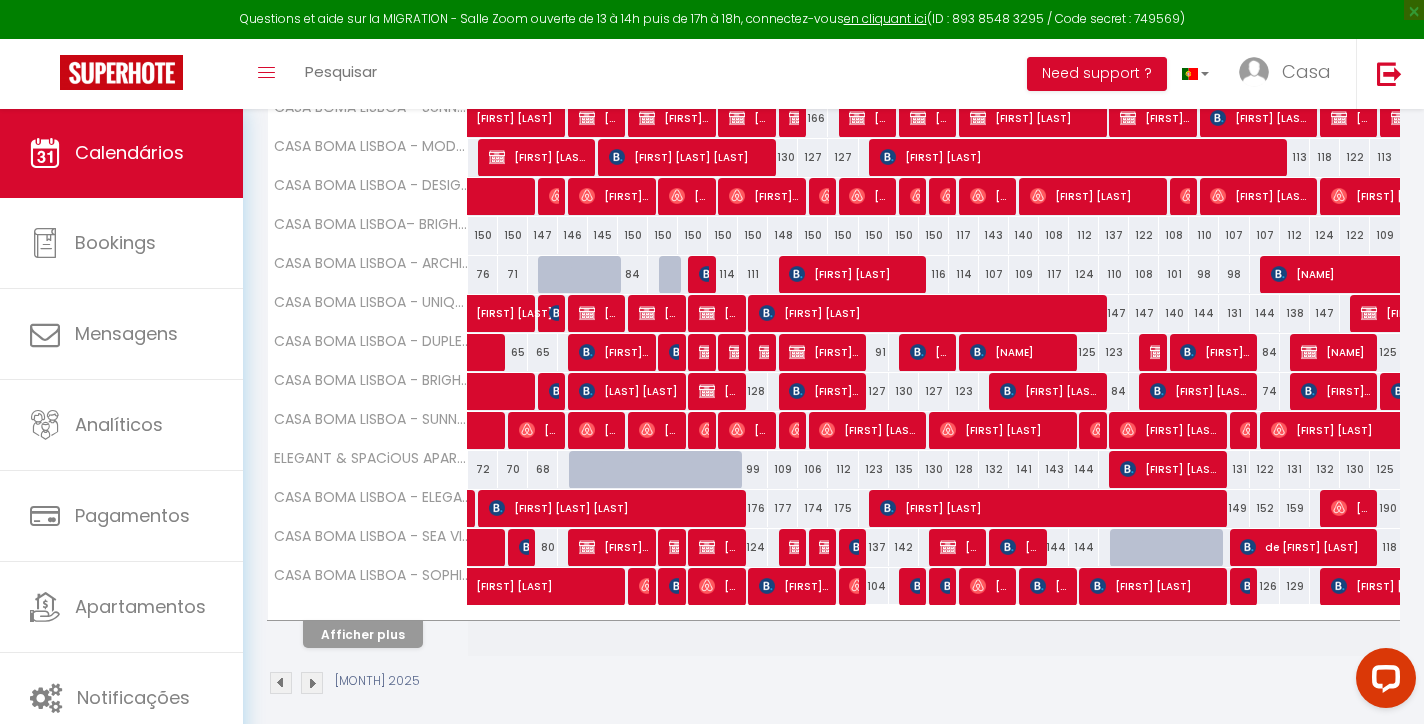 click on "Afficher plus" at bounding box center (363, 634) 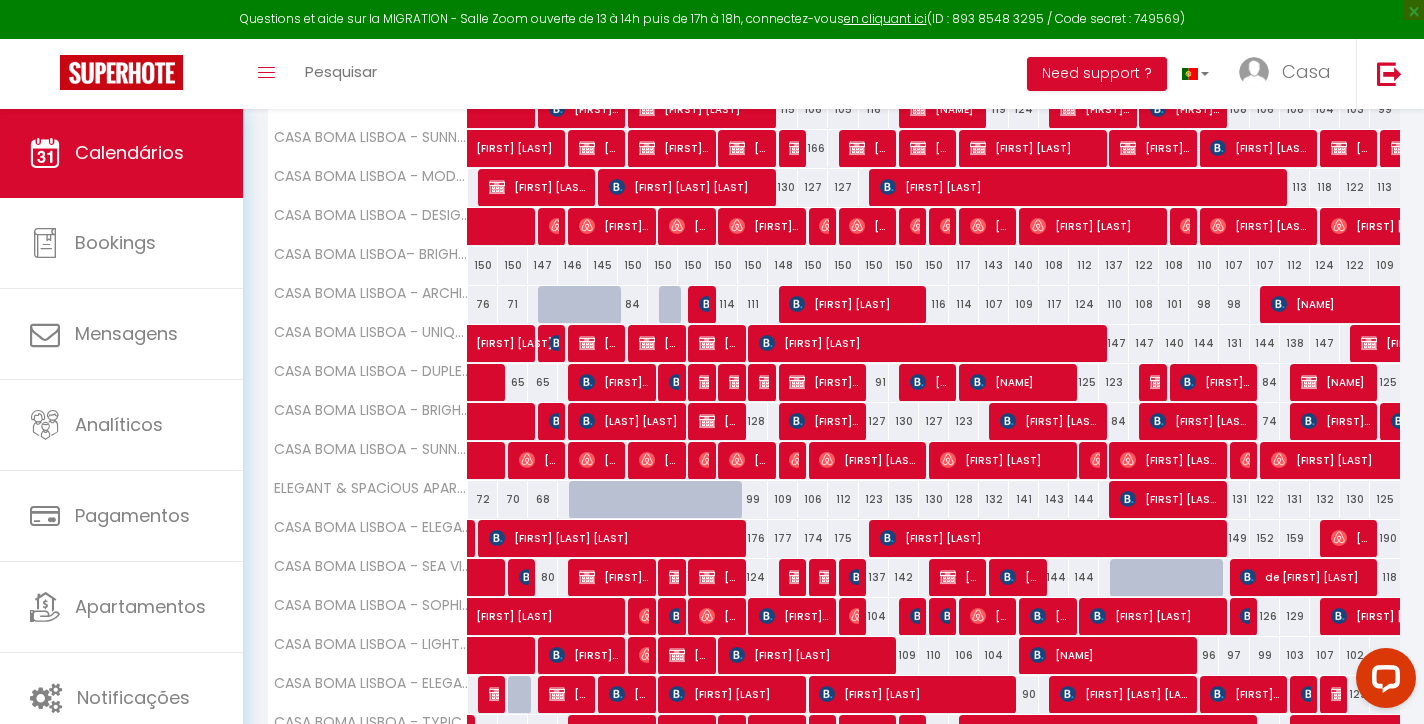 scroll, scrollTop: 512, scrollLeft: 0, axis: vertical 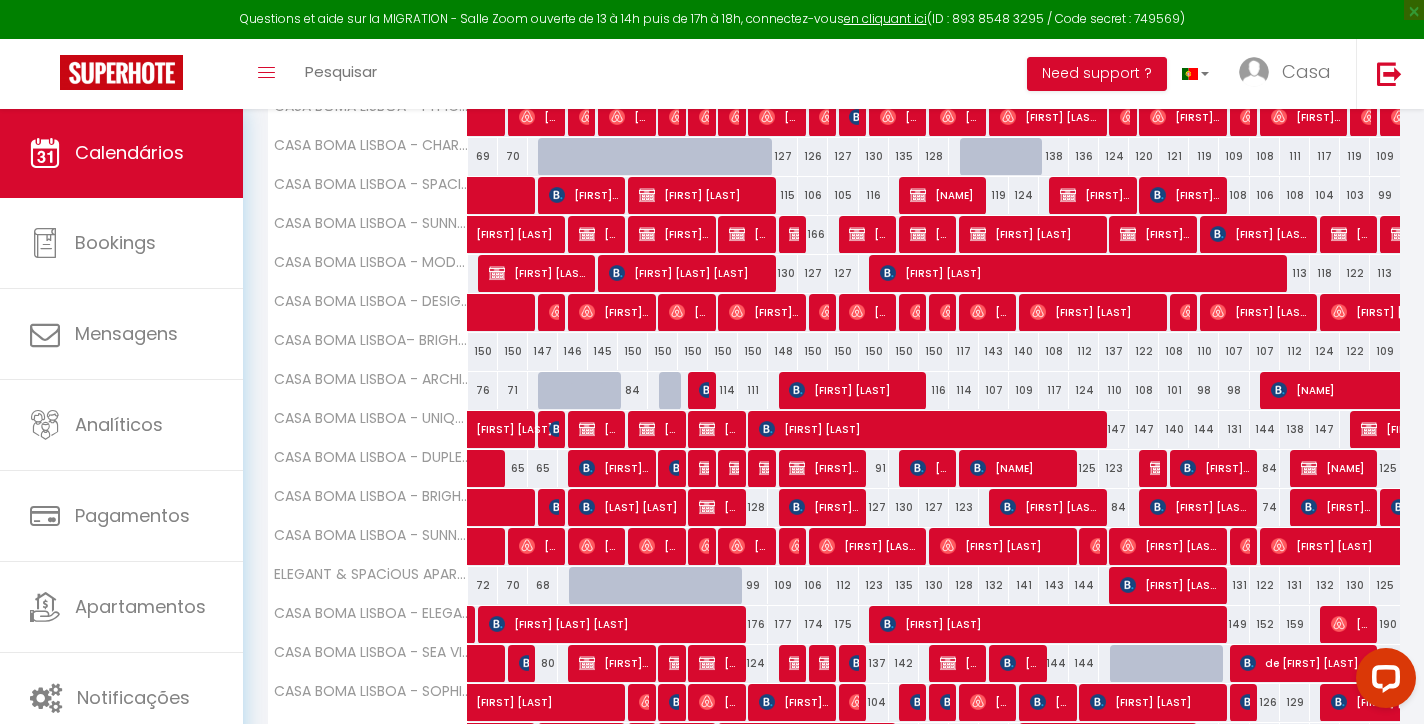 click at bounding box center (707, 390) 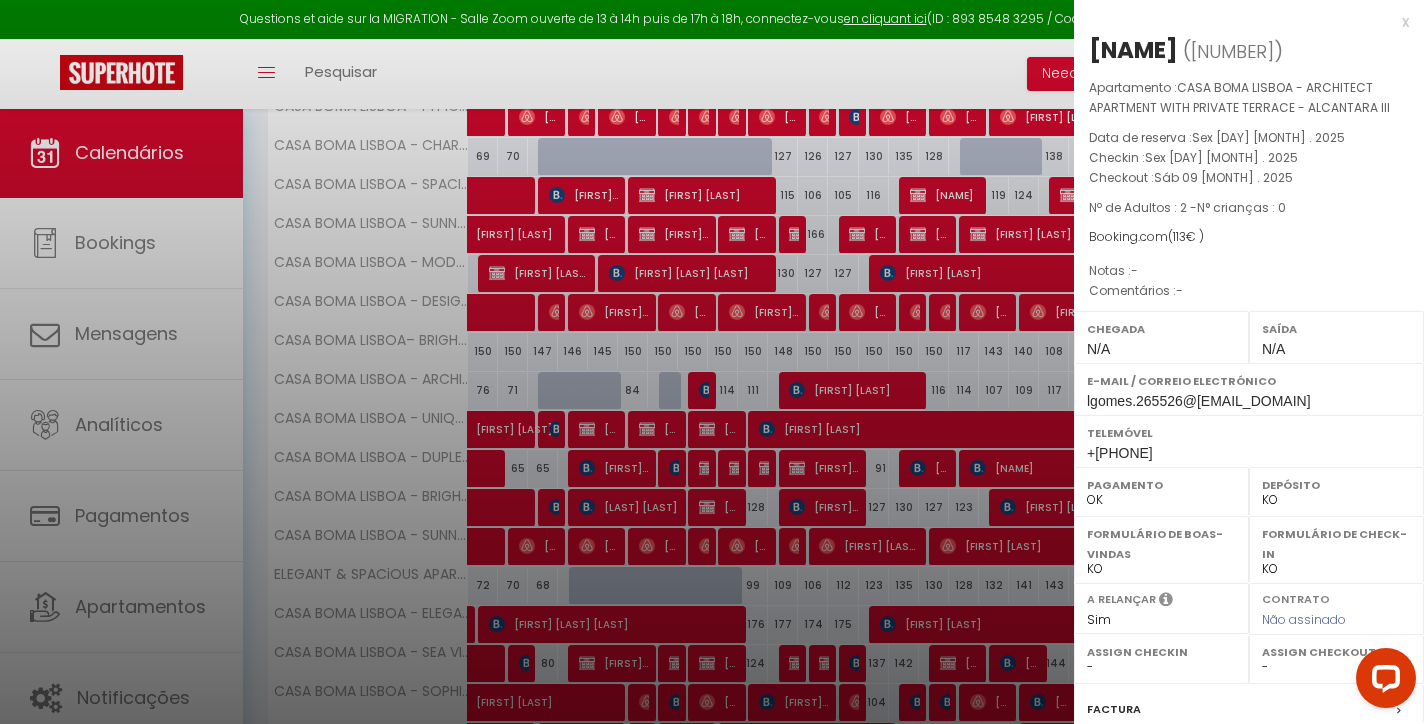 click on "x" at bounding box center [1241, 22] 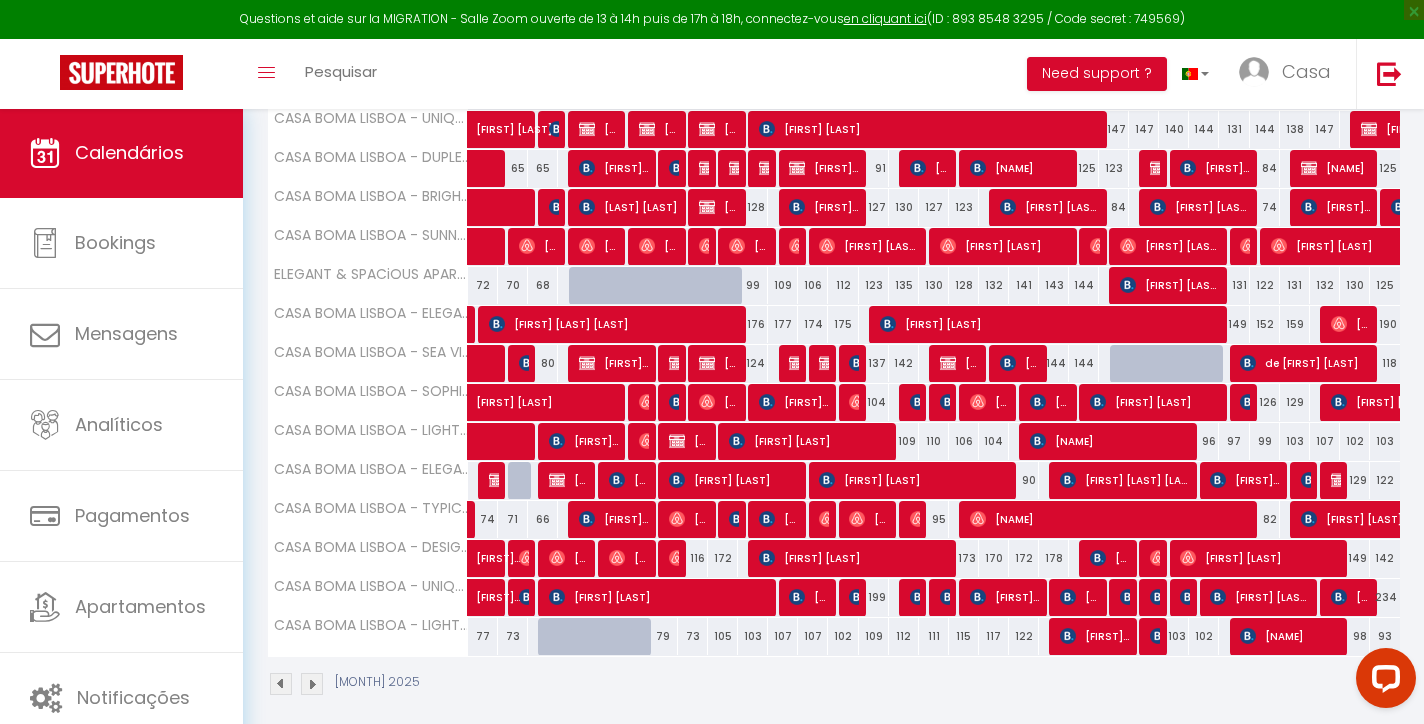 scroll, scrollTop: 826, scrollLeft: 0, axis: vertical 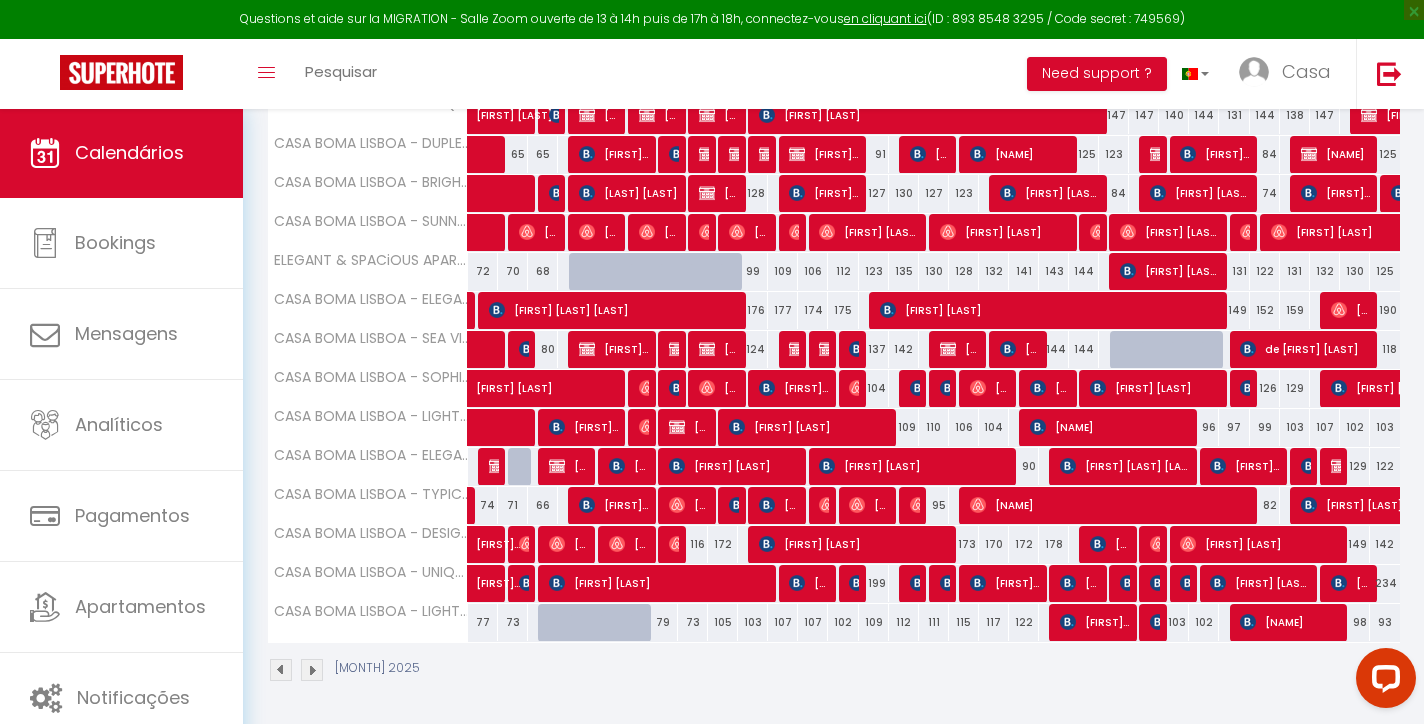 click on "73" at bounding box center [693, 622] 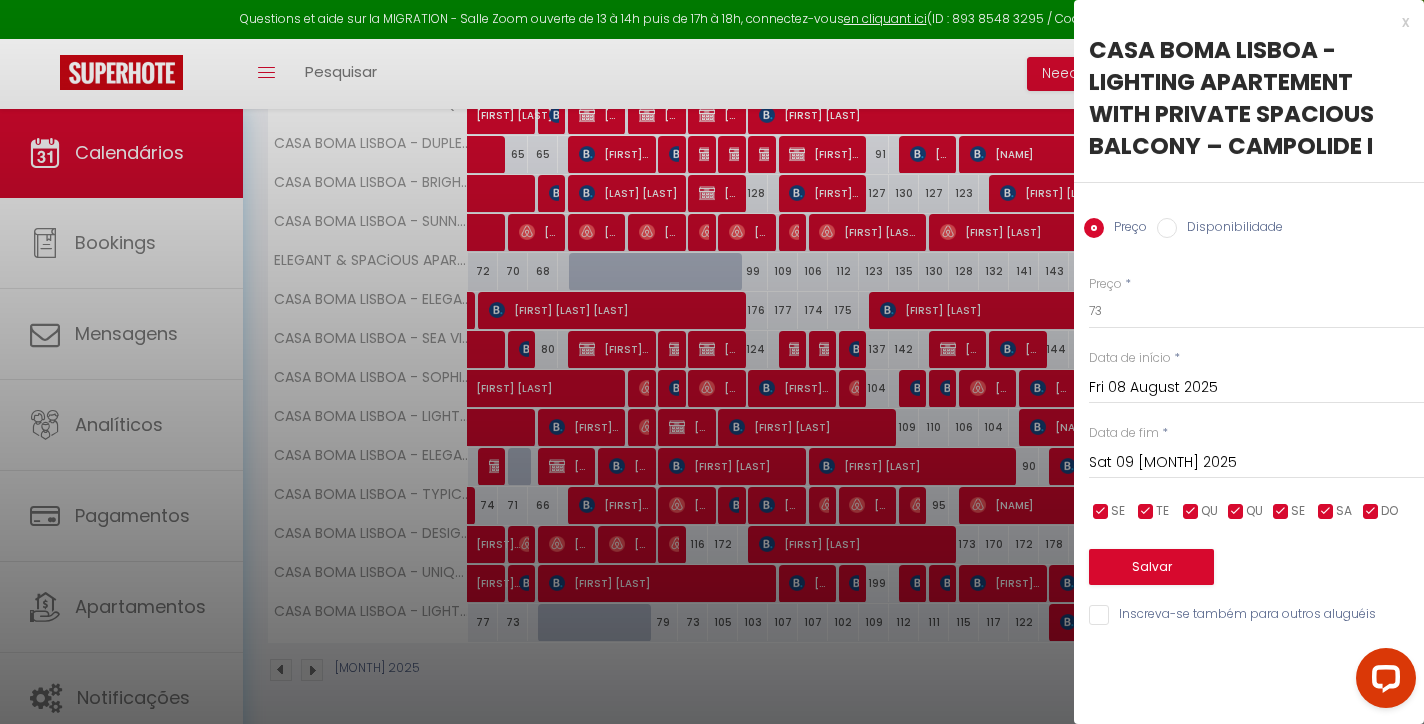 click on "Disponibilidade" at bounding box center (1230, 229) 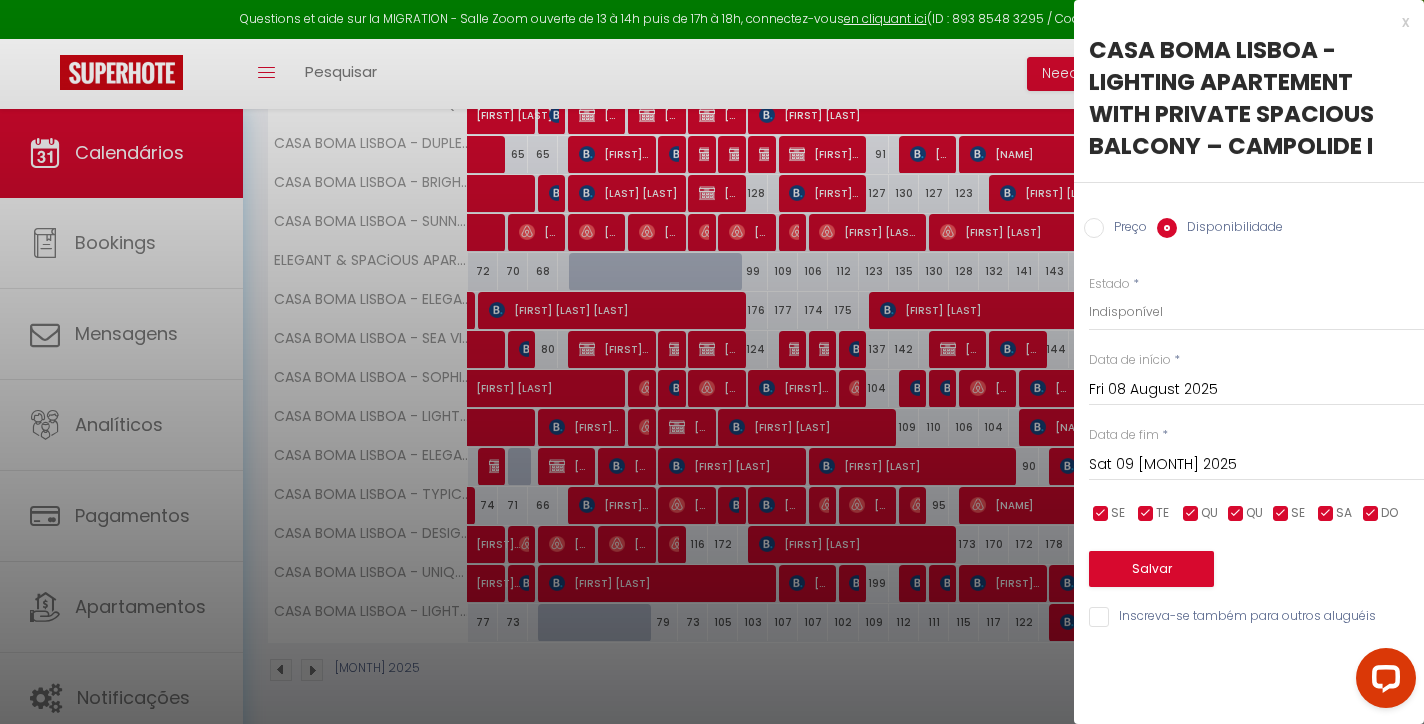 click on "Salvar" at bounding box center (1151, 569) 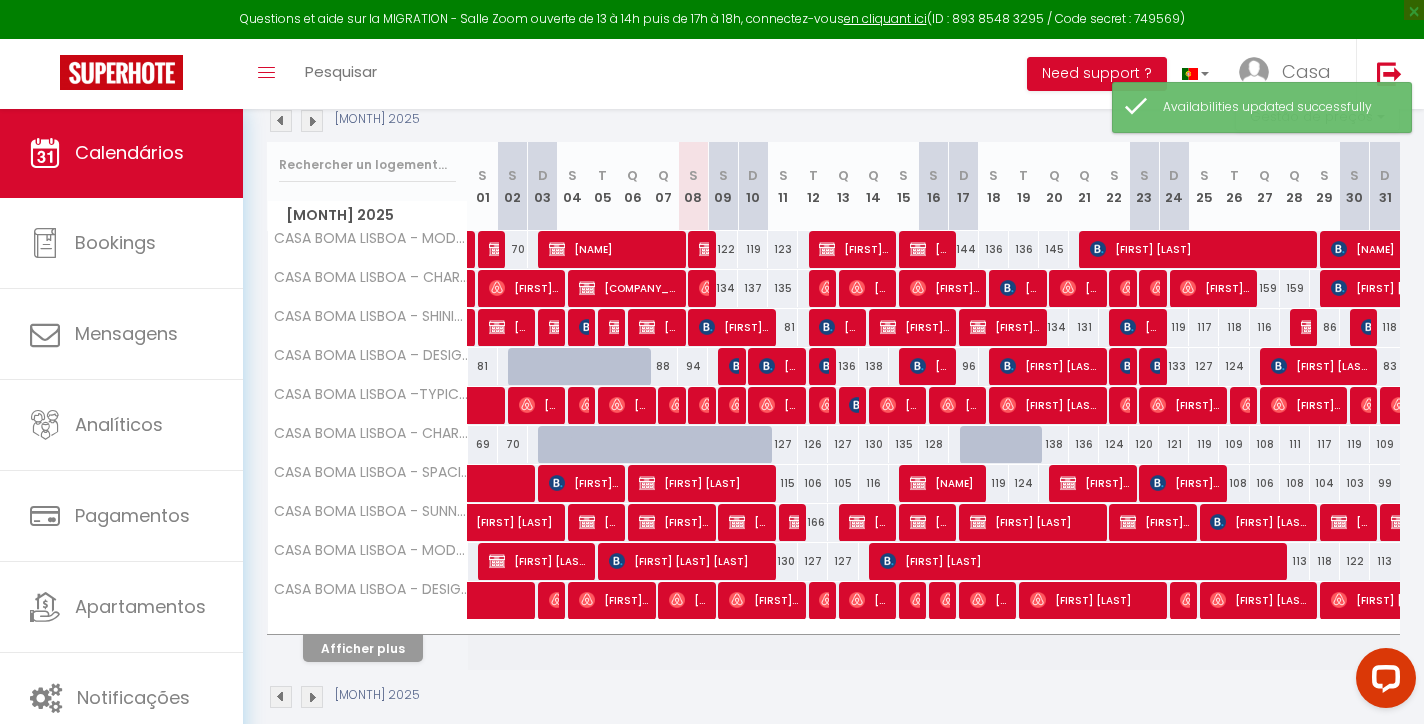 scroll, scrollTop: 232, scrollLeft: 0, axis: vertical 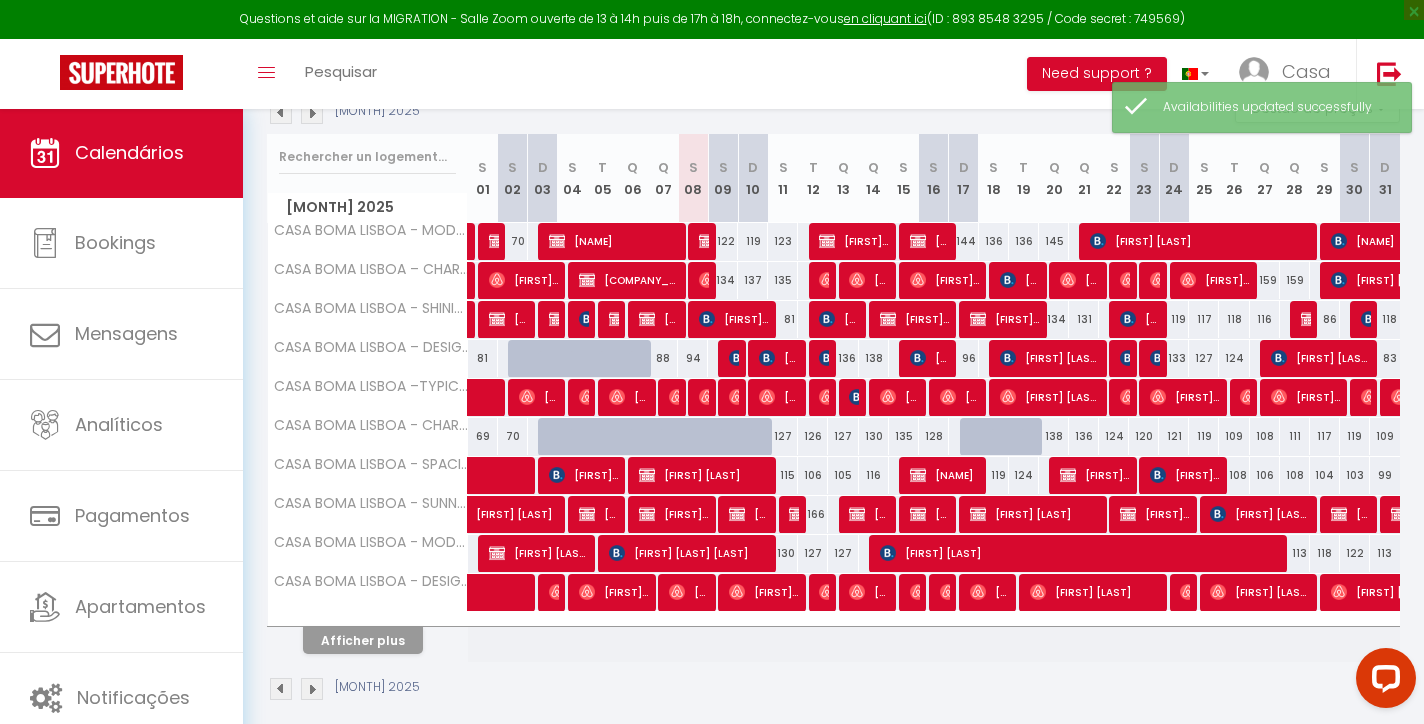 click at bounding box center (918, 358) 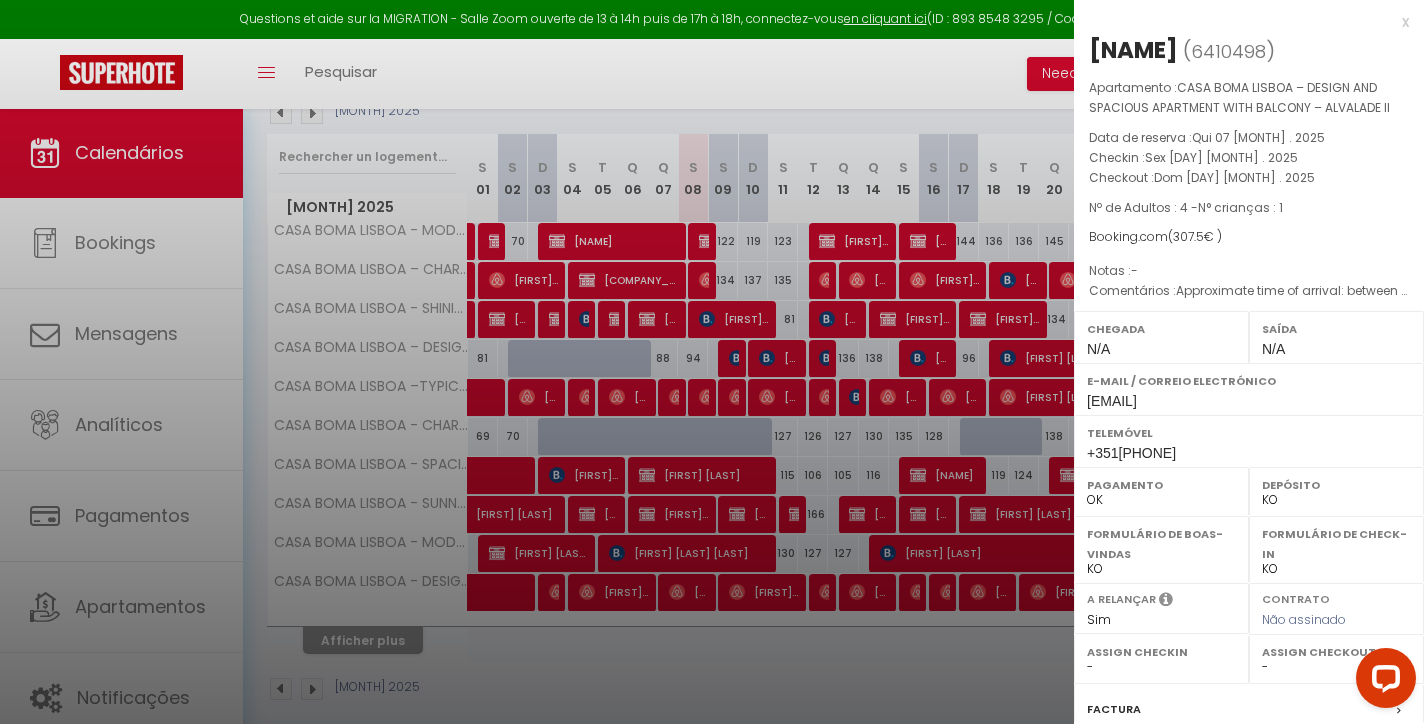 click on "x" at bounding box center [1241, 22] 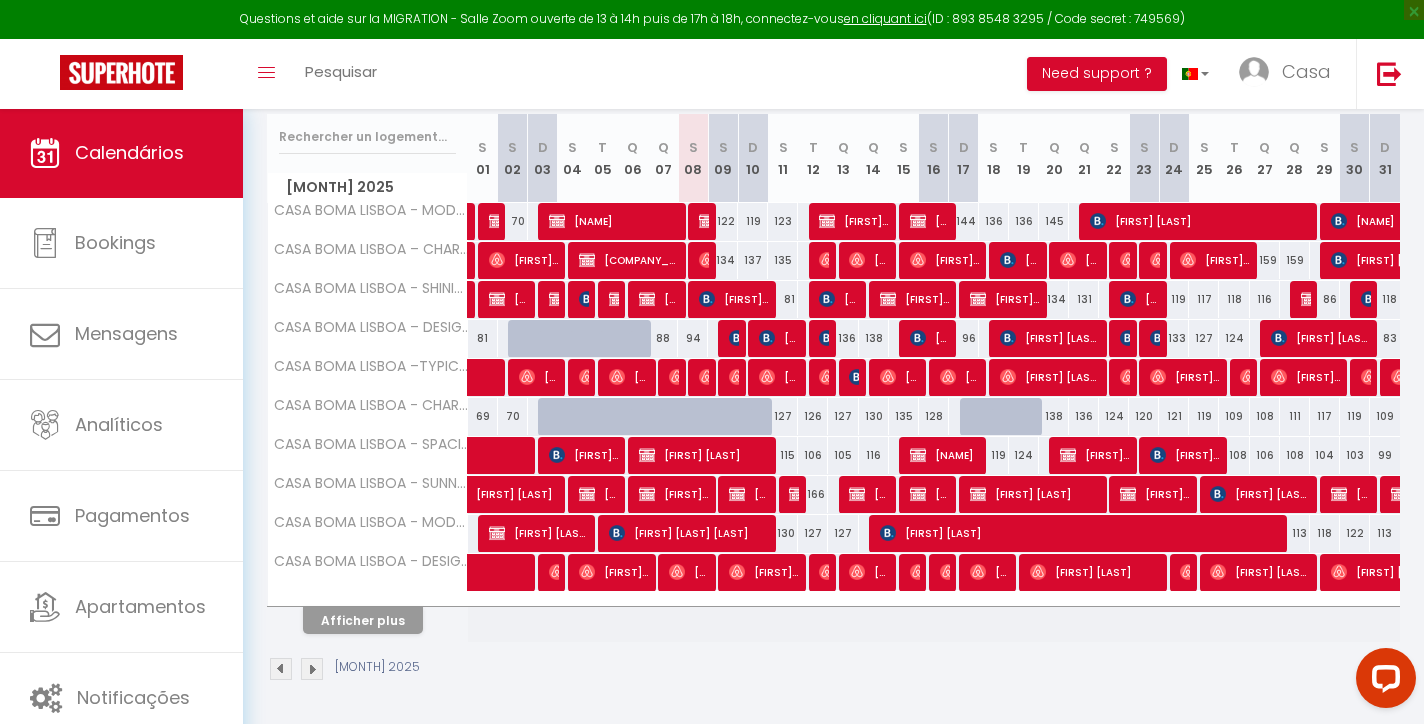 scroll, scrollTop: 251, scrollLeft: 0, axis: vertical 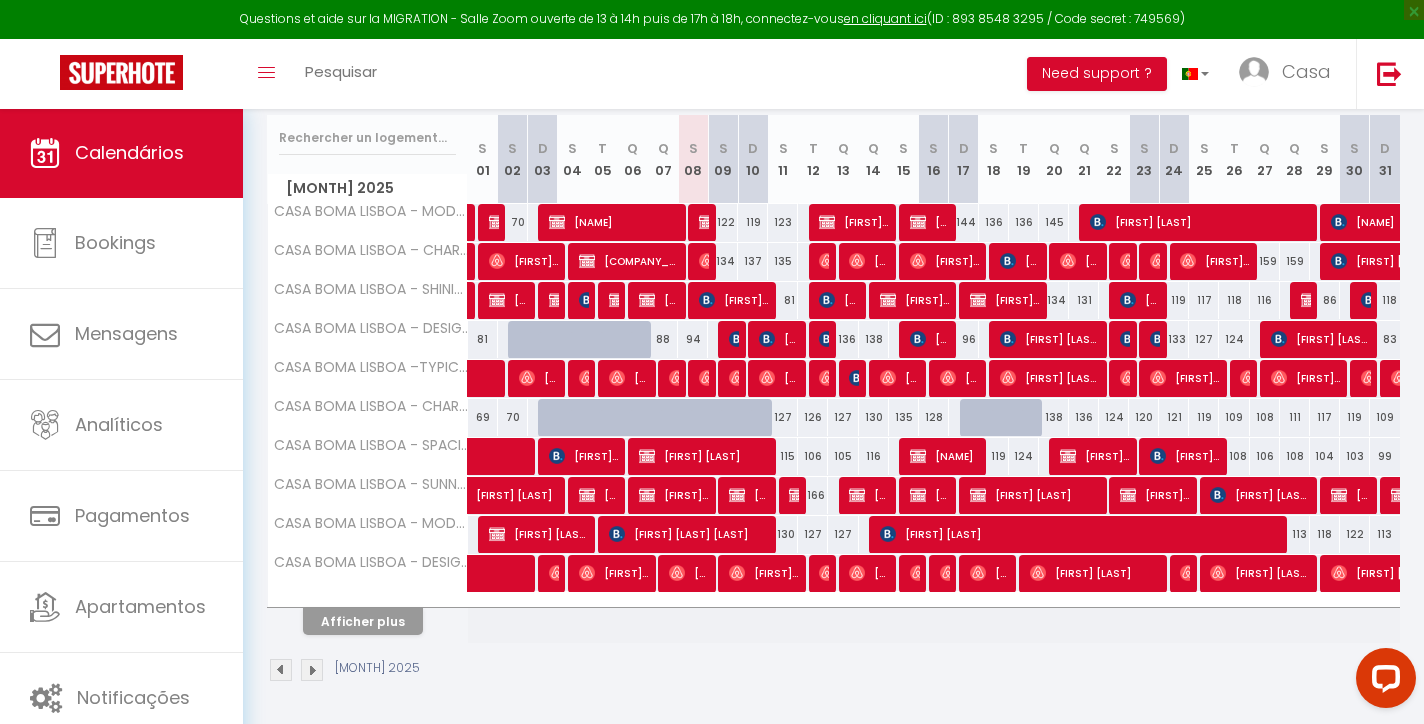 click on "Afficher plus" at bounding box center [363, 621] 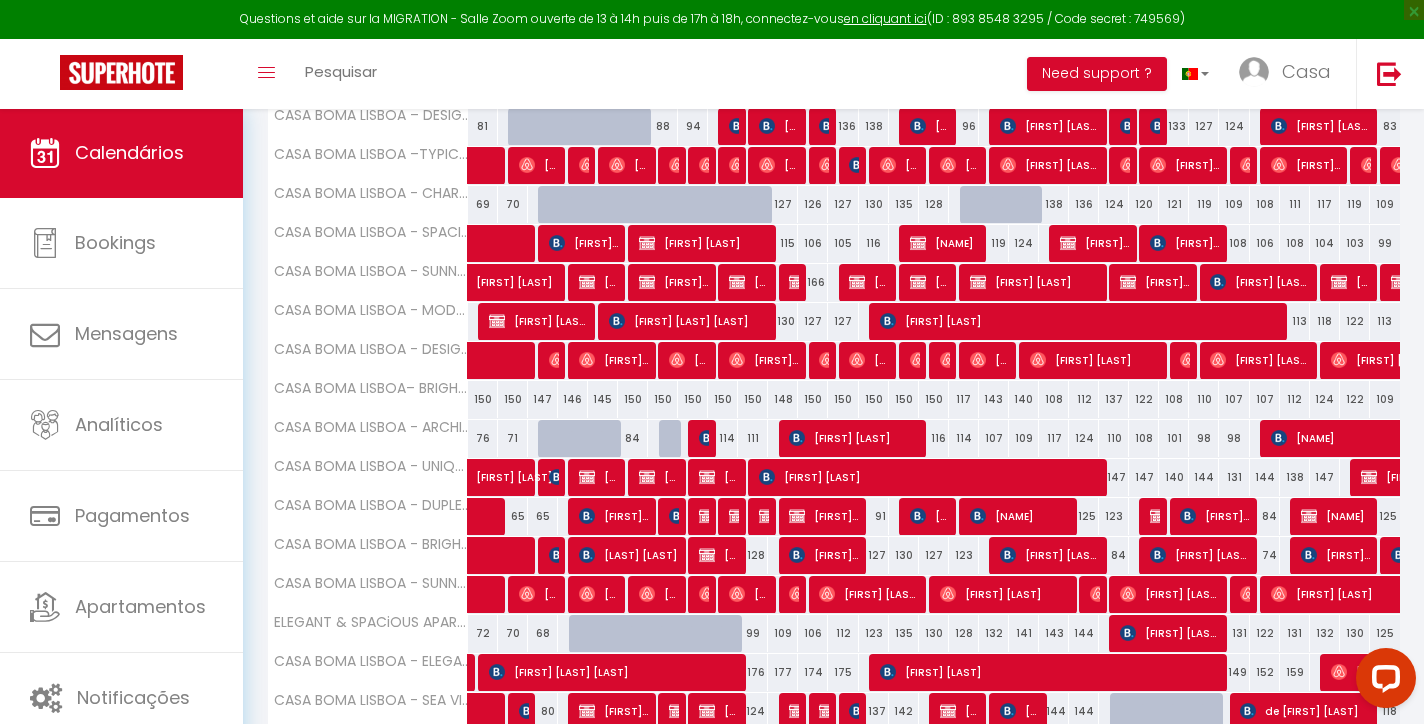 scroll, scrollTop: 366, scrollLeft: 0, axis: vertical 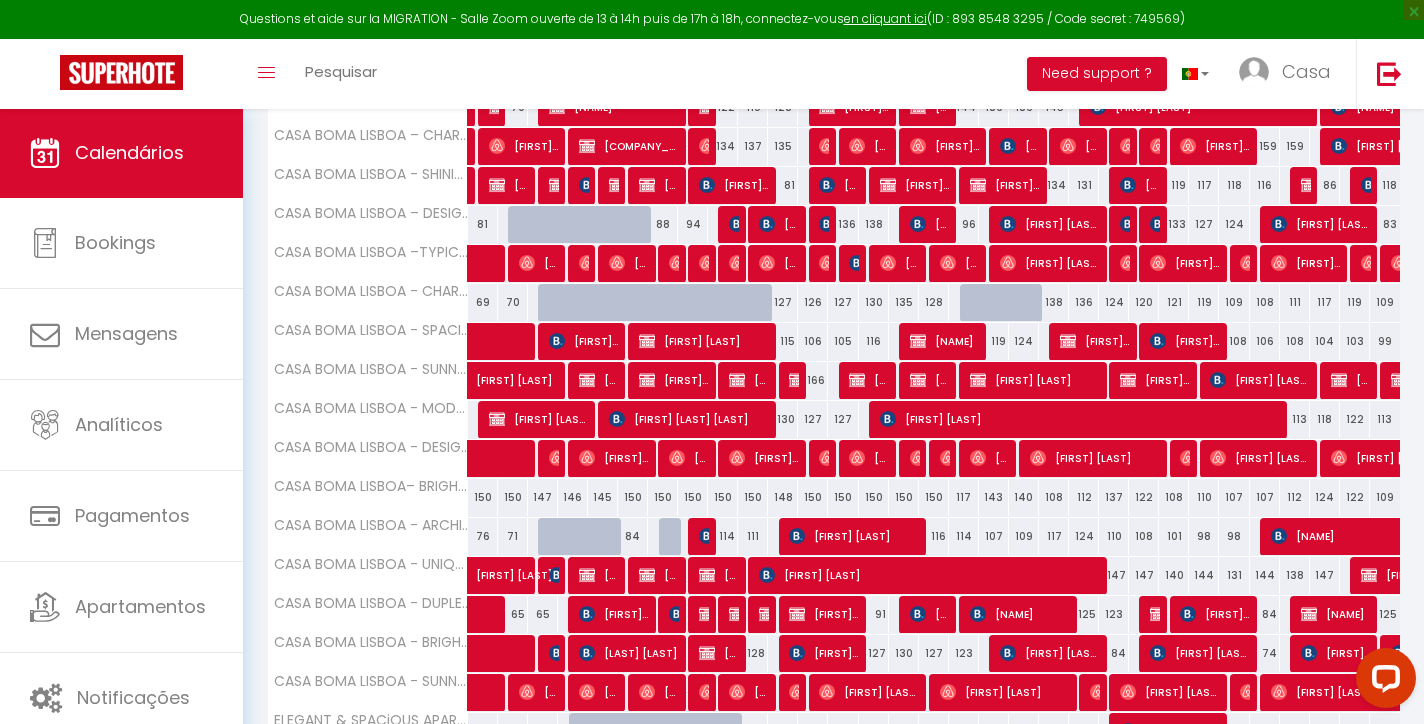 click on "[NAME]" at bounding box center [930, 224] 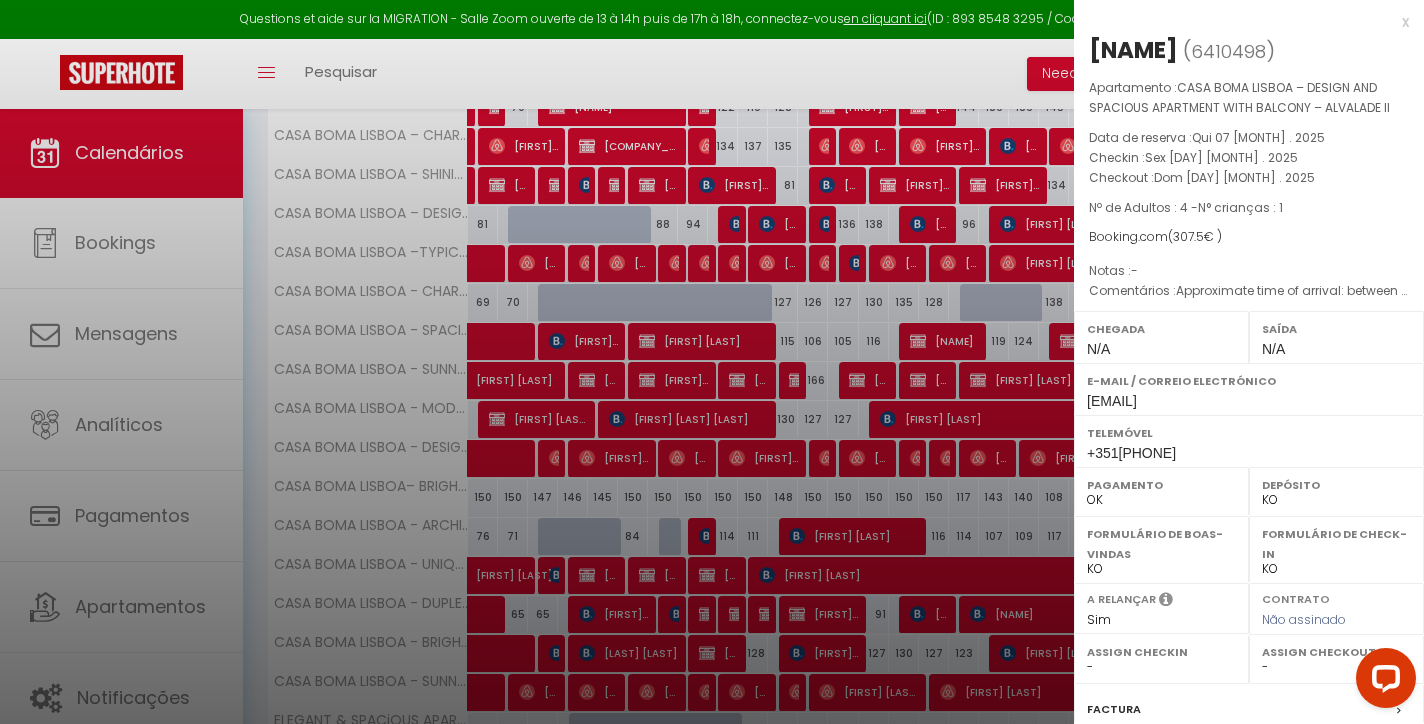 click on "x" at bounding box center (1241, 22) 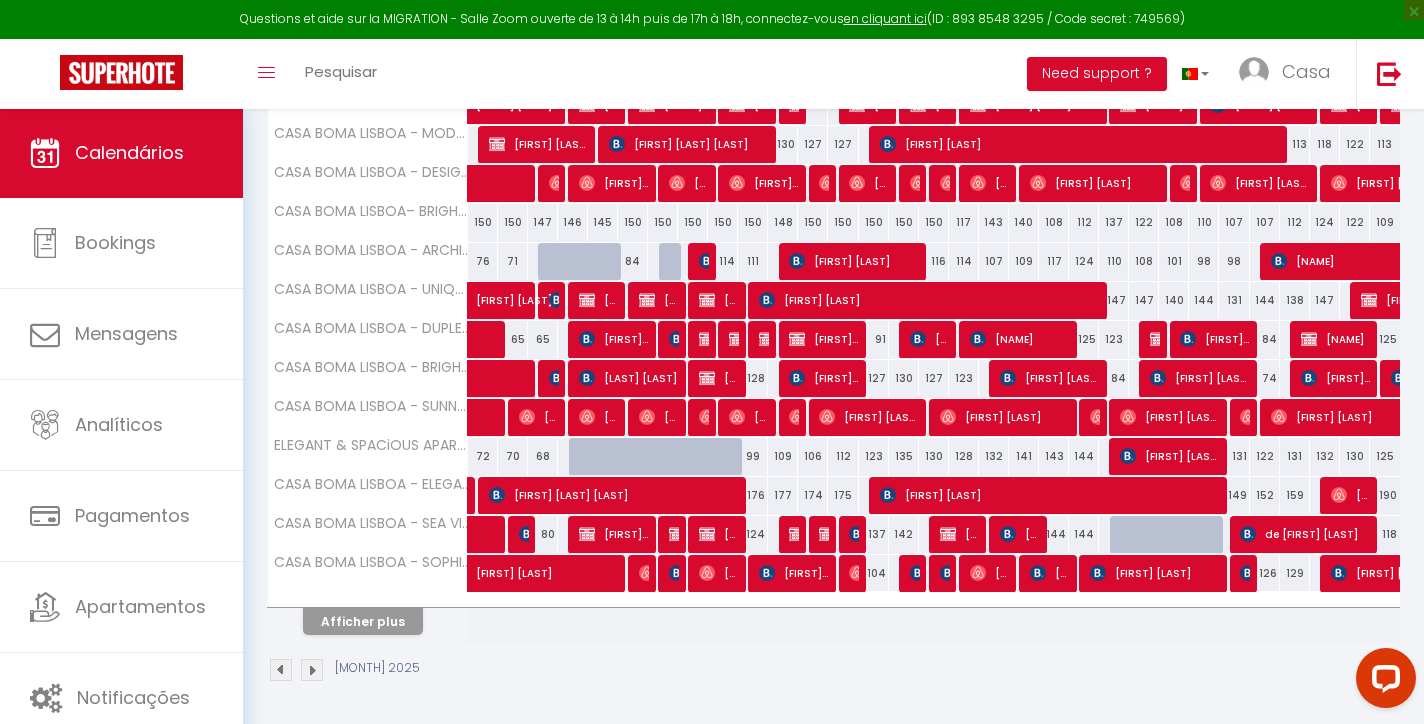click on "Afficher plus" at bounding box center [363, 621] 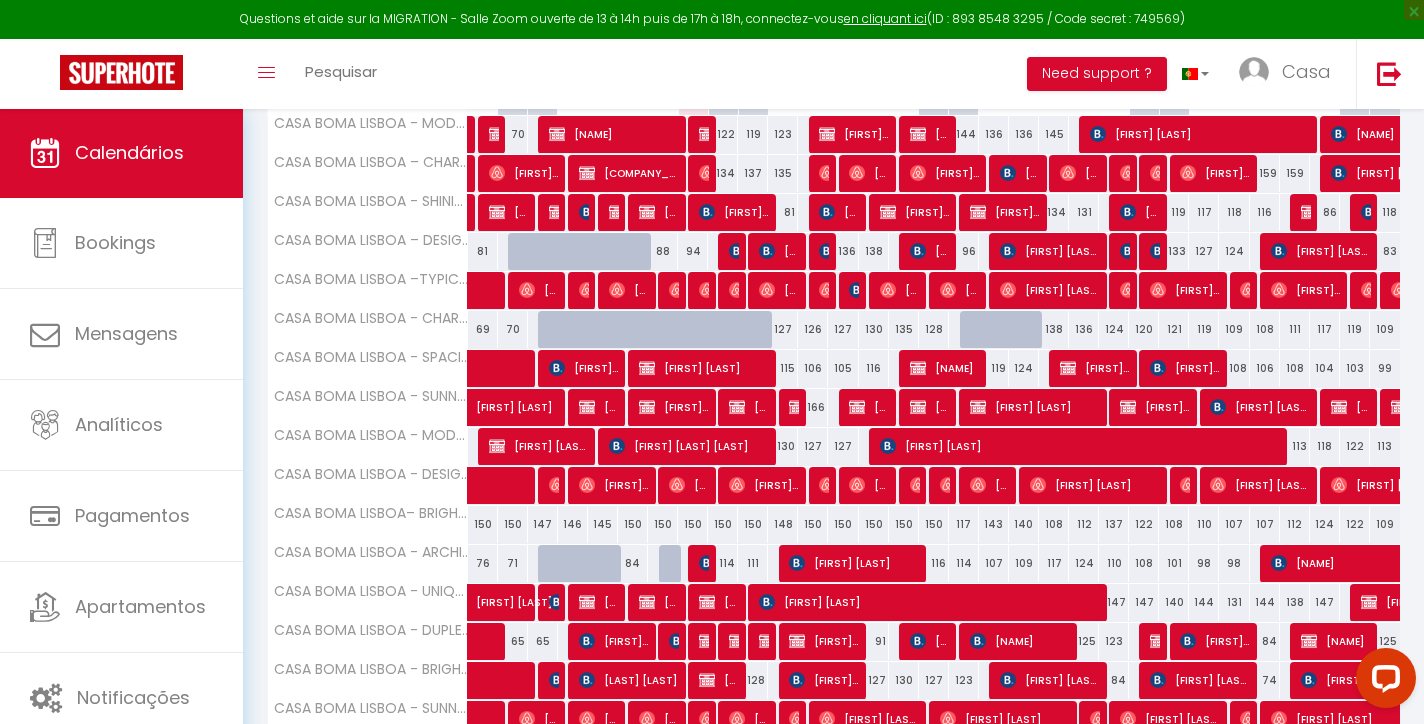 scroll, scrollTop: 0, scrollLeft: 0, axis: both 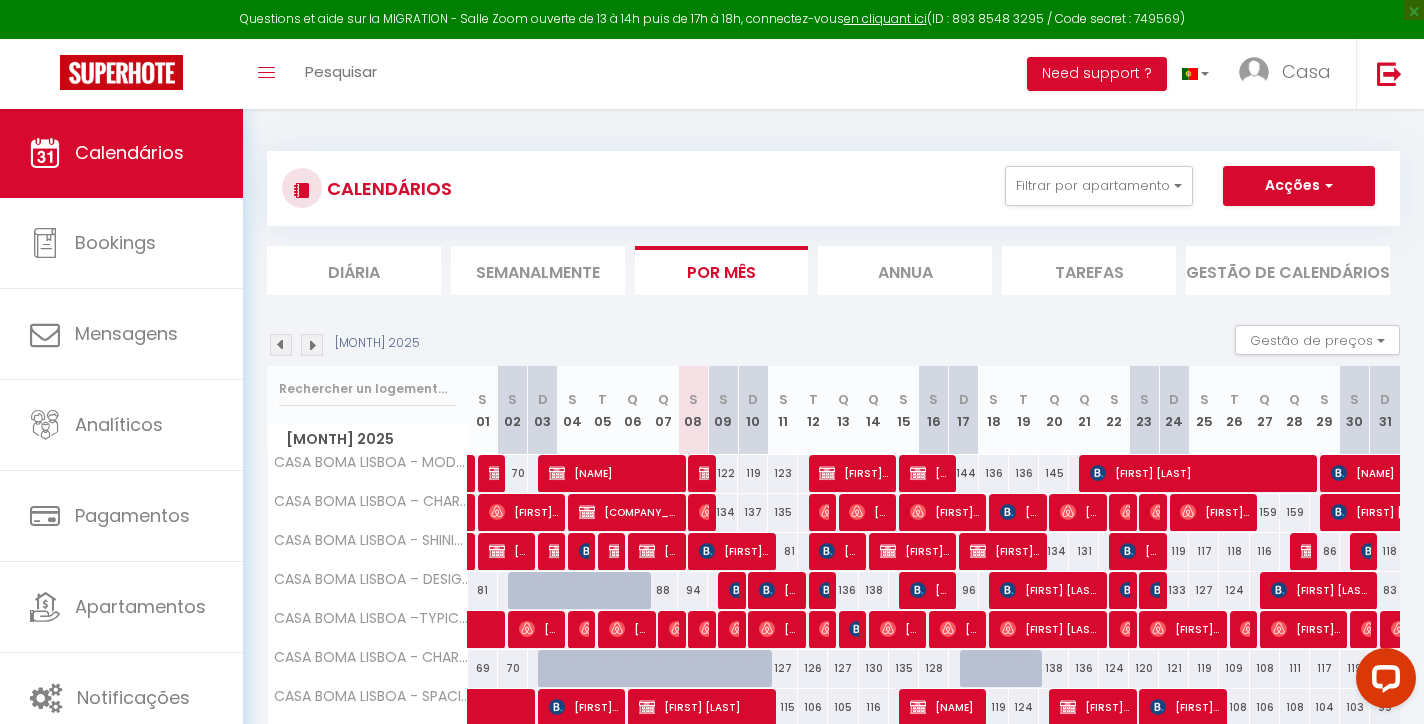 click on "[NAME]" at bounding box center [930, 590] 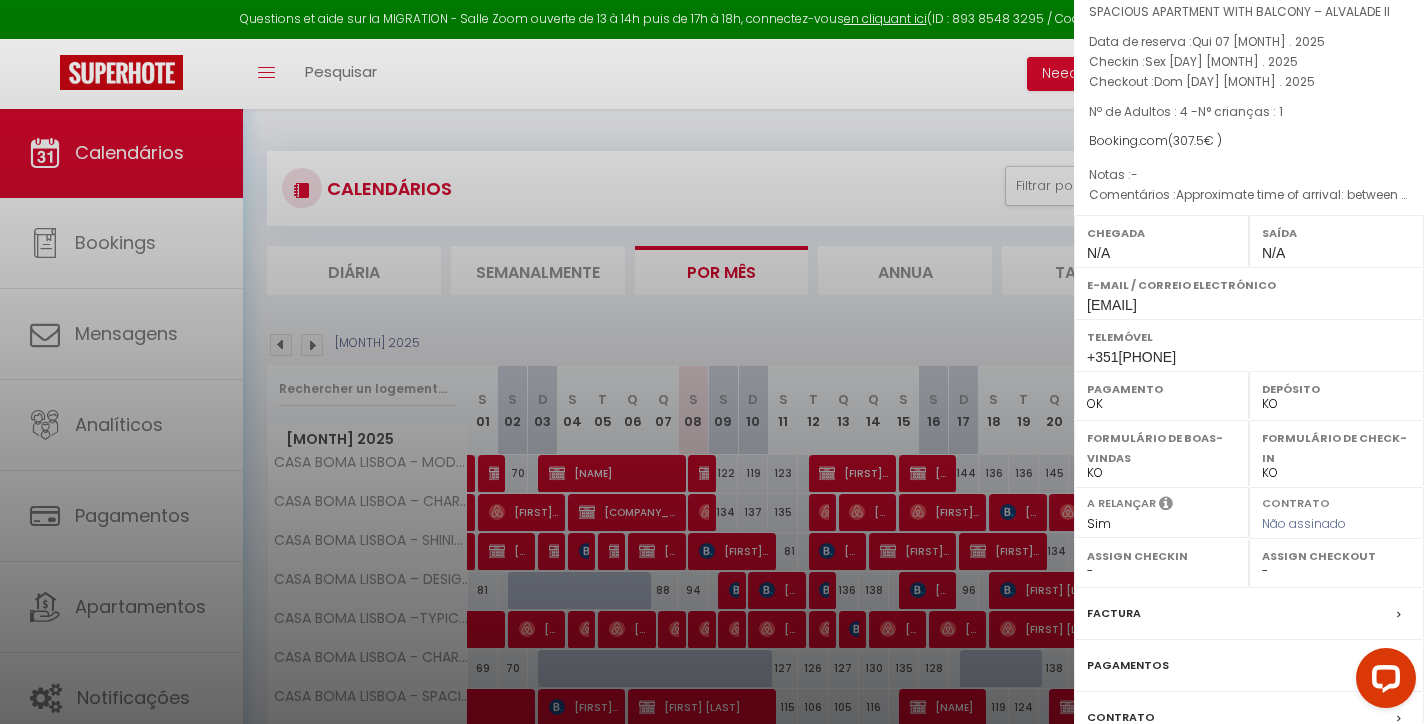 scroll, scrollTop: 108, scrollLeft: 0, axis: vertical 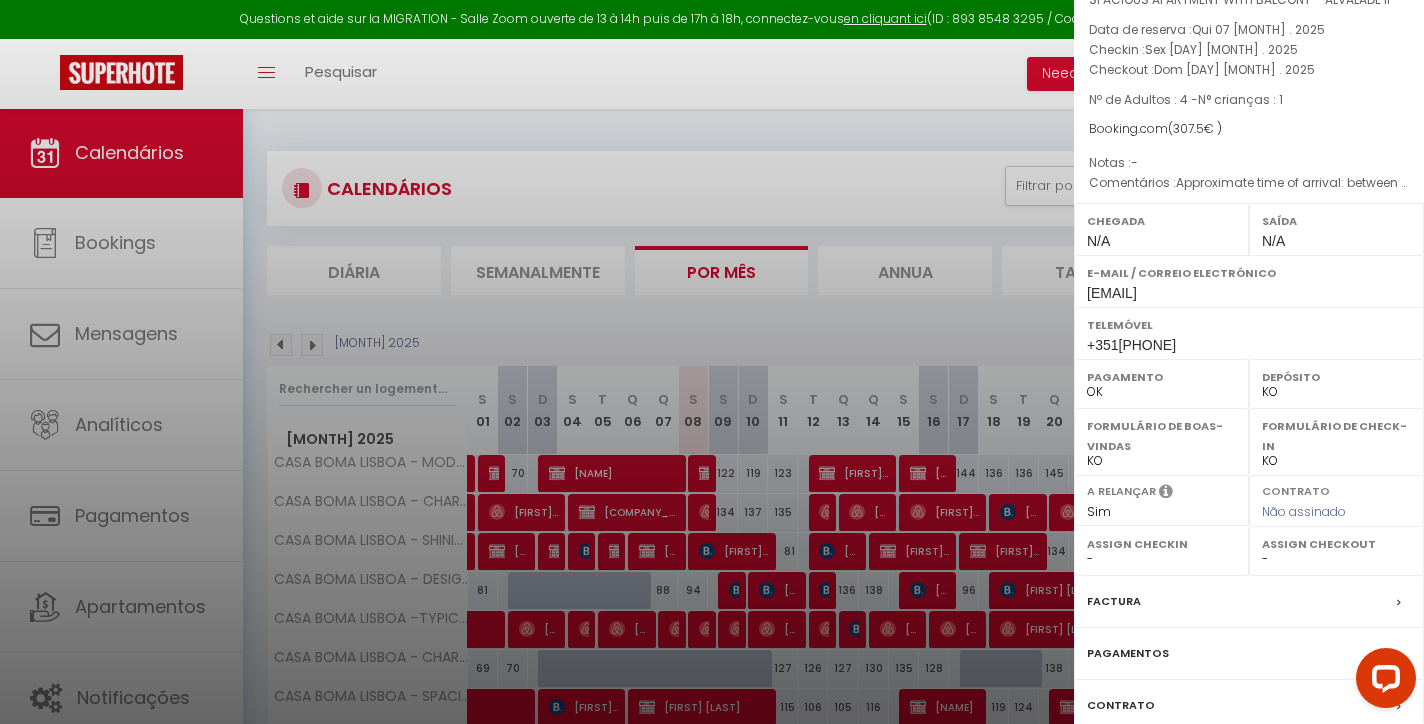 click on "Factura" at bounding box center [1114, 601] 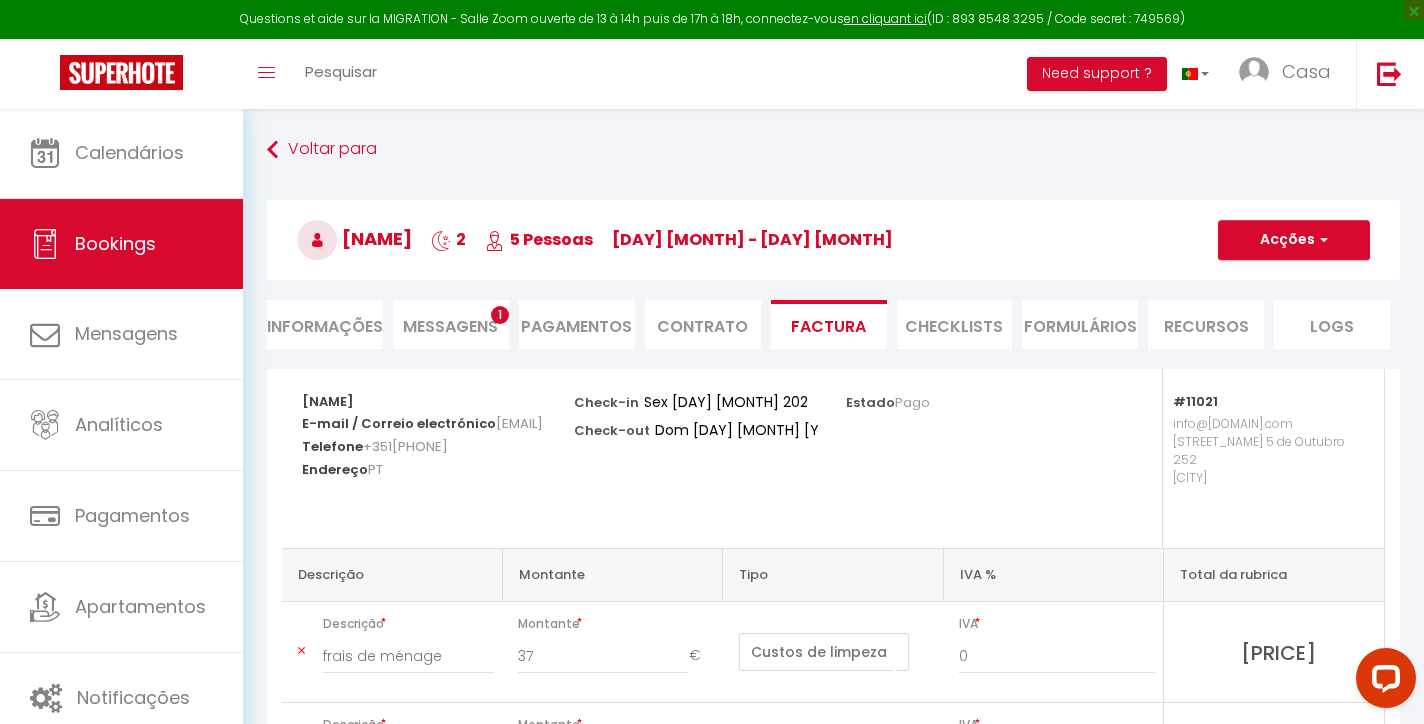 click on "Informações" at bounding box center [325, 324] 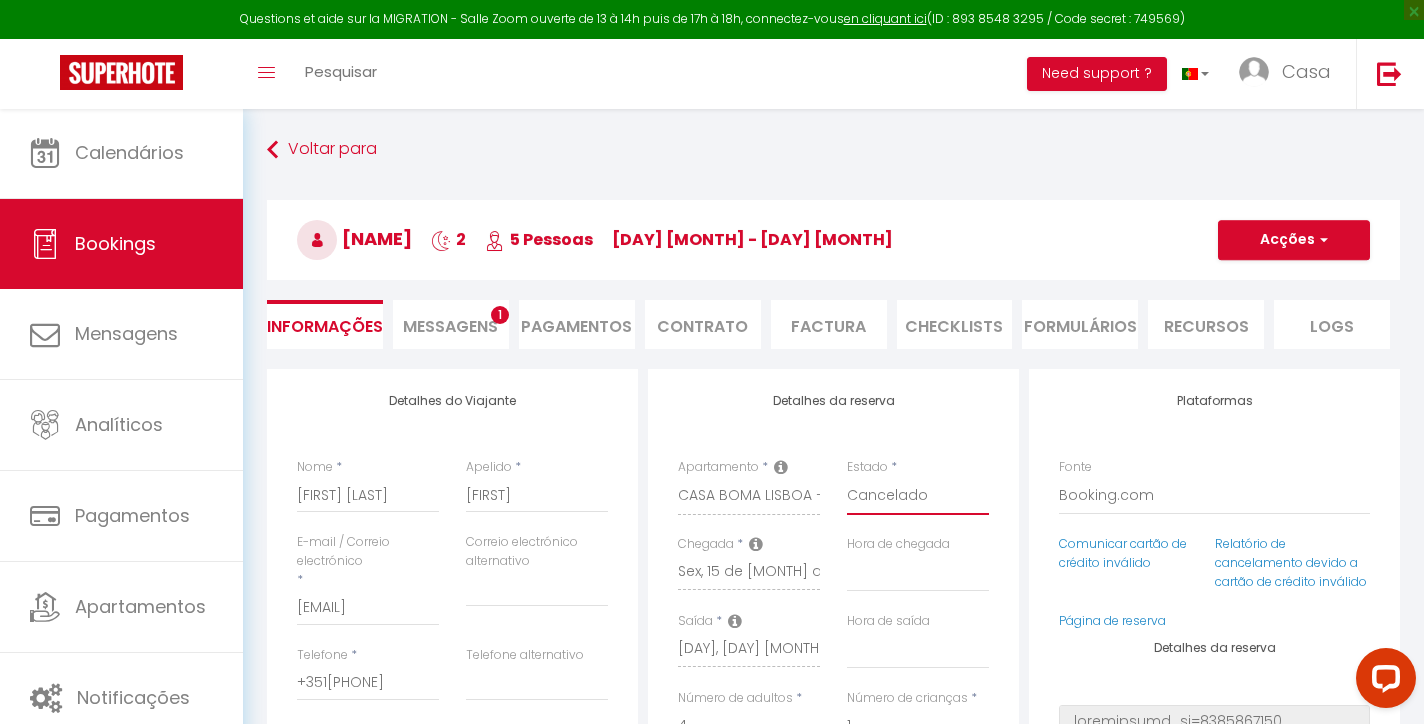 scroll, scrollTop: 109, scrollLeft: 0, axis: vertical 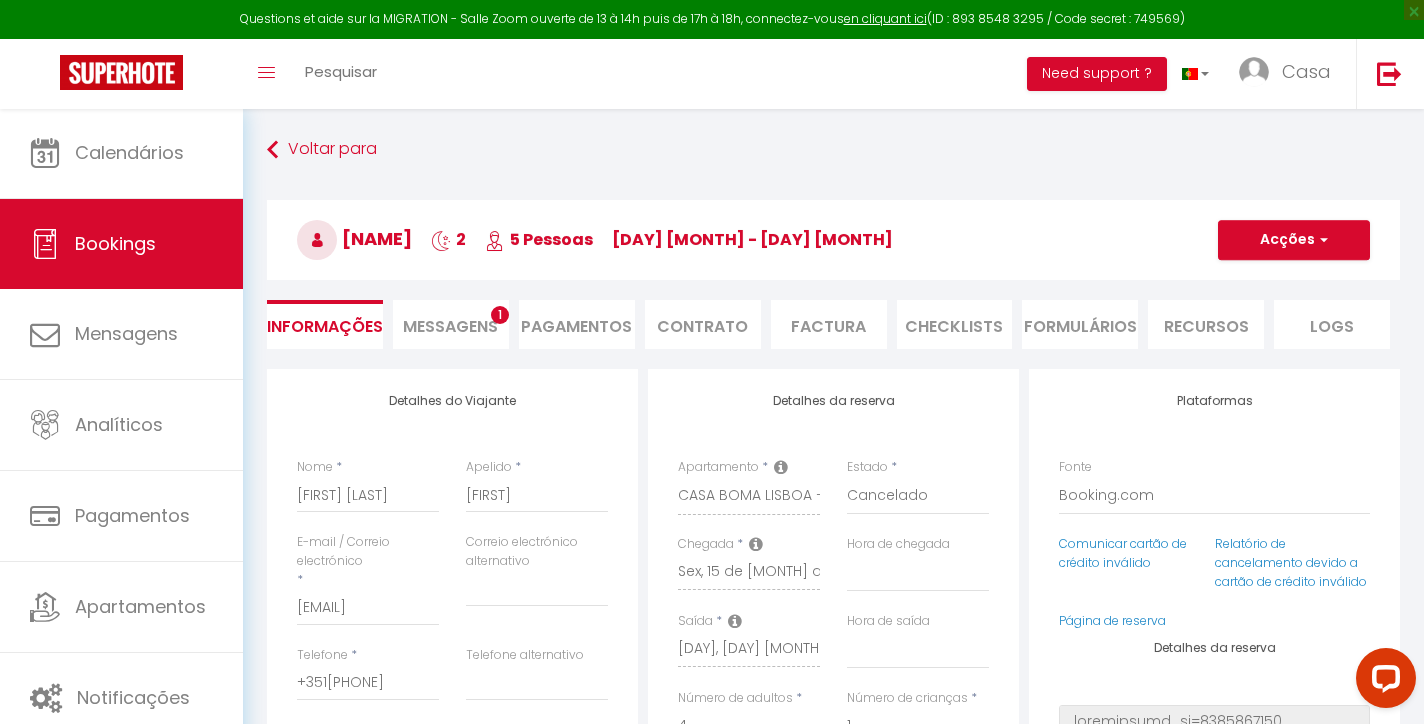 click on "Acções" at bounding box center [1294, 240] 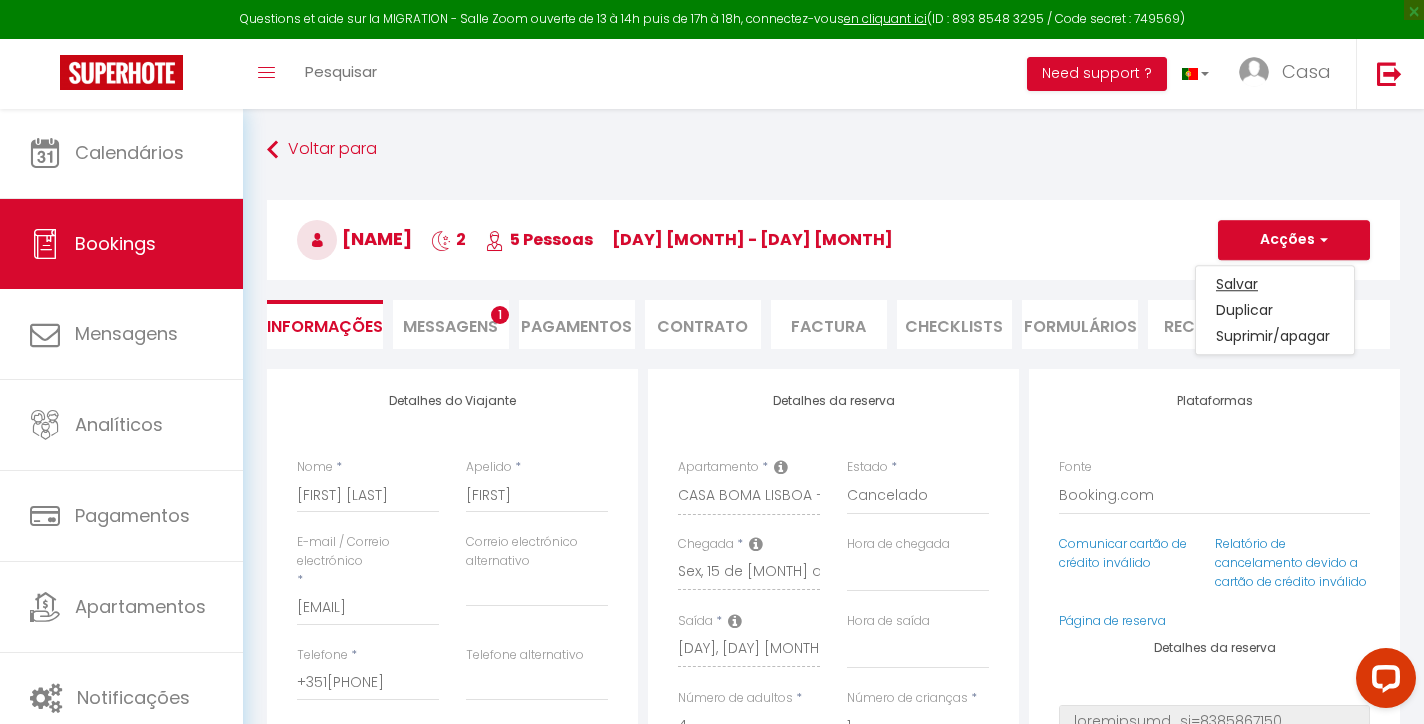 click on "Salvar" at bounding box center [1275, 284] 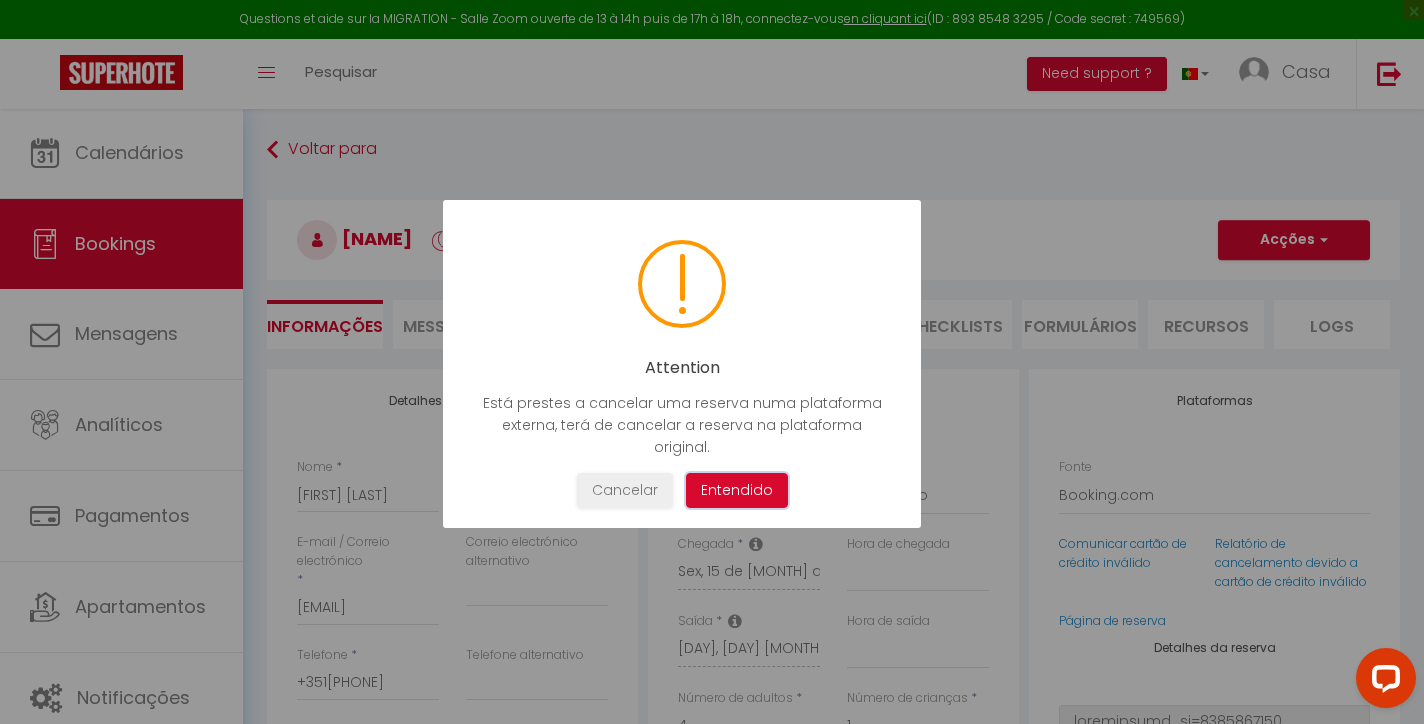 click on "Entendido" at bounding box center [737, 490] 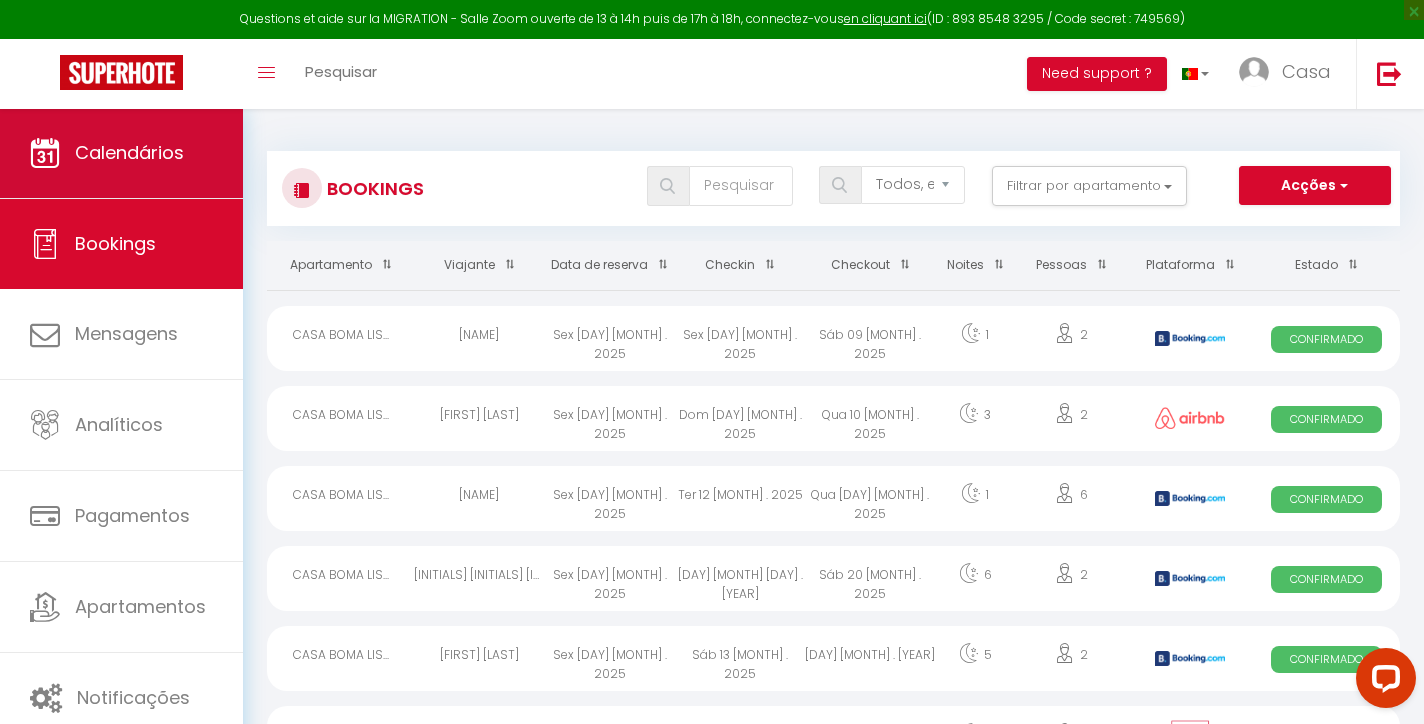 click on "Calendários" at bounding box center (129, 152) 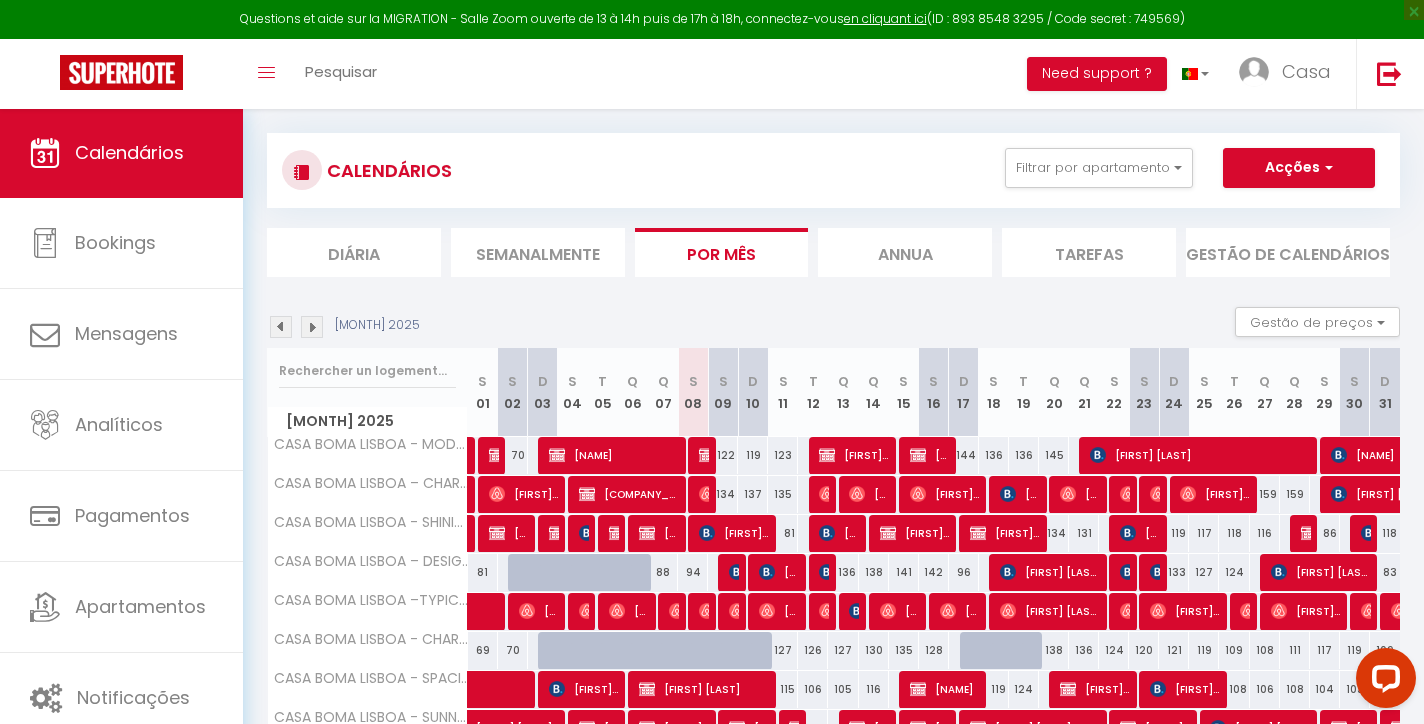 scroll, scrollTop: 20, scrollLeft: 0, axis: vertical 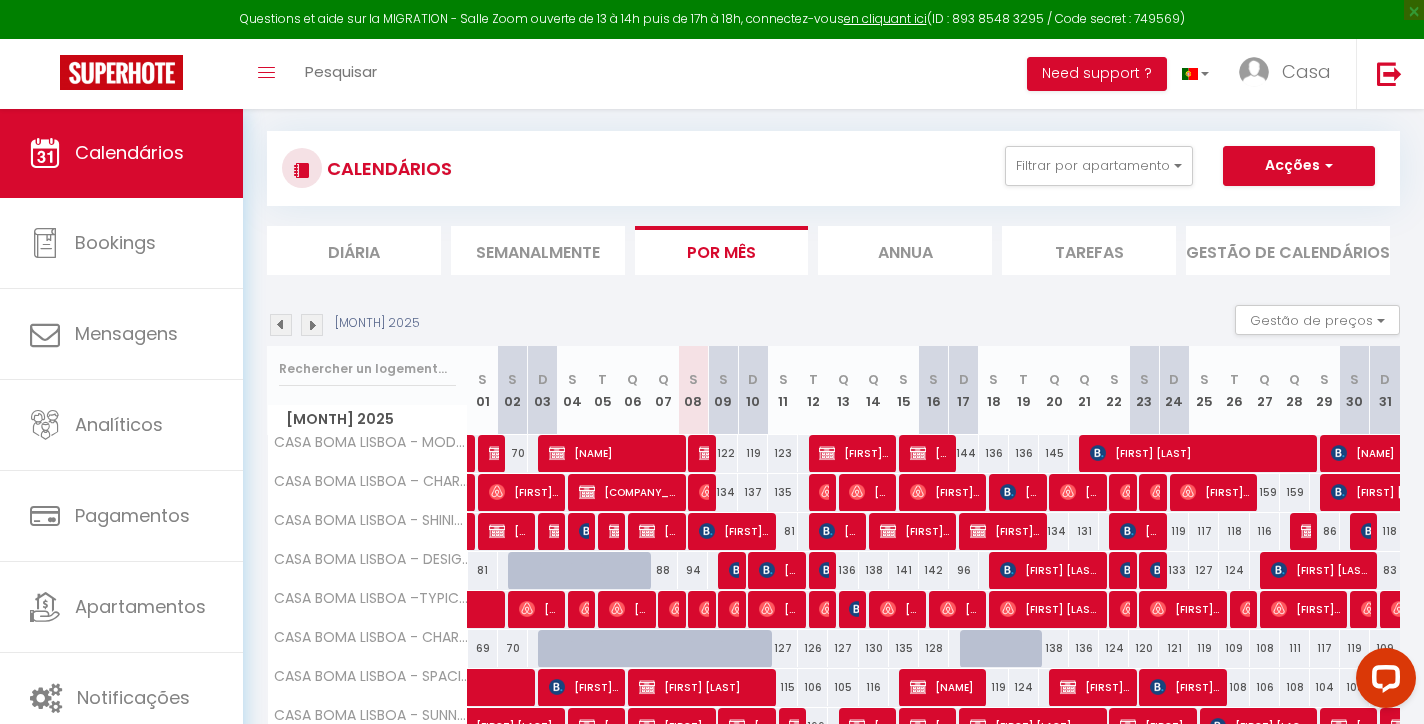 click on "142" at bounding box center (934, 570) 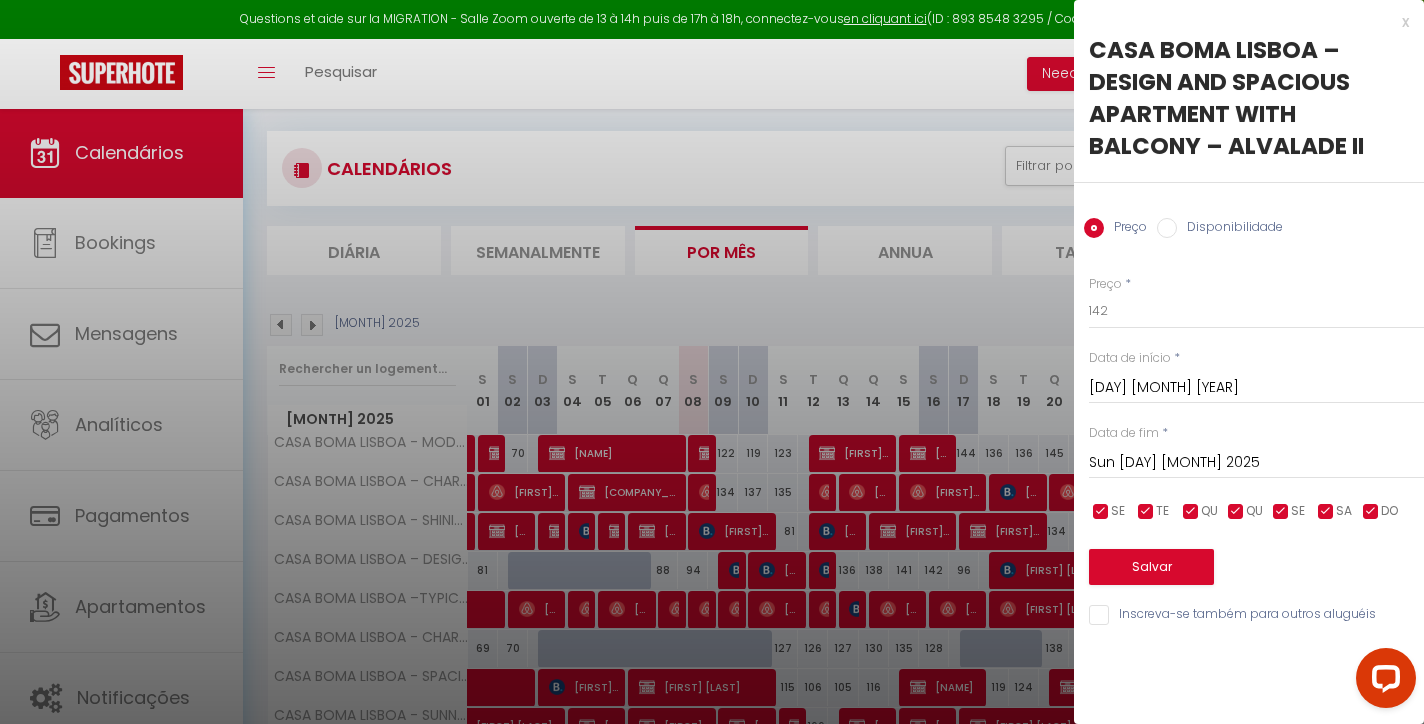 click on "Disponibilidade" at bounding box center [1230, 229] 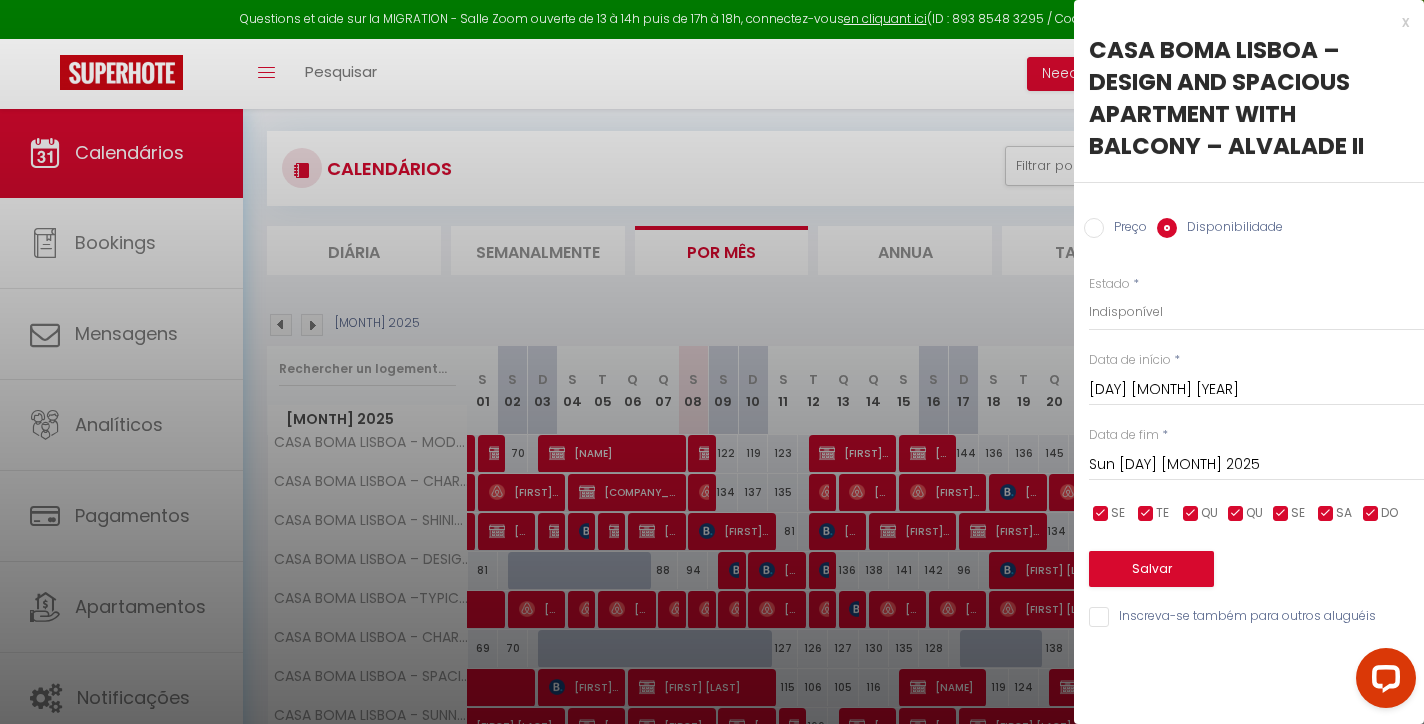 click on "Salvar" at bounding box center (1151, 569) 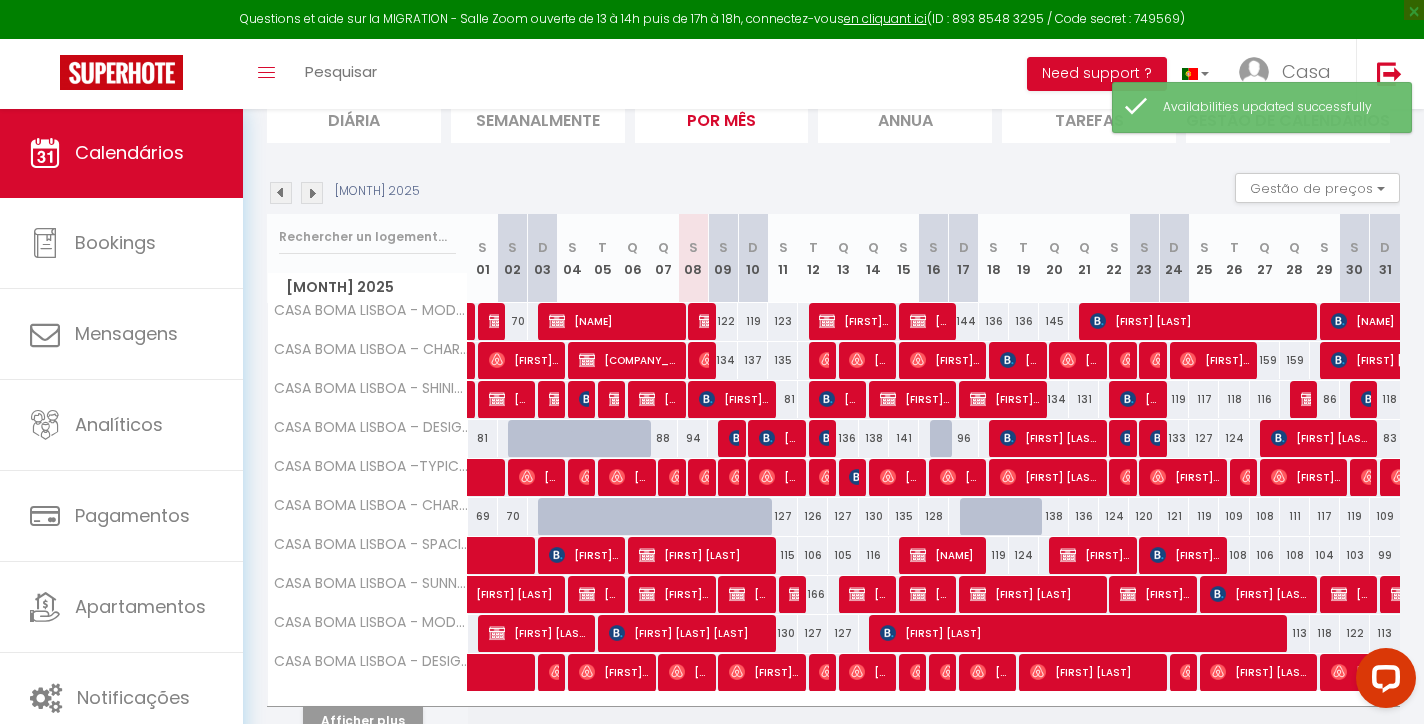 scroll, scrollTop: 155, scrollLeft: 0, axis: vertical 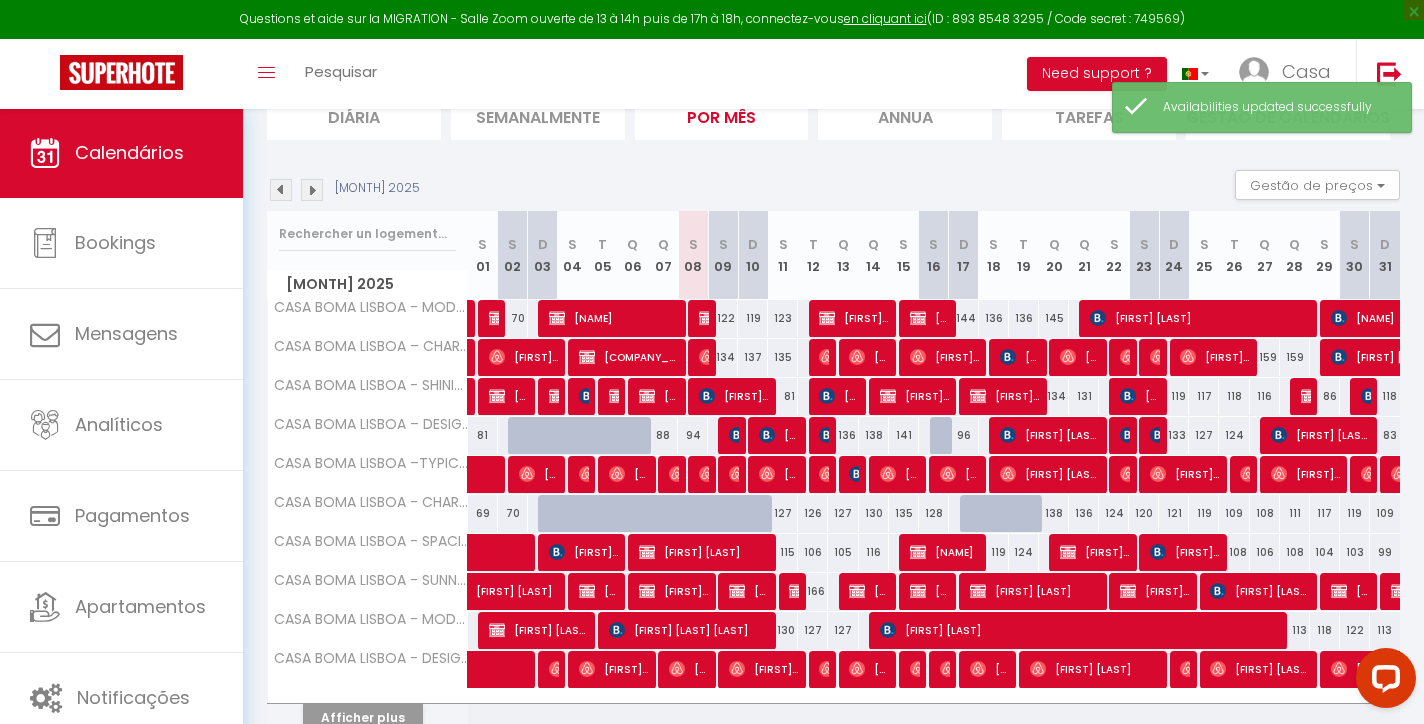 click on "Afficher plus" at bounding box center (363, 717) 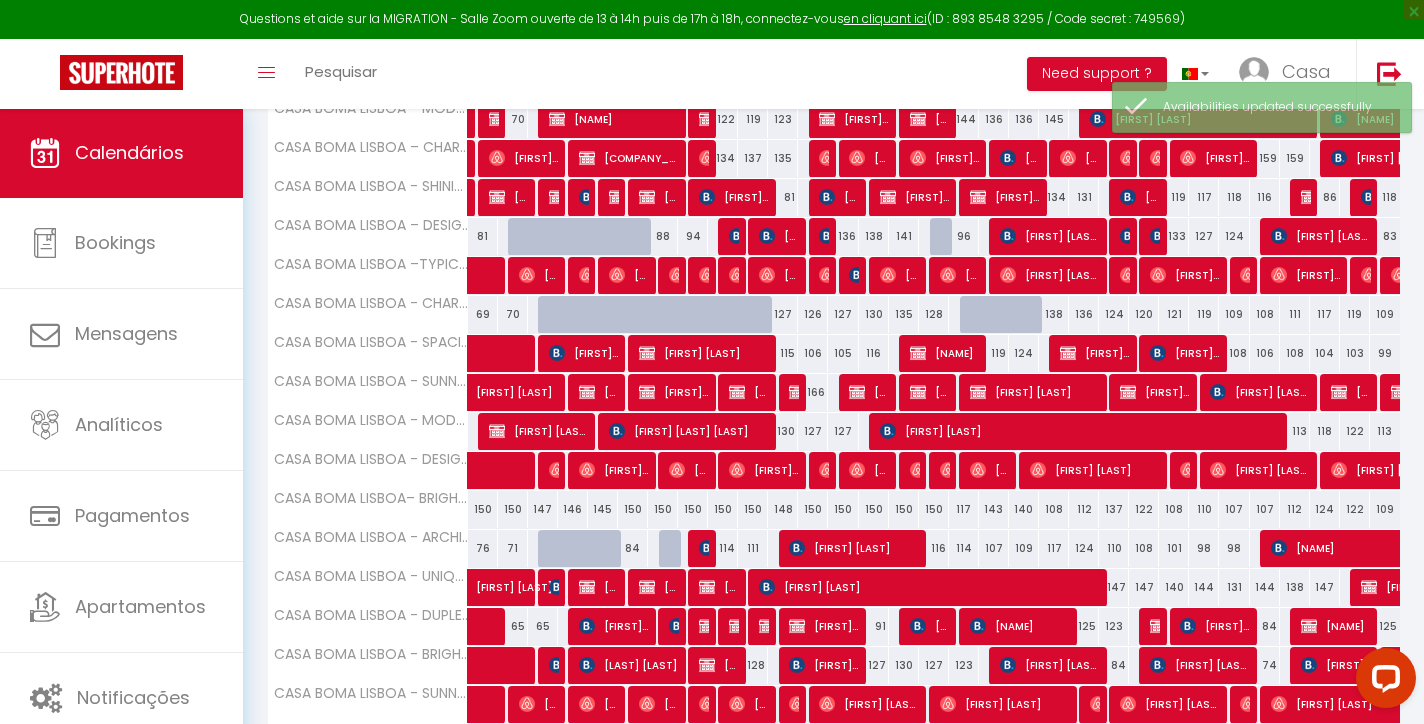 scroll, scrollTop: 386, scrollLeft: 0, axis: vertical 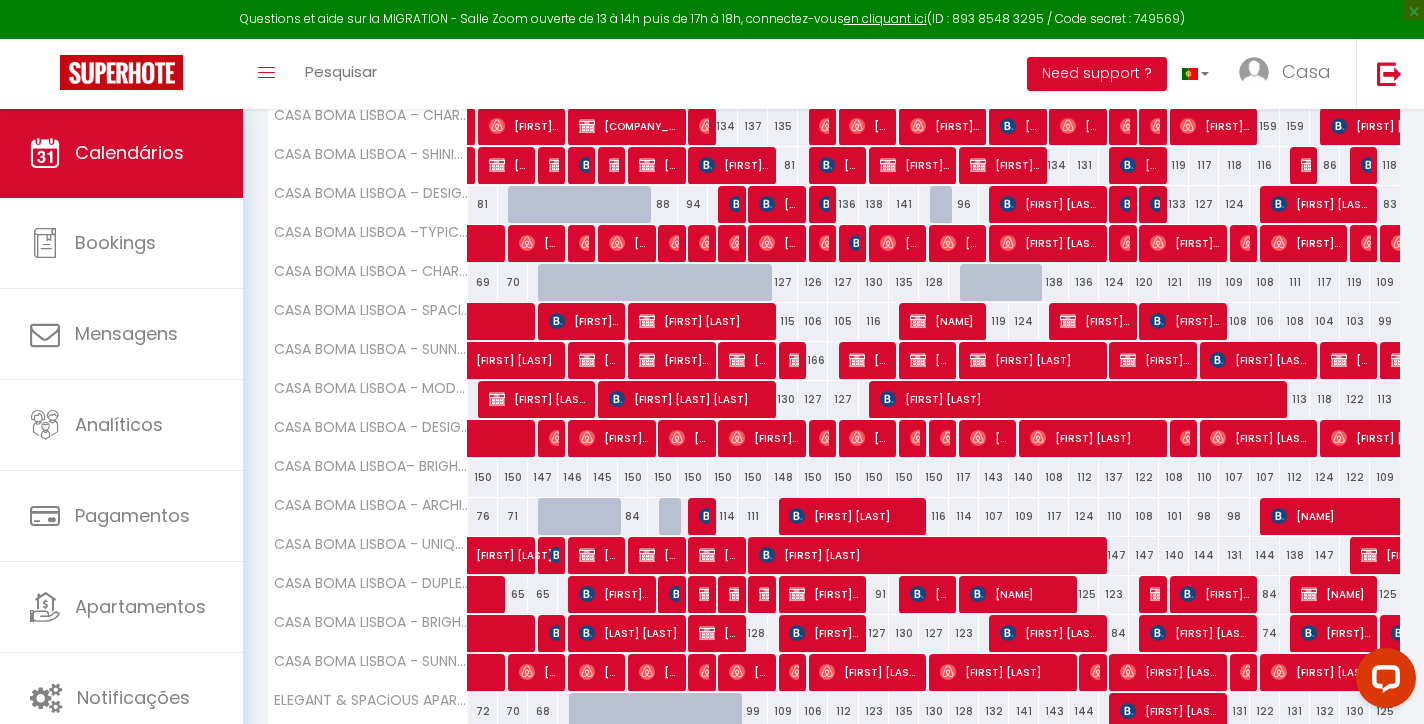 click on "141" at bounding box center (904, 204) 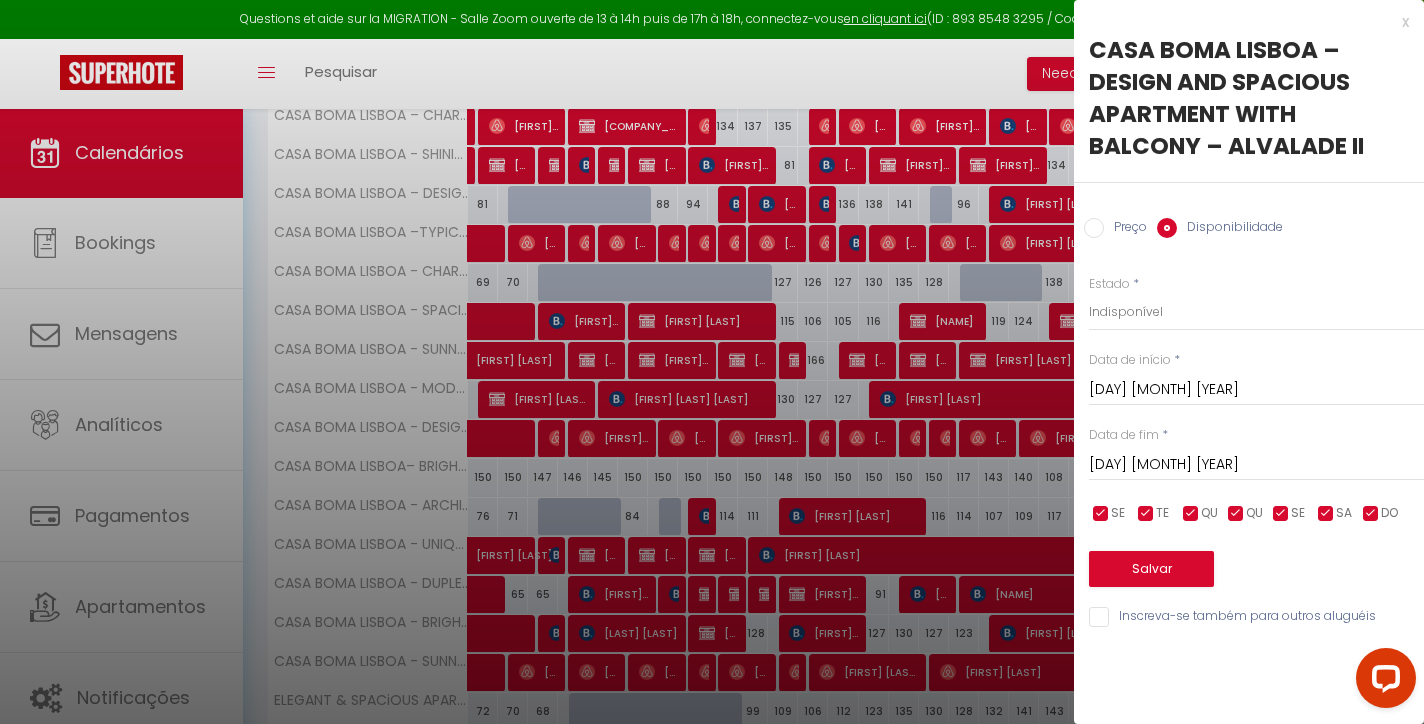 click on "Salvar" at bounding box center (1151, 569) 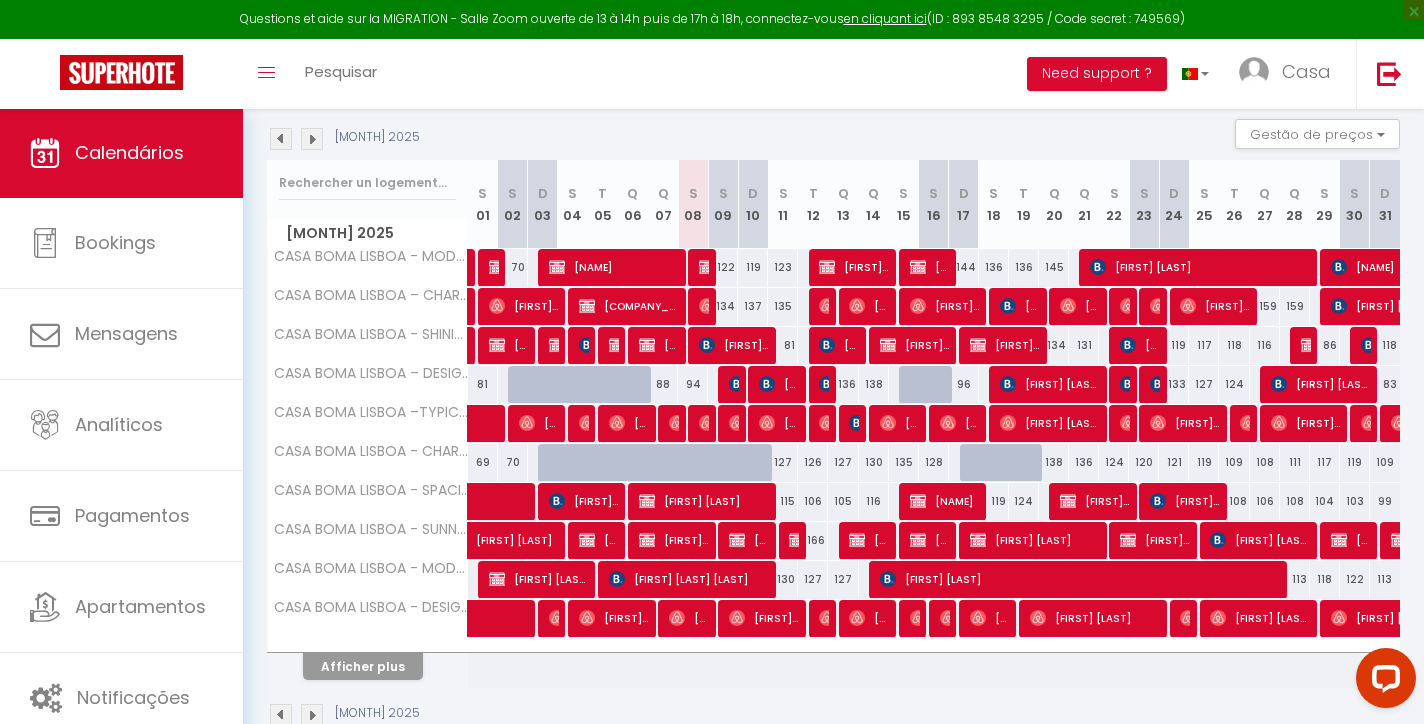 scroll, scrollTop: 233, scrollLeft: 0, axis: vertical 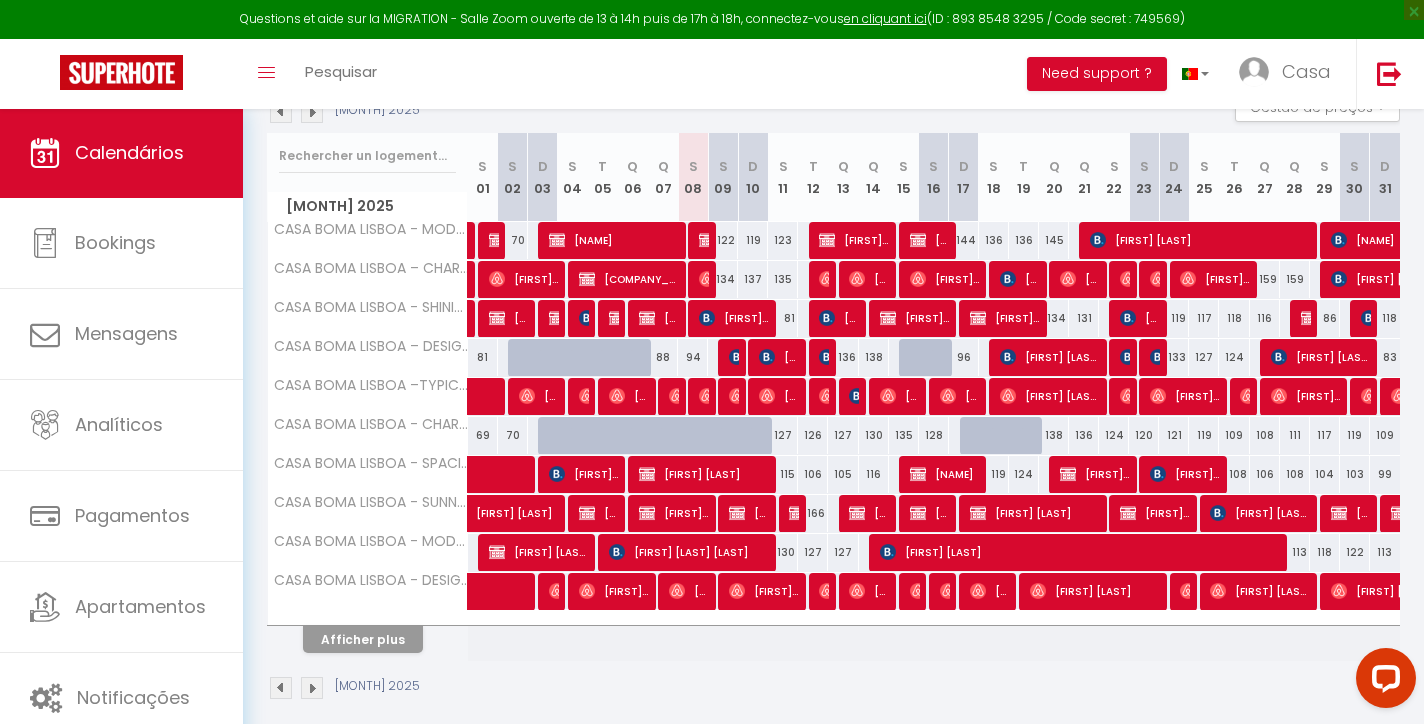 click on "Afficher plus" at bounding box center (363, 639) 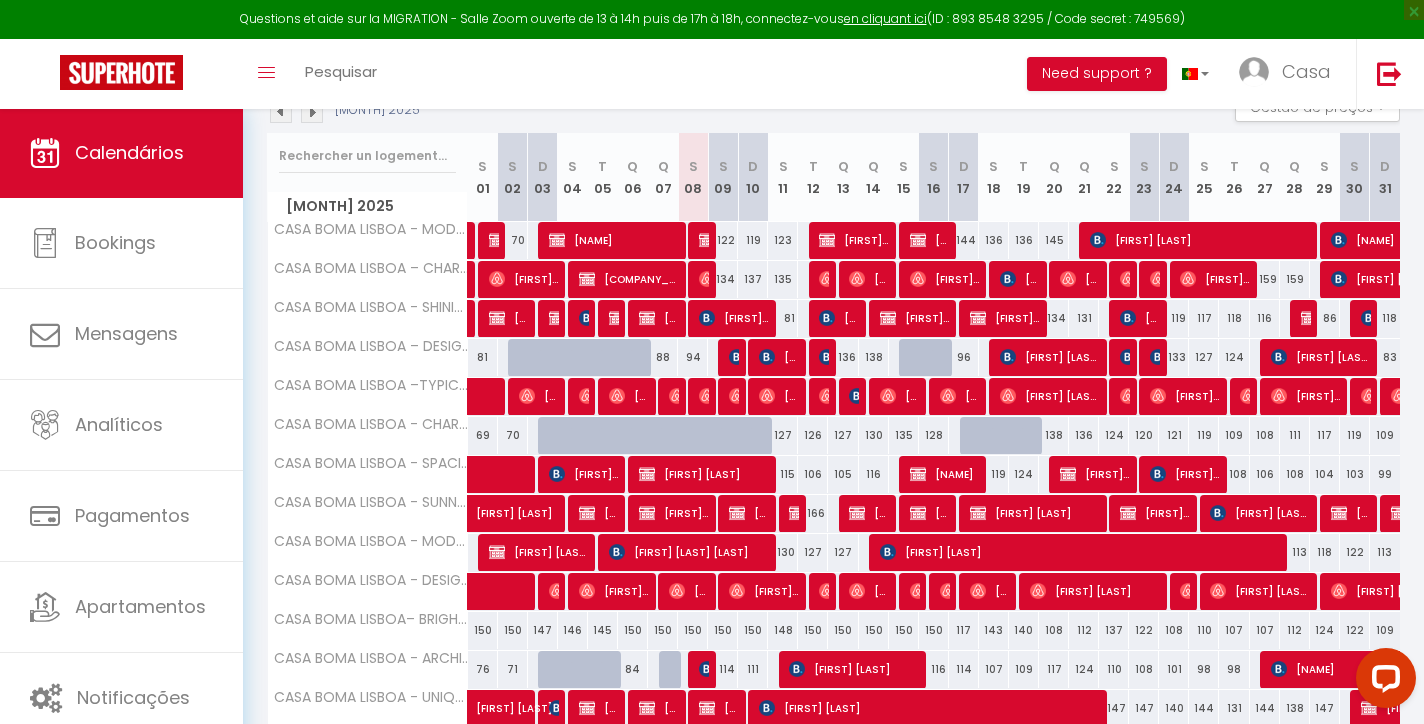 click at bounding box center (737, 357) 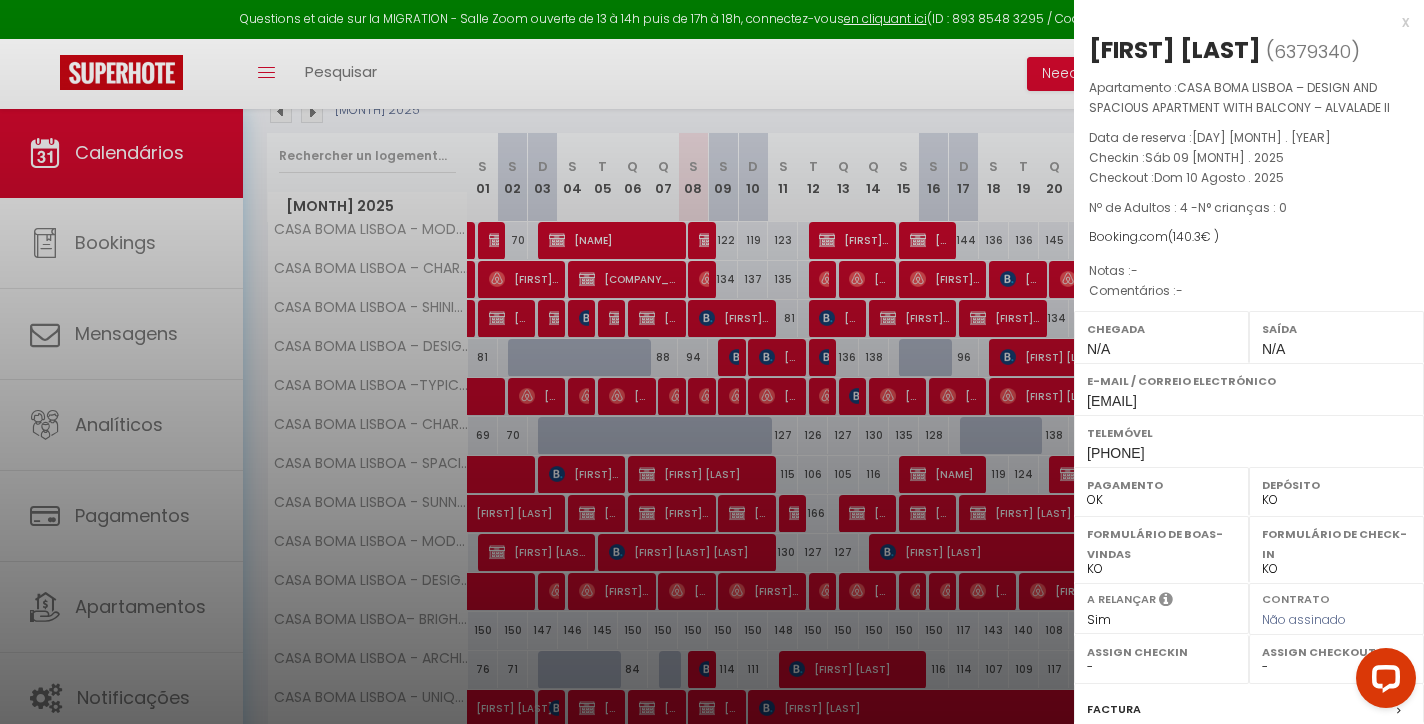 click on "x" at bounding box center [1241, 22] 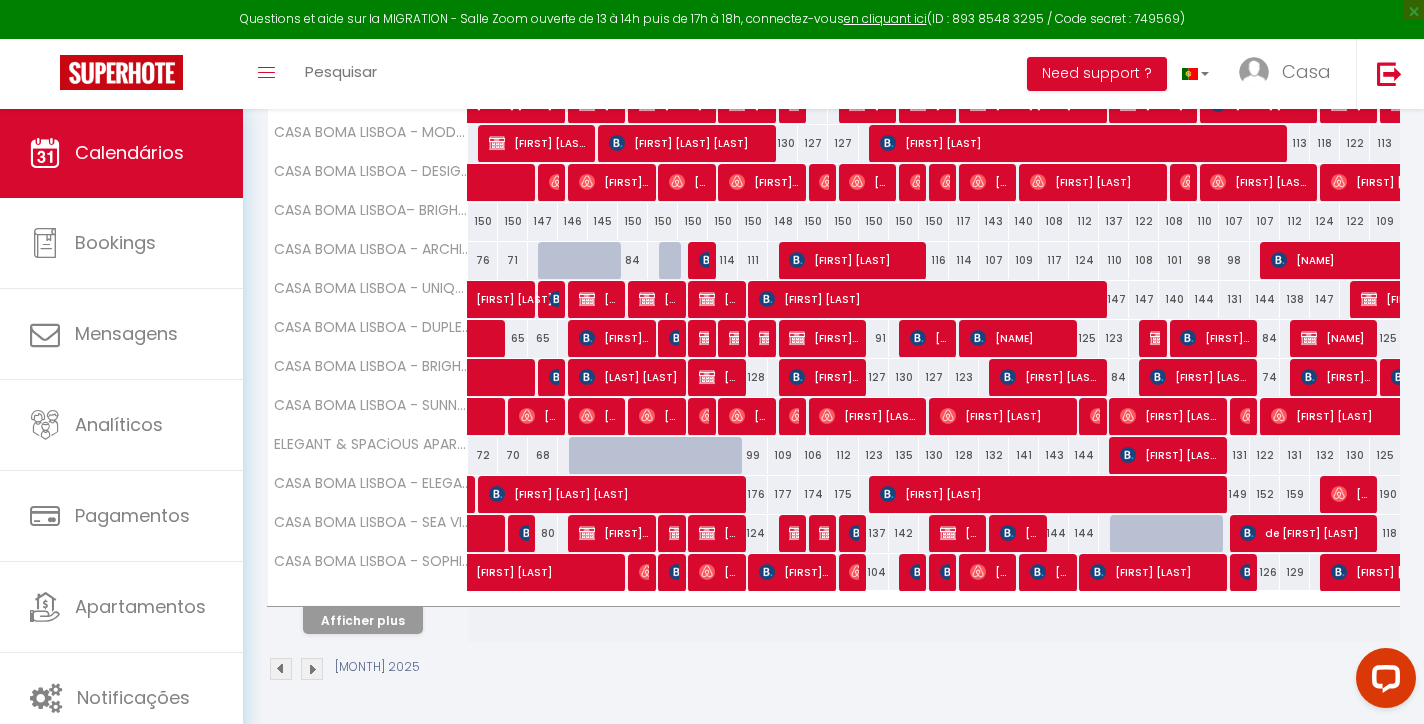 scroll, scrollTop: 641, scrollLeft: 0, axis: vertical 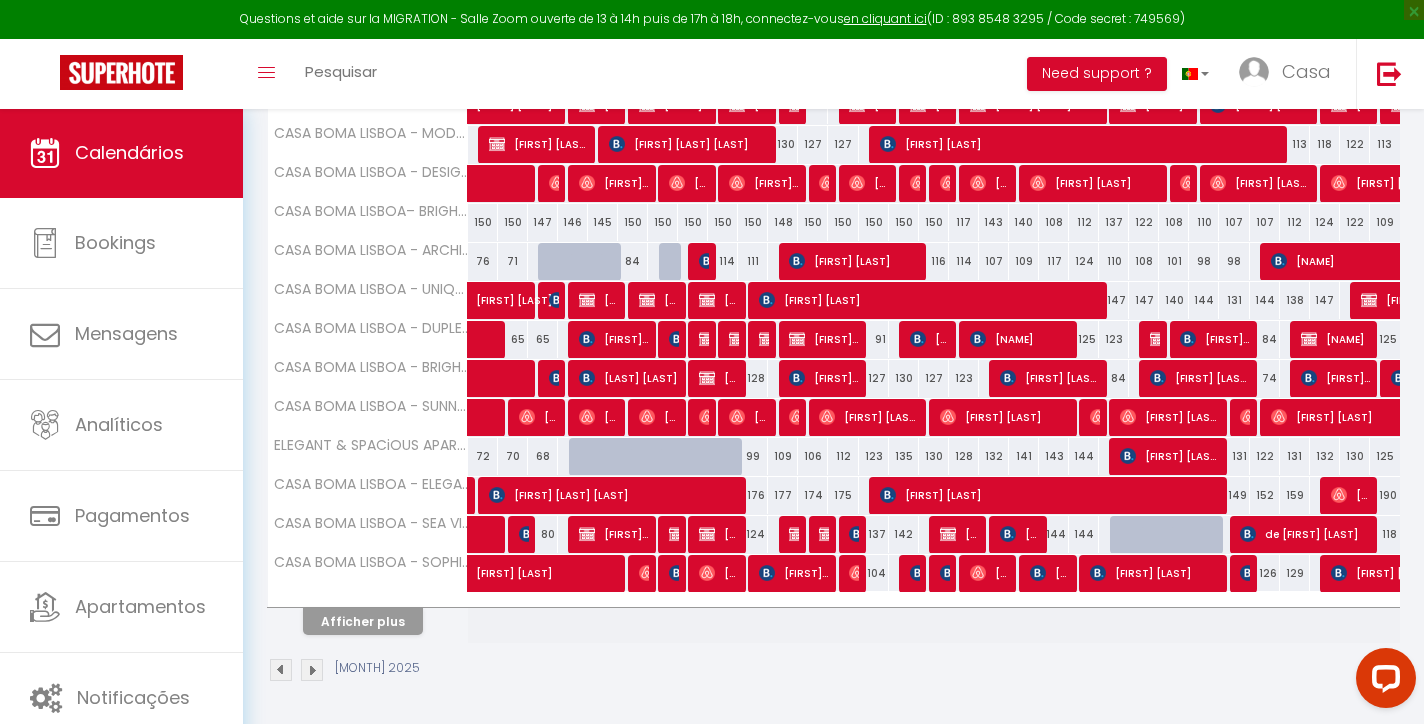 click on "Afficher plus" at bounding box center [363, 621] 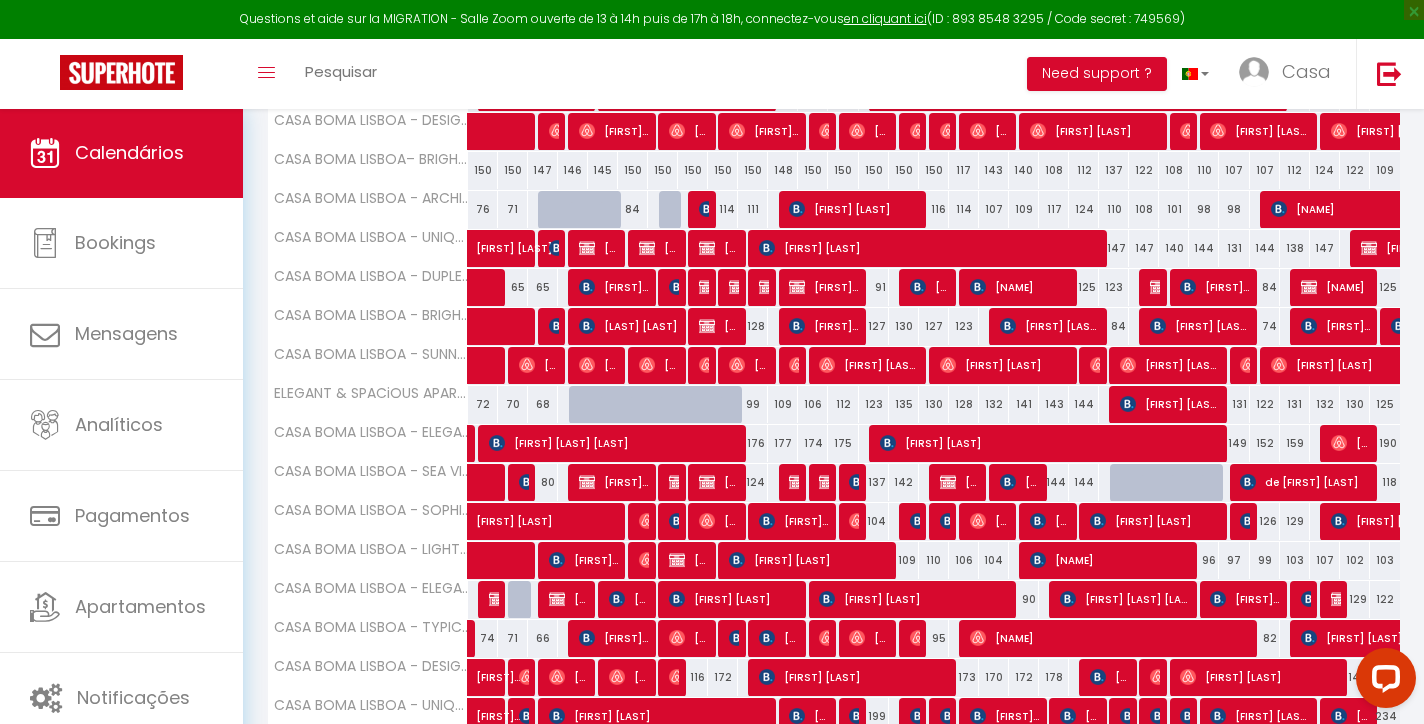 scroll, scrollTop: 671, scrollLeft: 0, axis: vertical 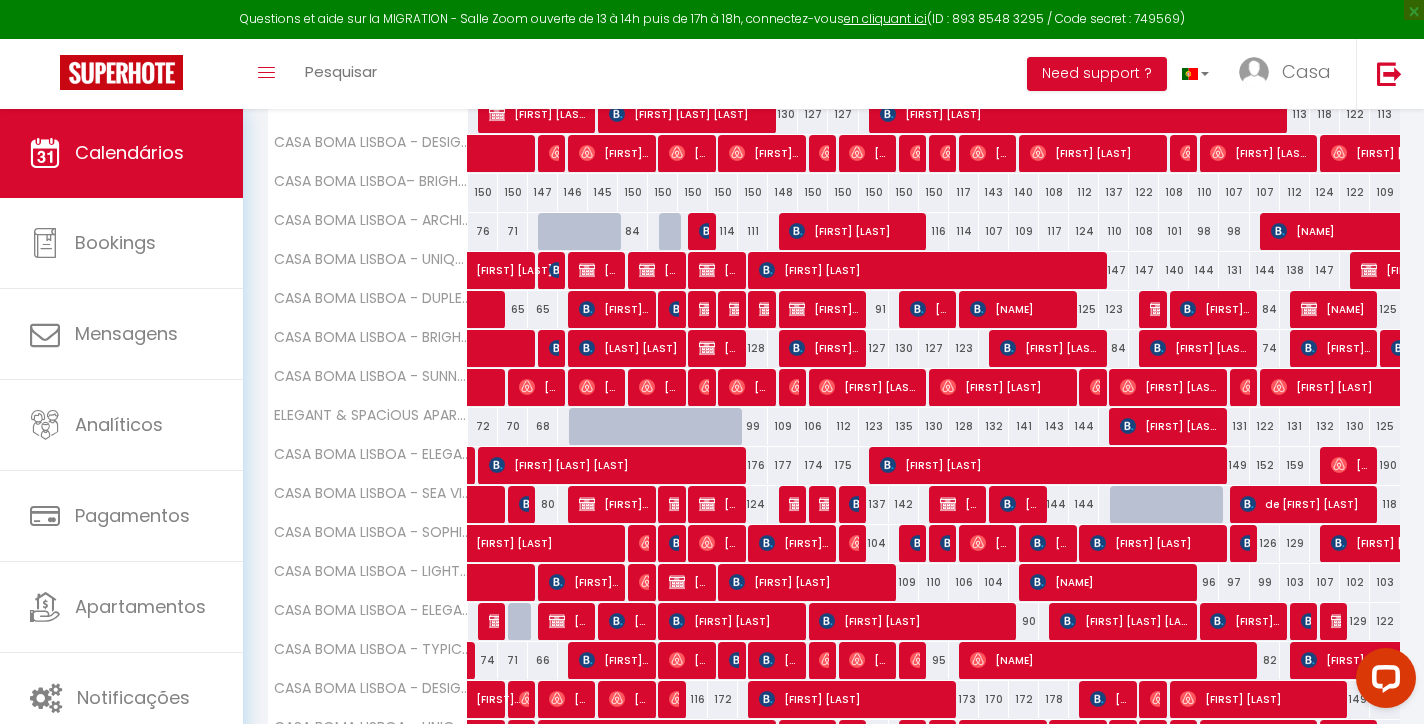 click on "[FIRST] [LAST]" at bounding box center [854, 231] 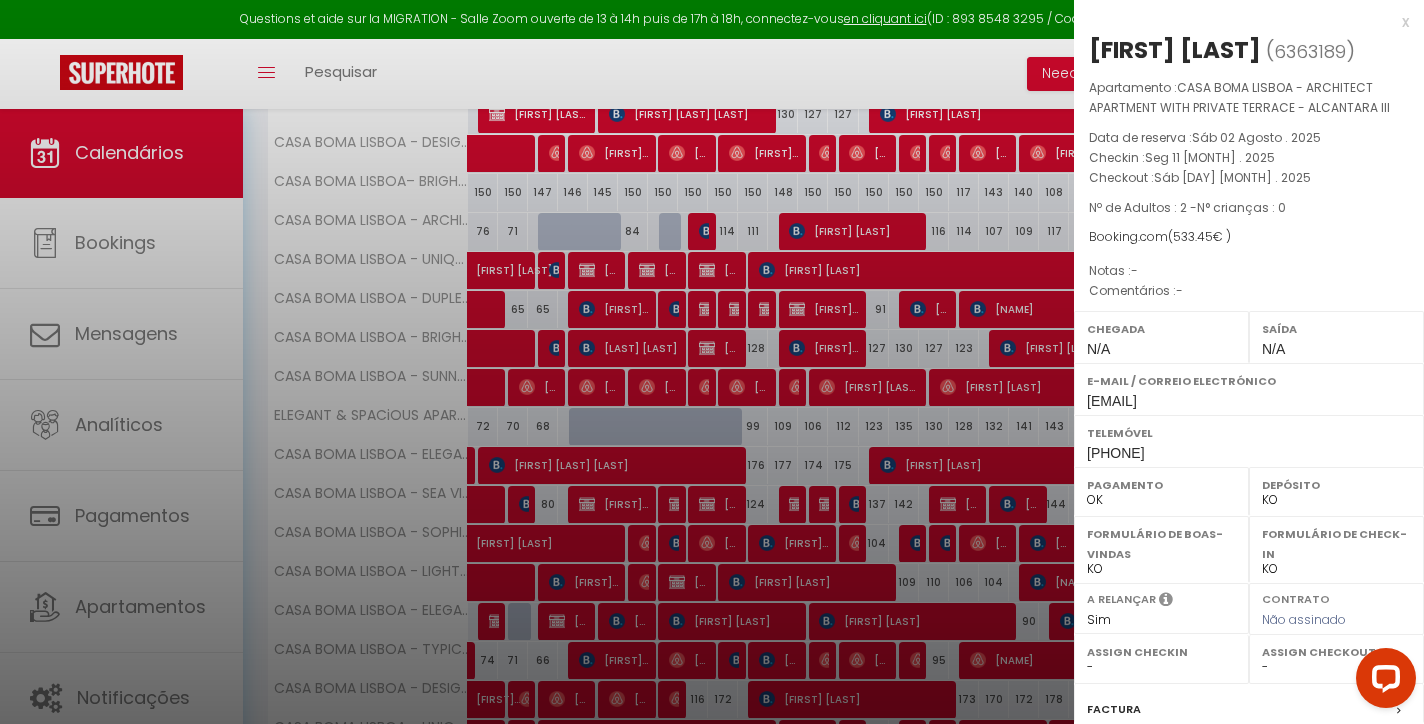click on "x" at bounding box center [1241, 22] 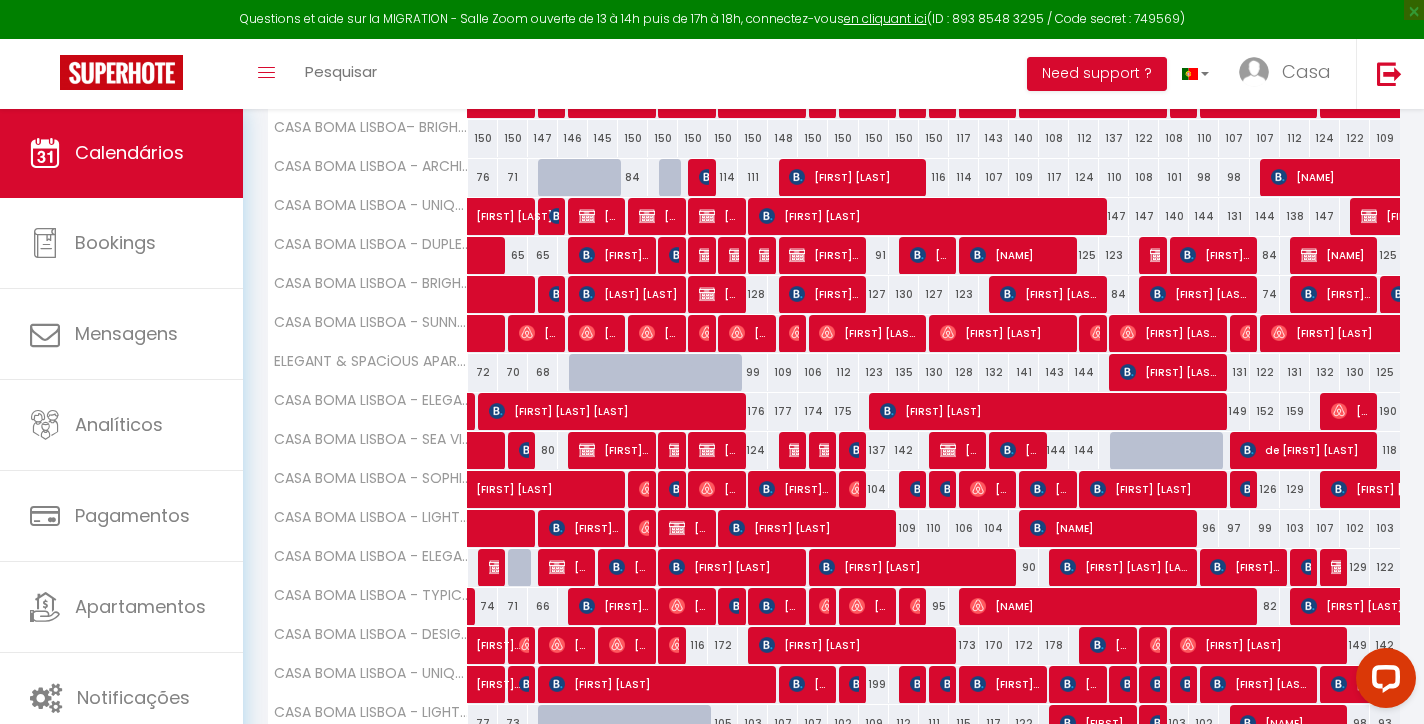 scroll, scrollTop: 757, scrollLeft: 0, axis: vertical 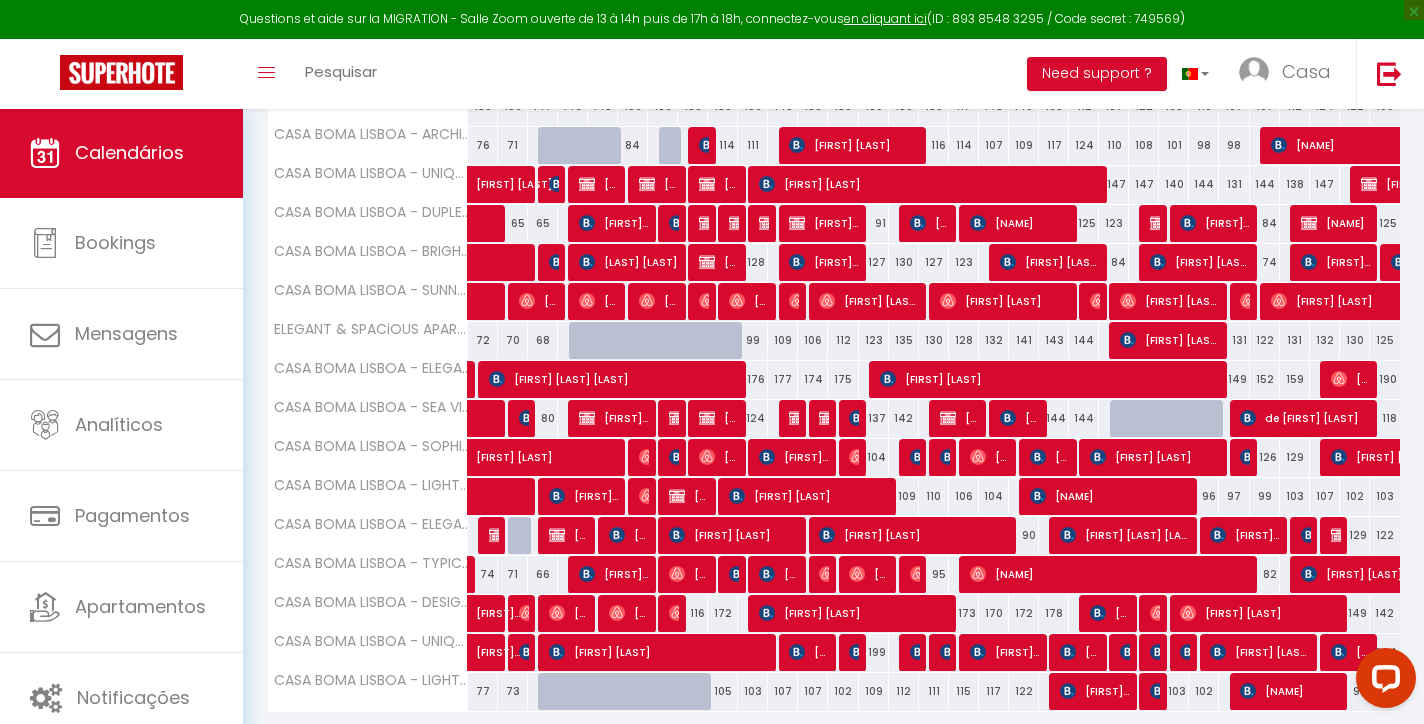 click on "[FIRST] [LAST] [LAST]" at bounding box center (614, 379) 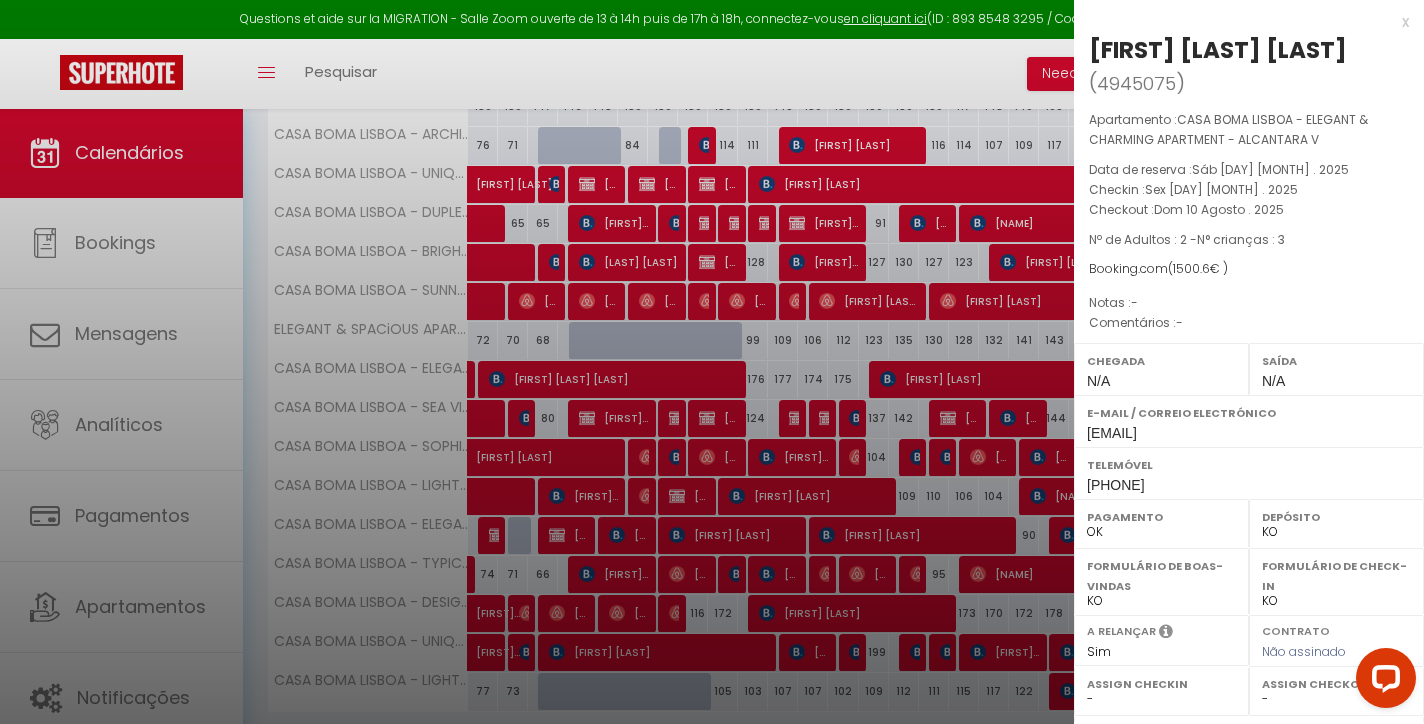 click on "x" at bounding box center [1241, 22] 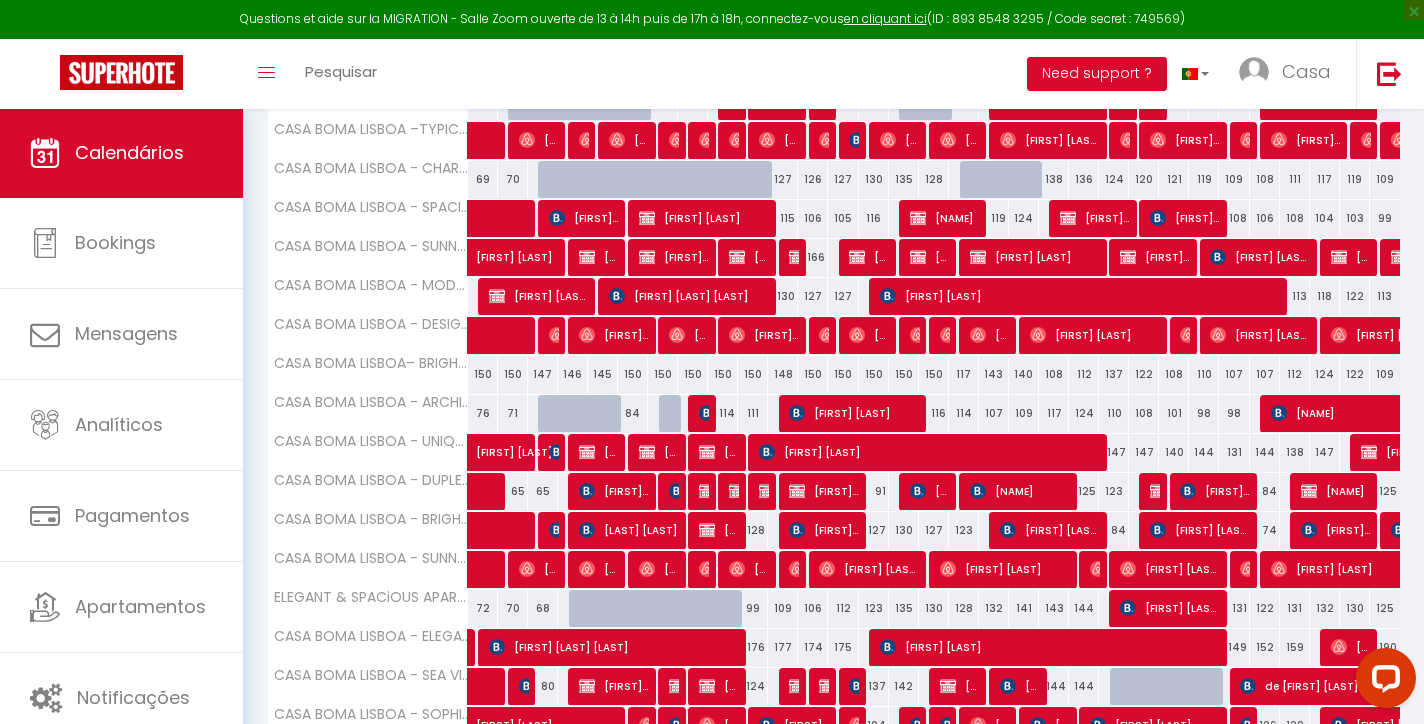 scroll, scrollTop: 313, scrollLeft: 0, axis: vertical 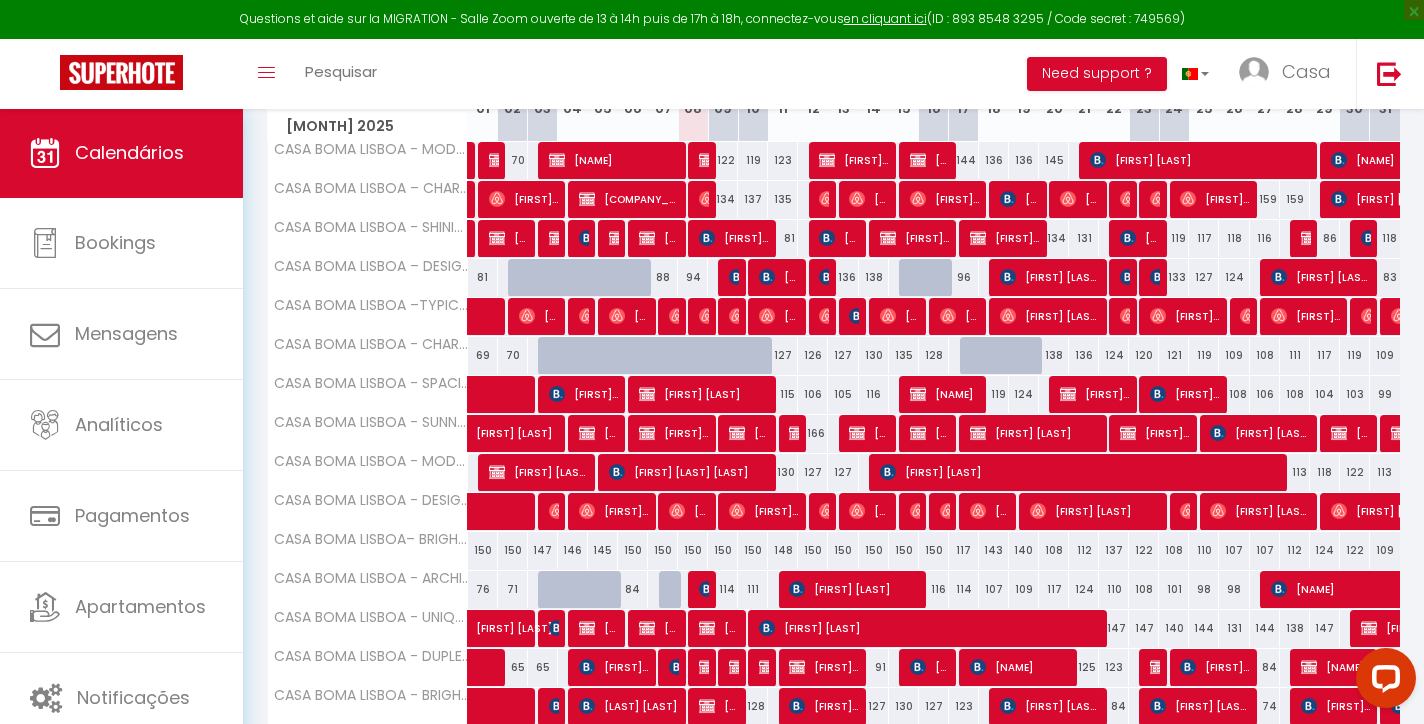 click on "[FIRST] [LAST] [LAST]" at bounding box center (779, 277) 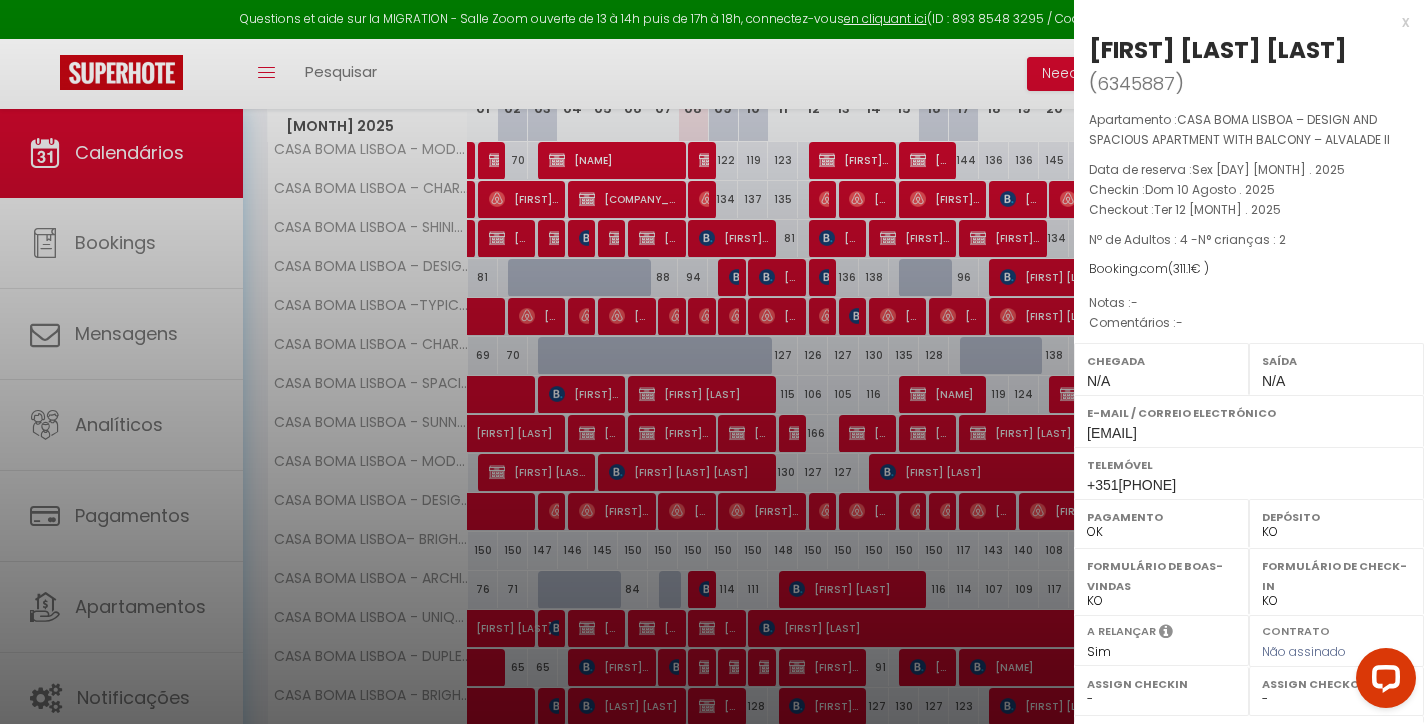 click on "x" at bounding box center (1241, 22) 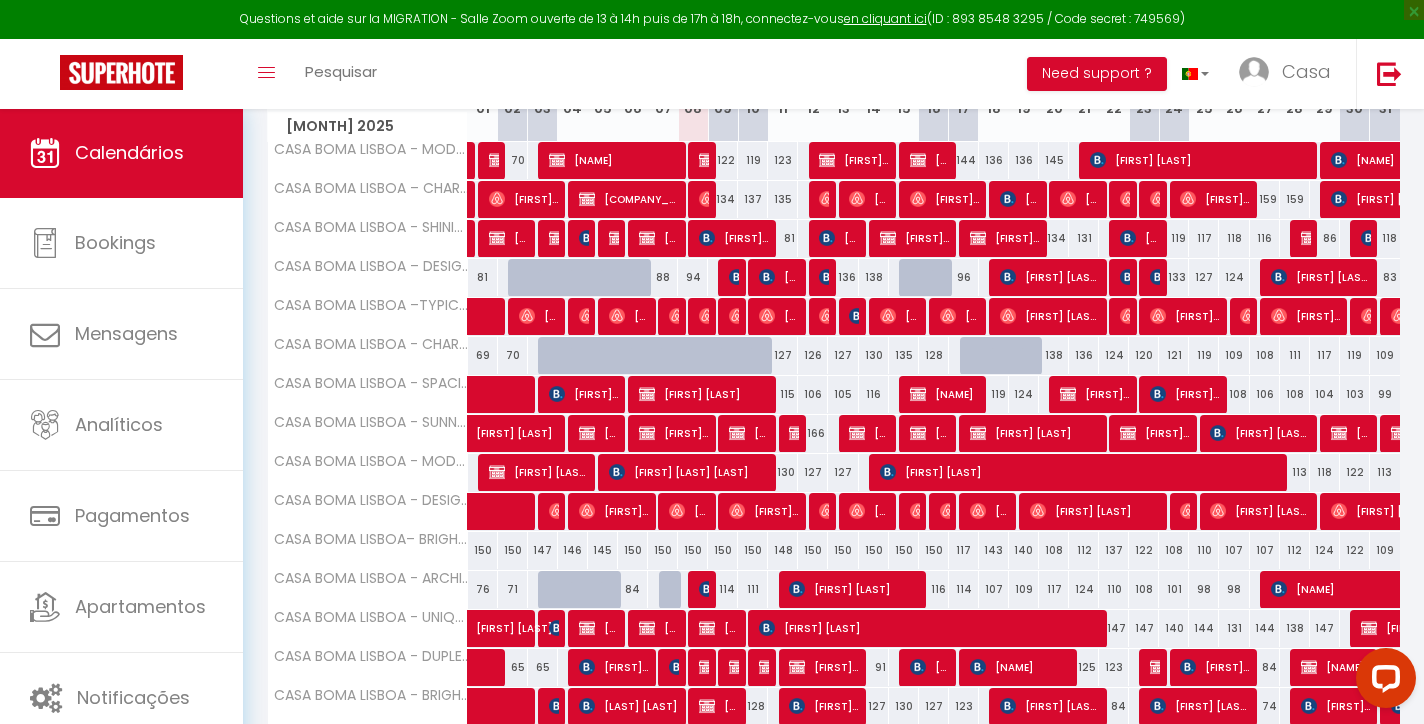 click at bounding box center (737, 277) 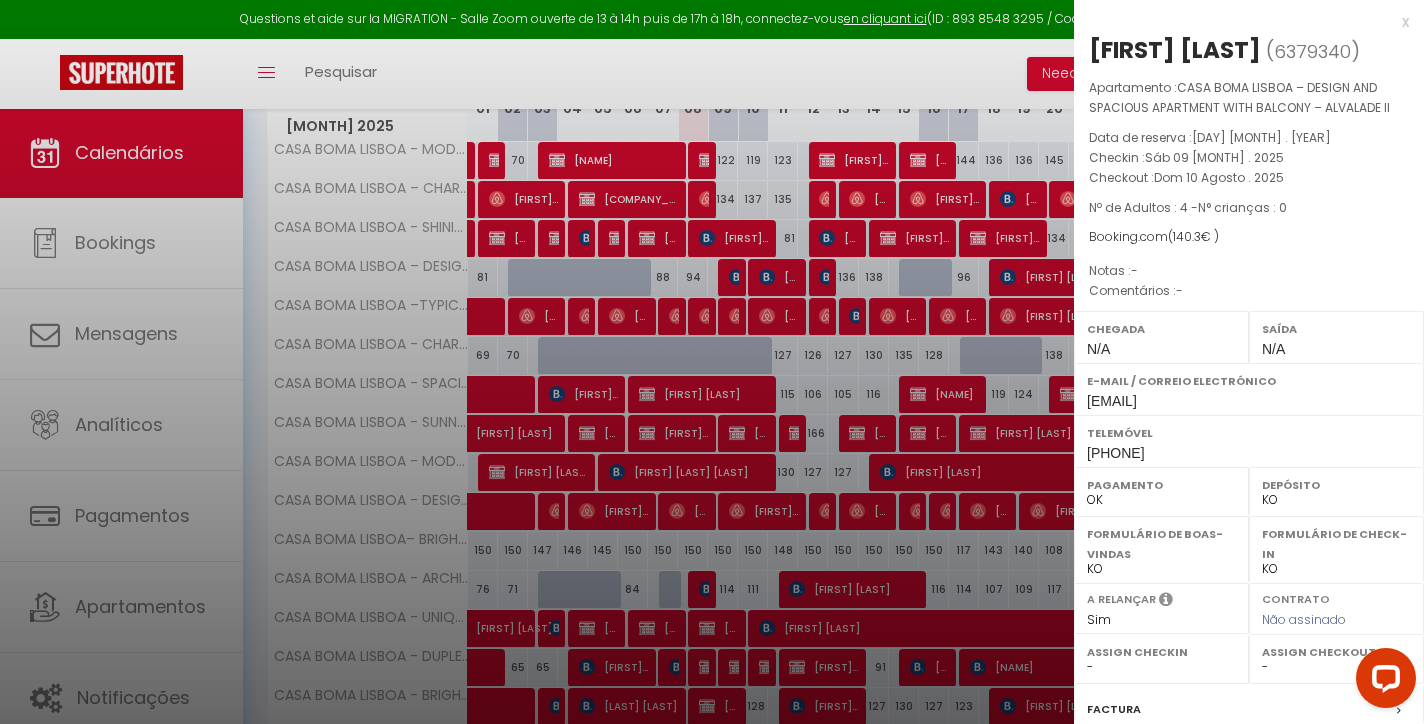 click on "x" at bounding box center [1241, 22] 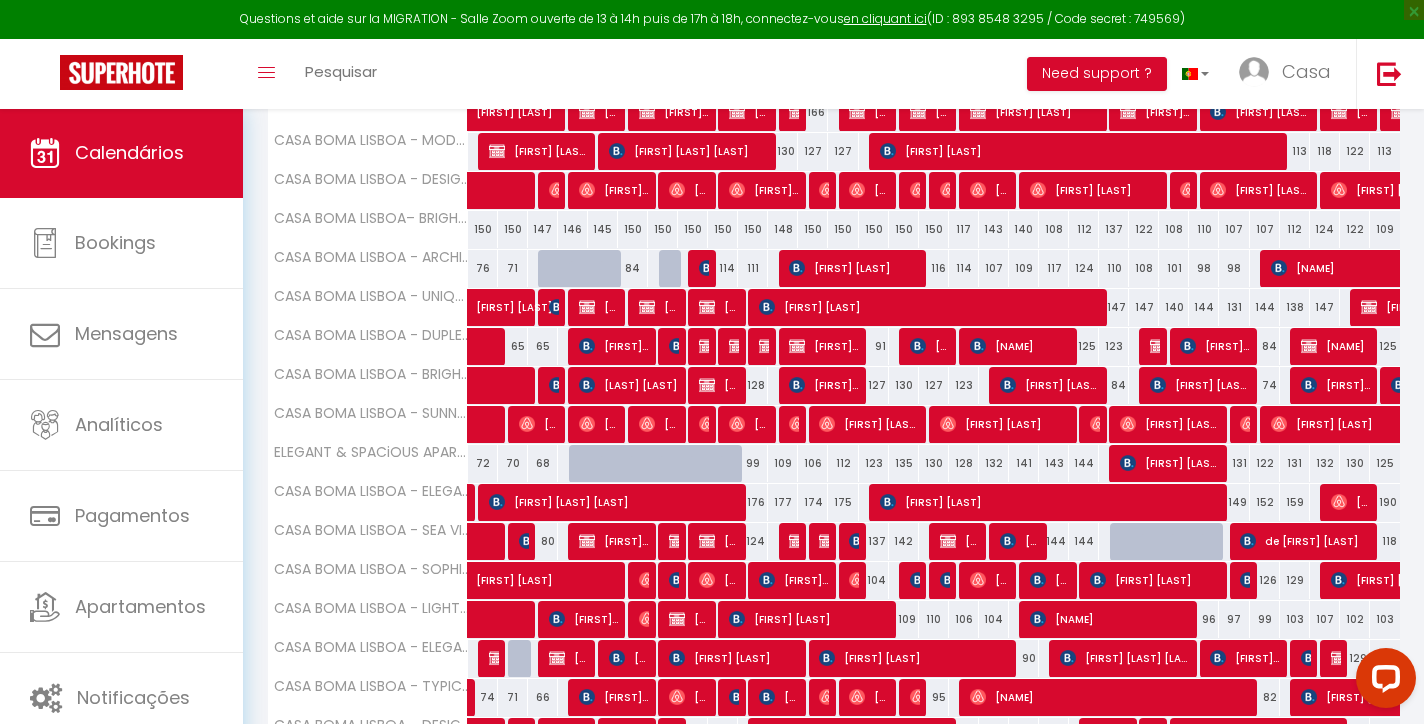 scroll, scrollTop: 658, scrollLeft: 0, axis: vertical 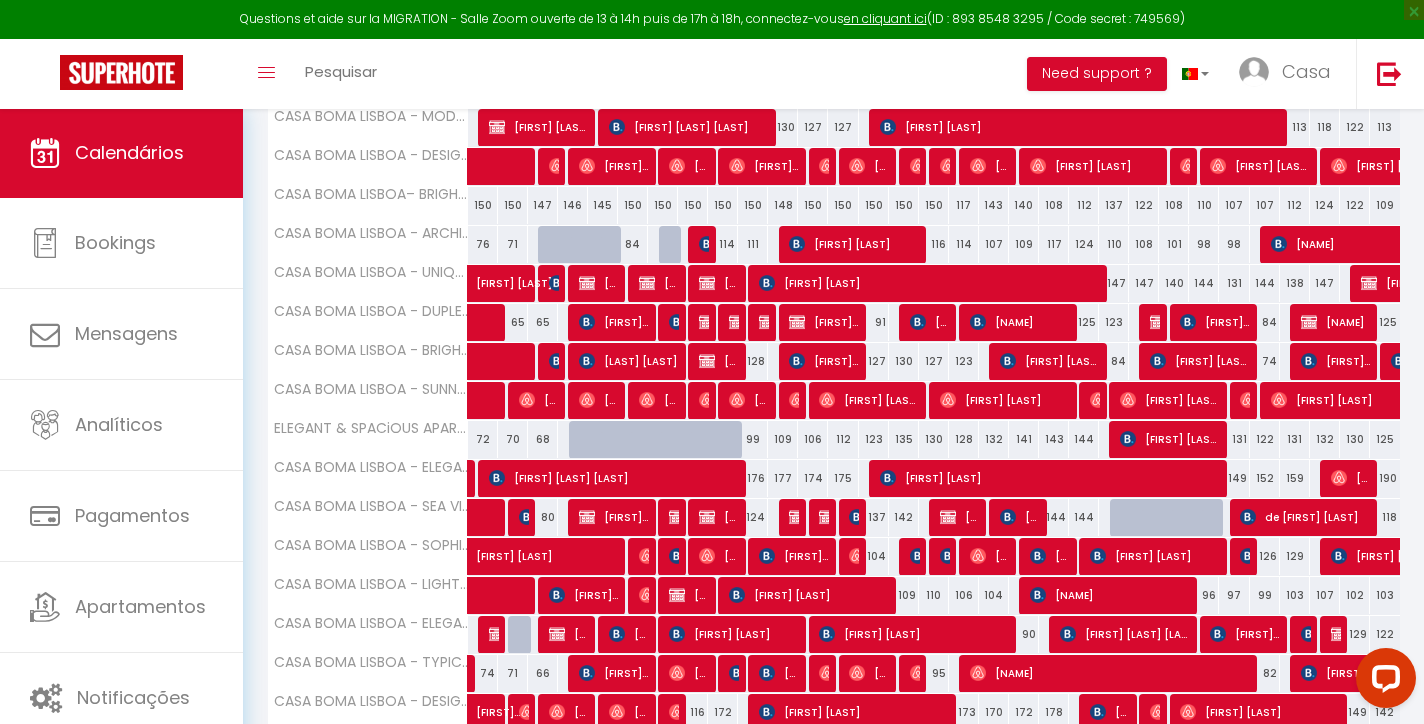 click on "[NAME]" at bounding box center (719, 517) 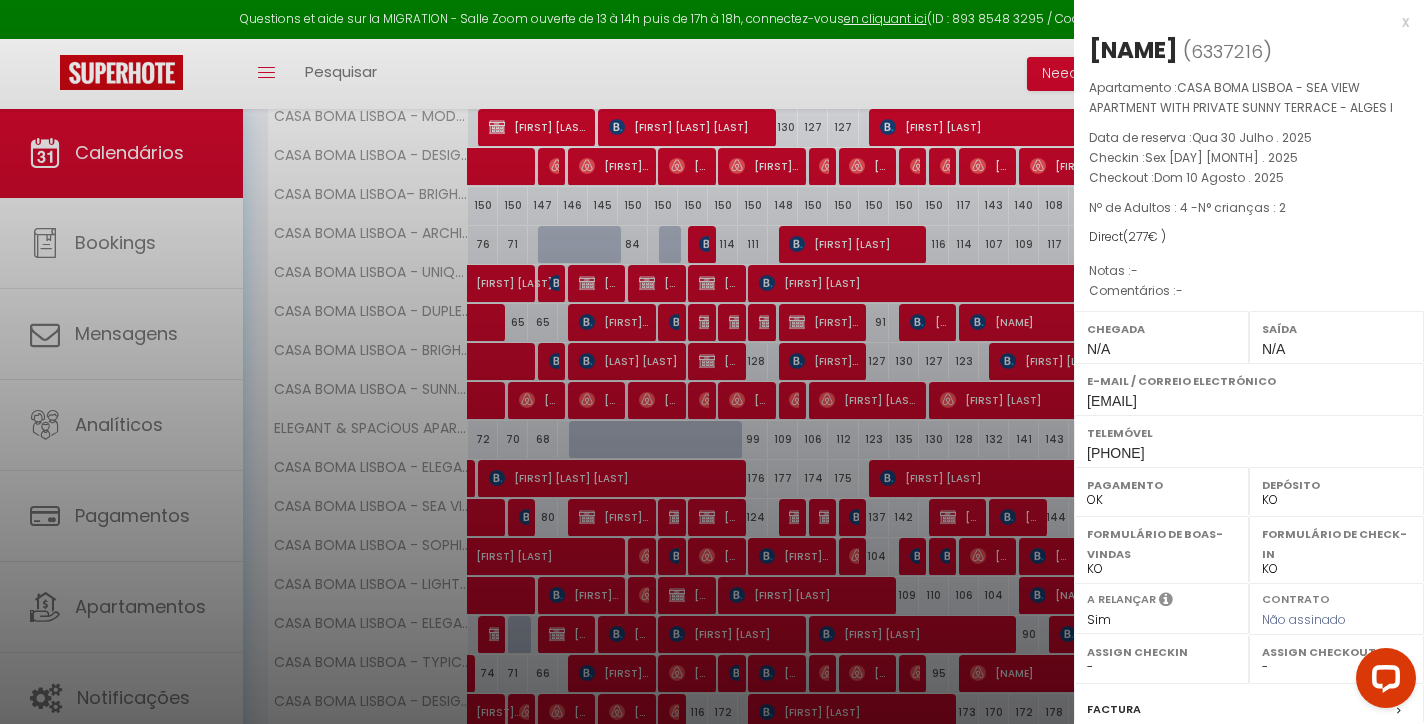 click on "x" at bounding box center [1241, 22] 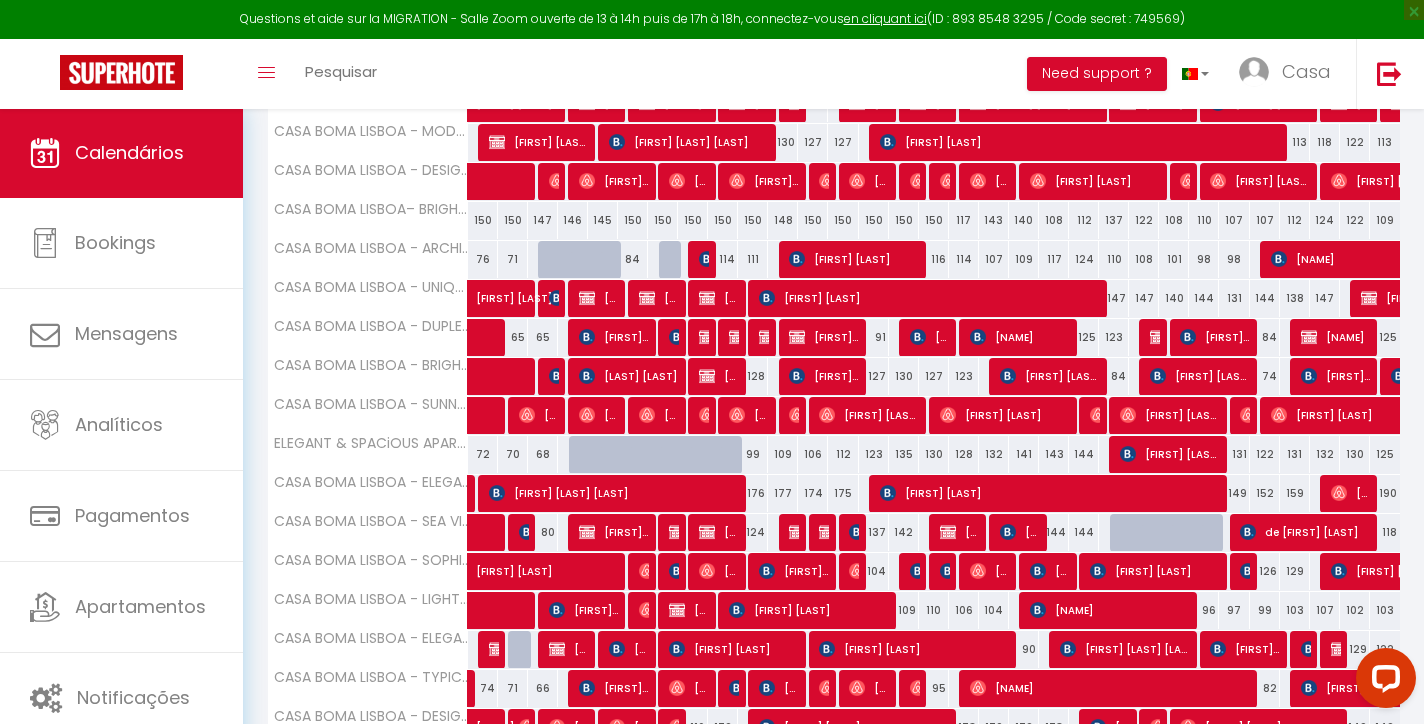 scroll, scrollTop: 654, scrollLeft: 0, axis: vertical 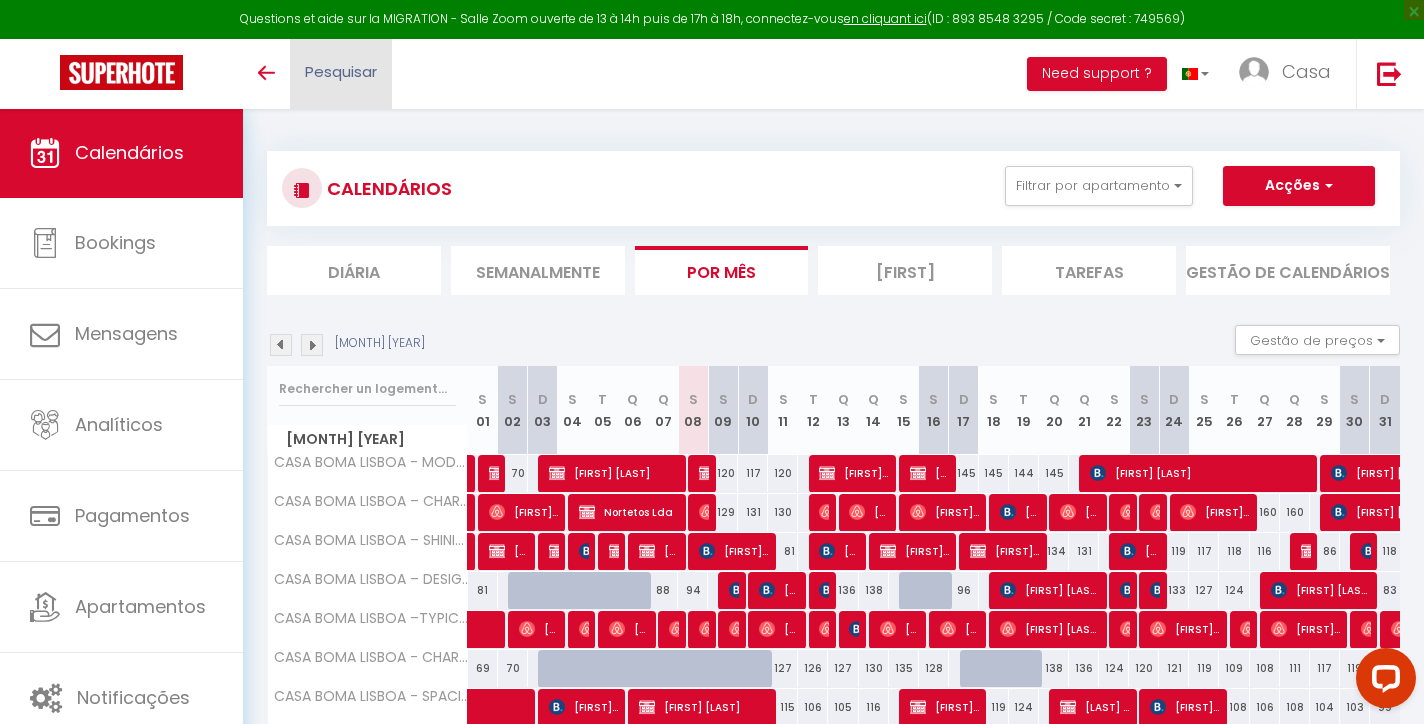 click on "Pesquisar" at bounding box center [341, 74] 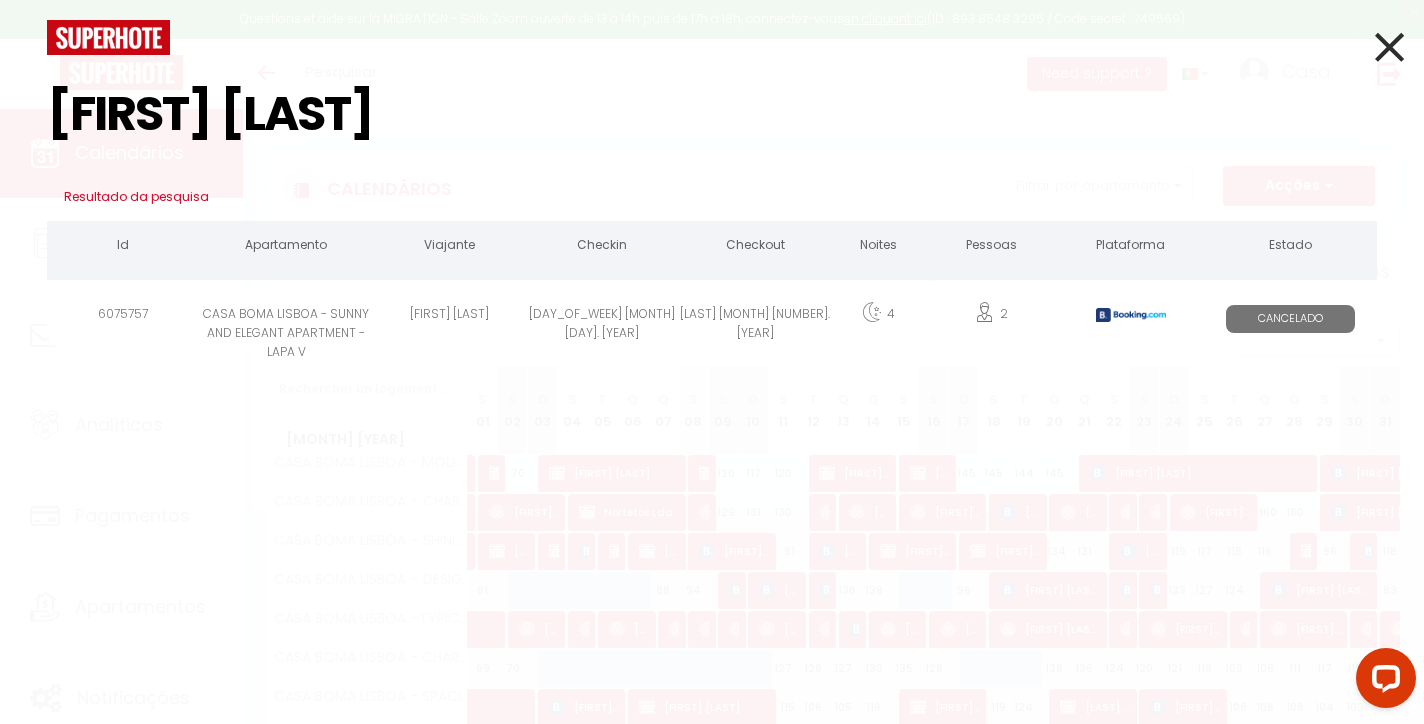 type on "karen selvig" 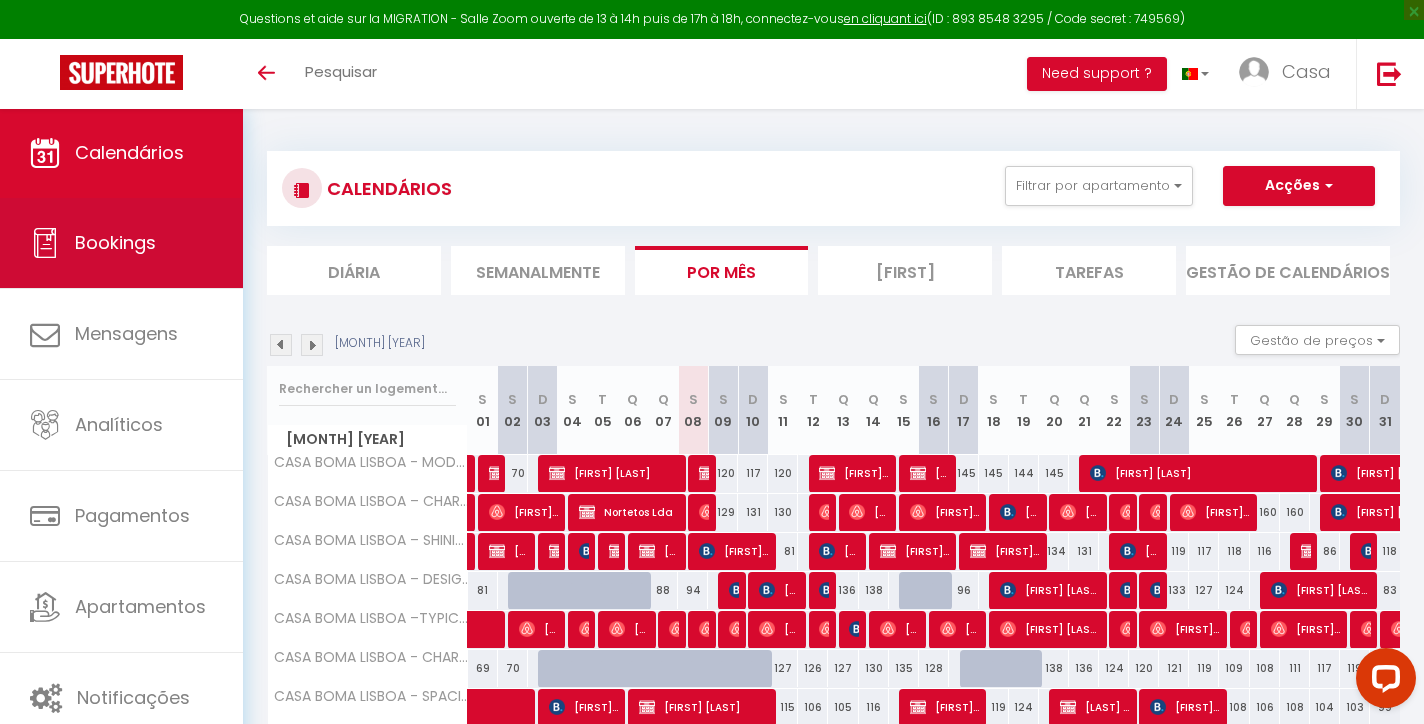 click on "Bookings" at bounding box center (115, 242) 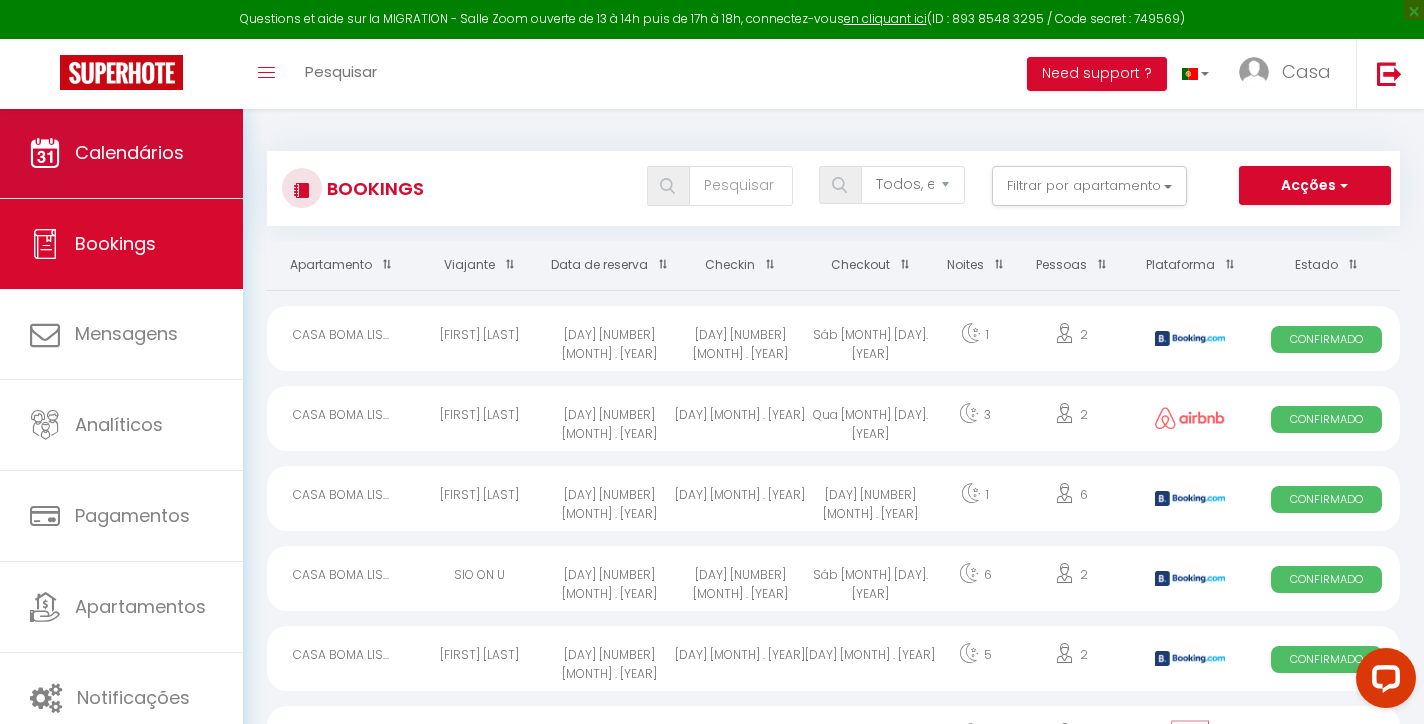 click on "Calendários" at bounding box center (129, 152) 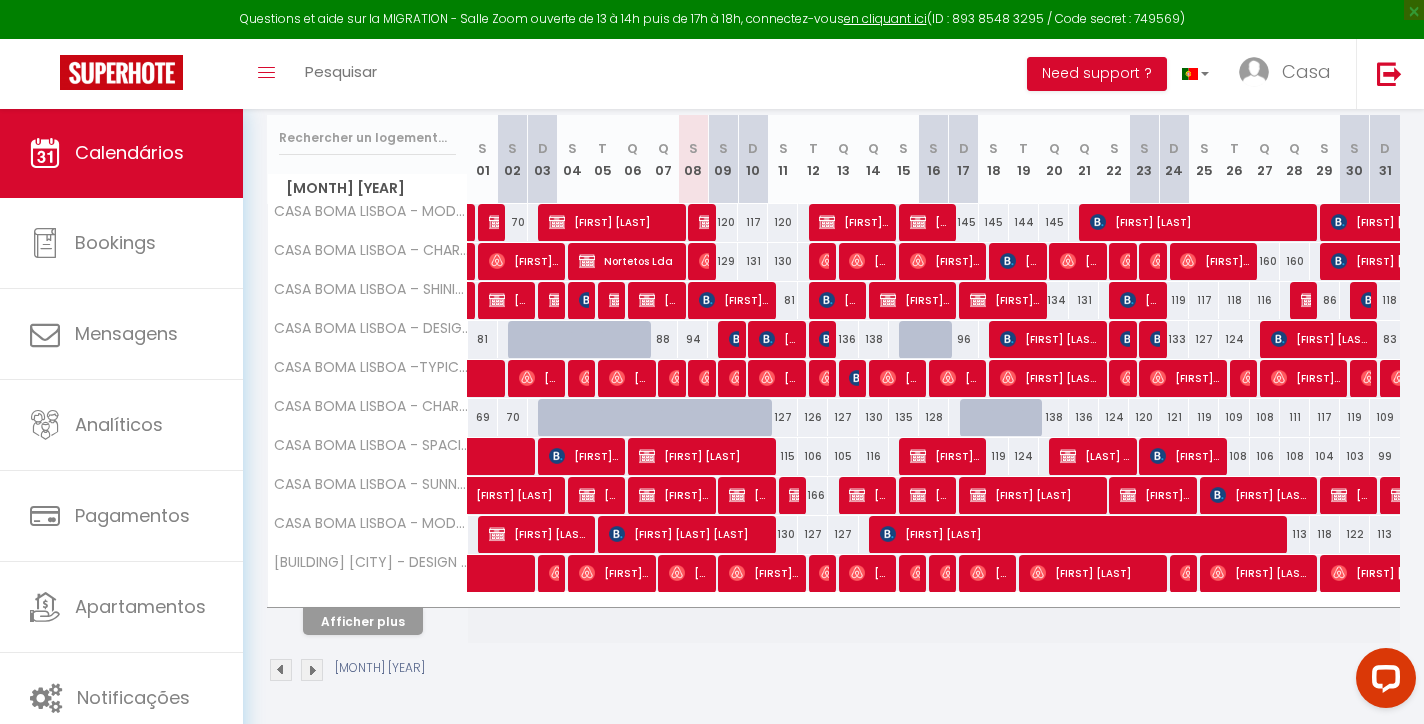 click on "Afficher plus" at bounding box center [363, 621] 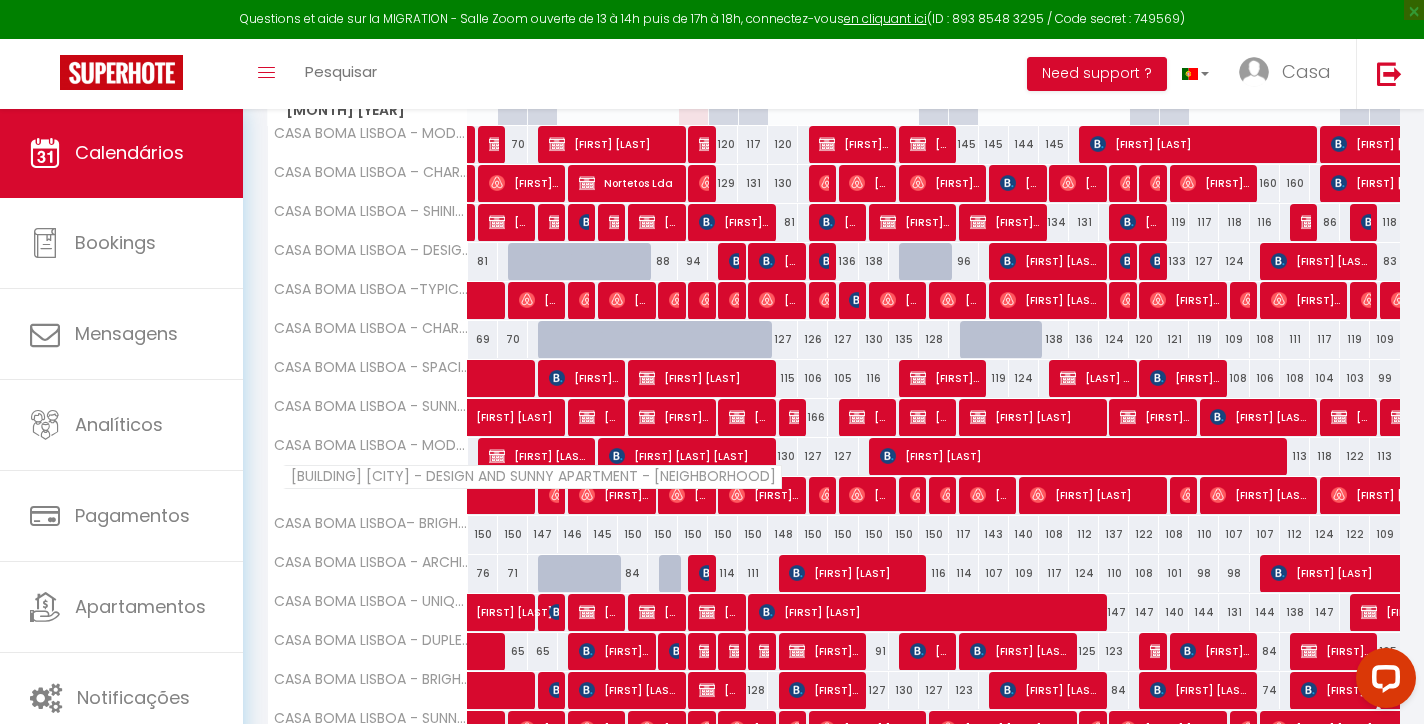 scroll, scrollTop: 357, scrollLeft: 0, axis: vertical 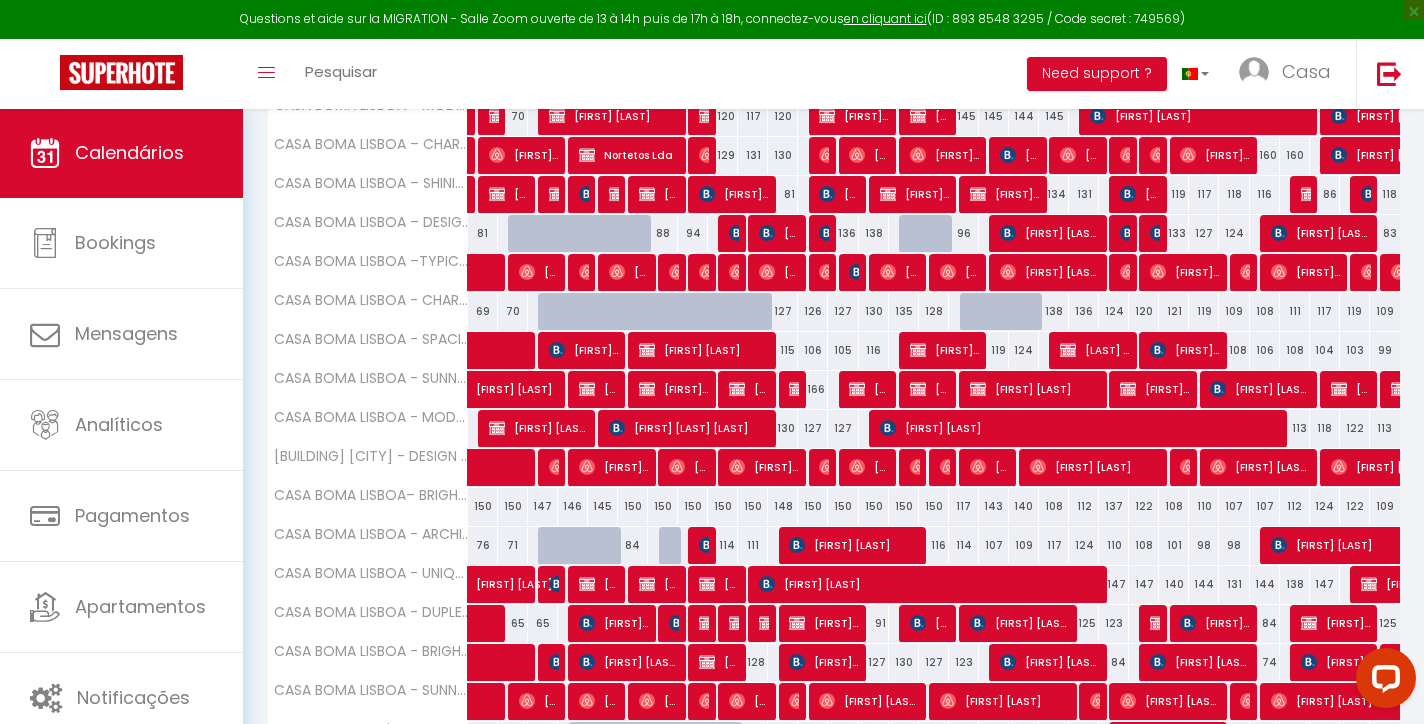 click on "[FIRST] [LAST]" at bounding box center [824, 623] 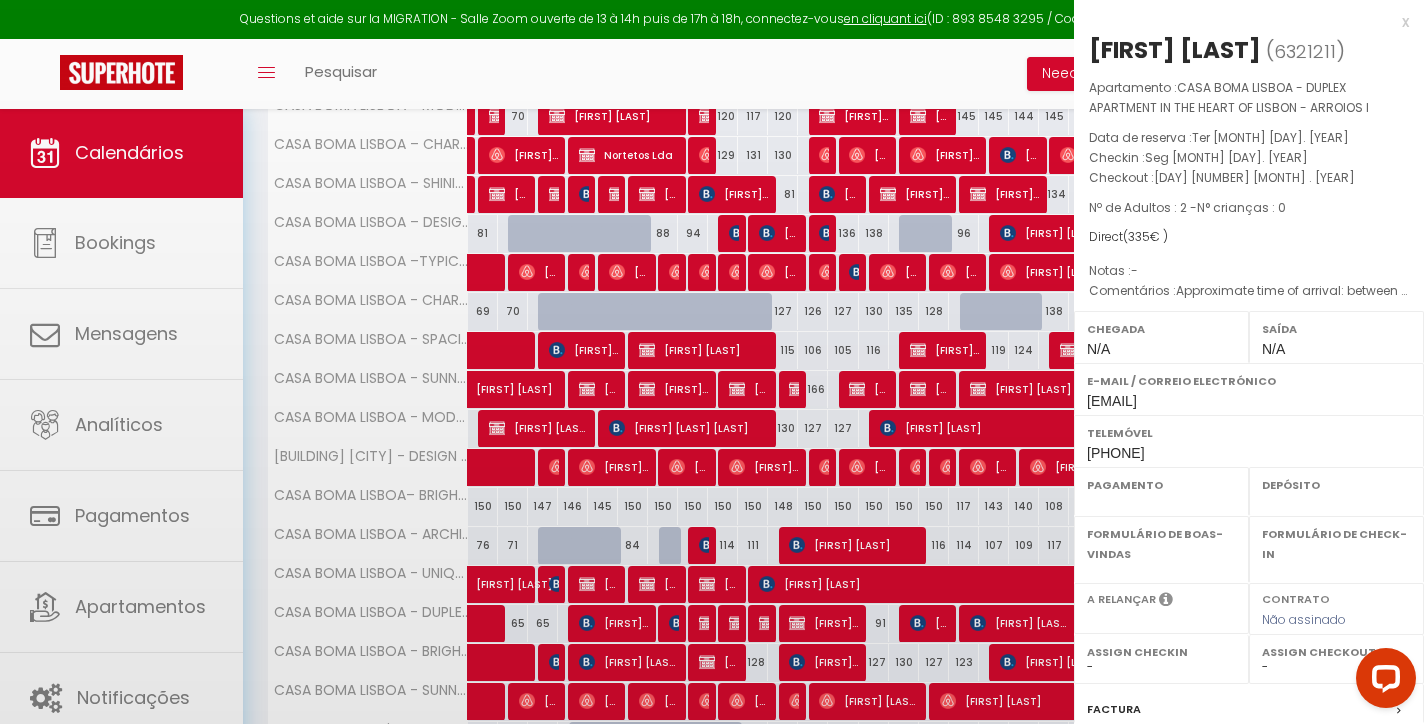 select on "OK" 